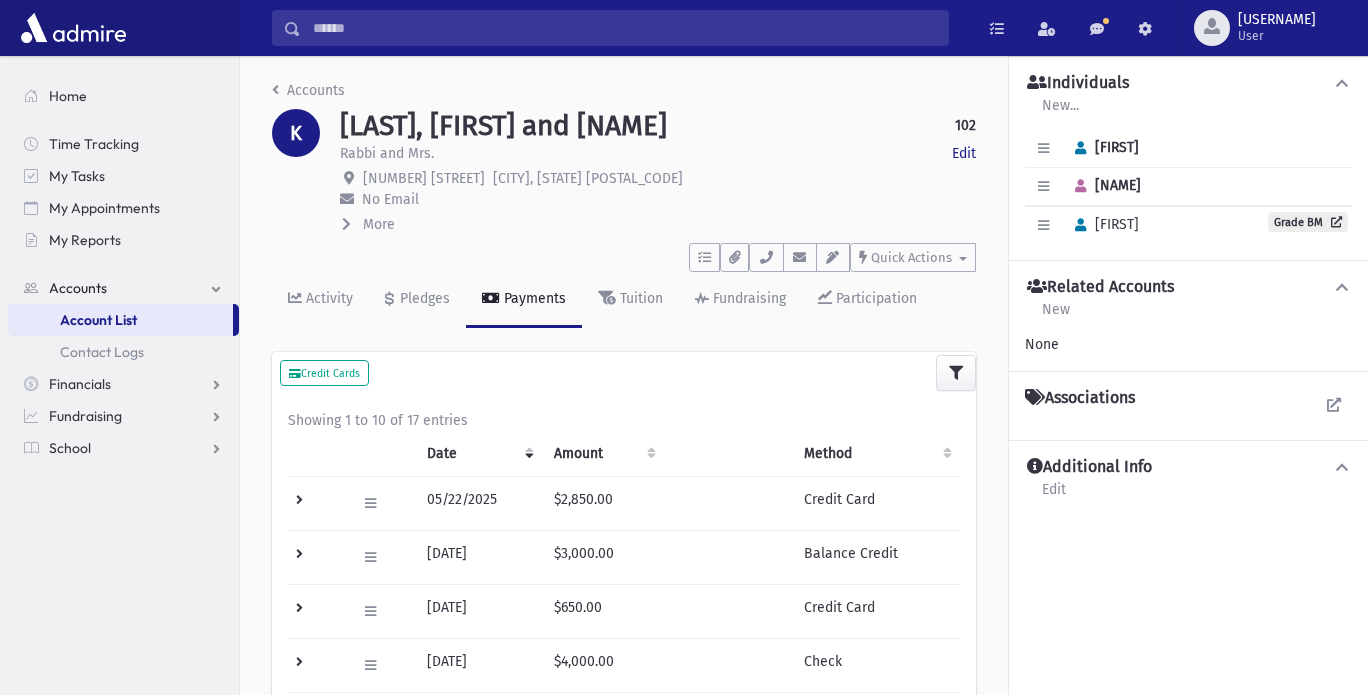 scroll, scrollTop: 355, scrollLeft: 0, axis: vertical 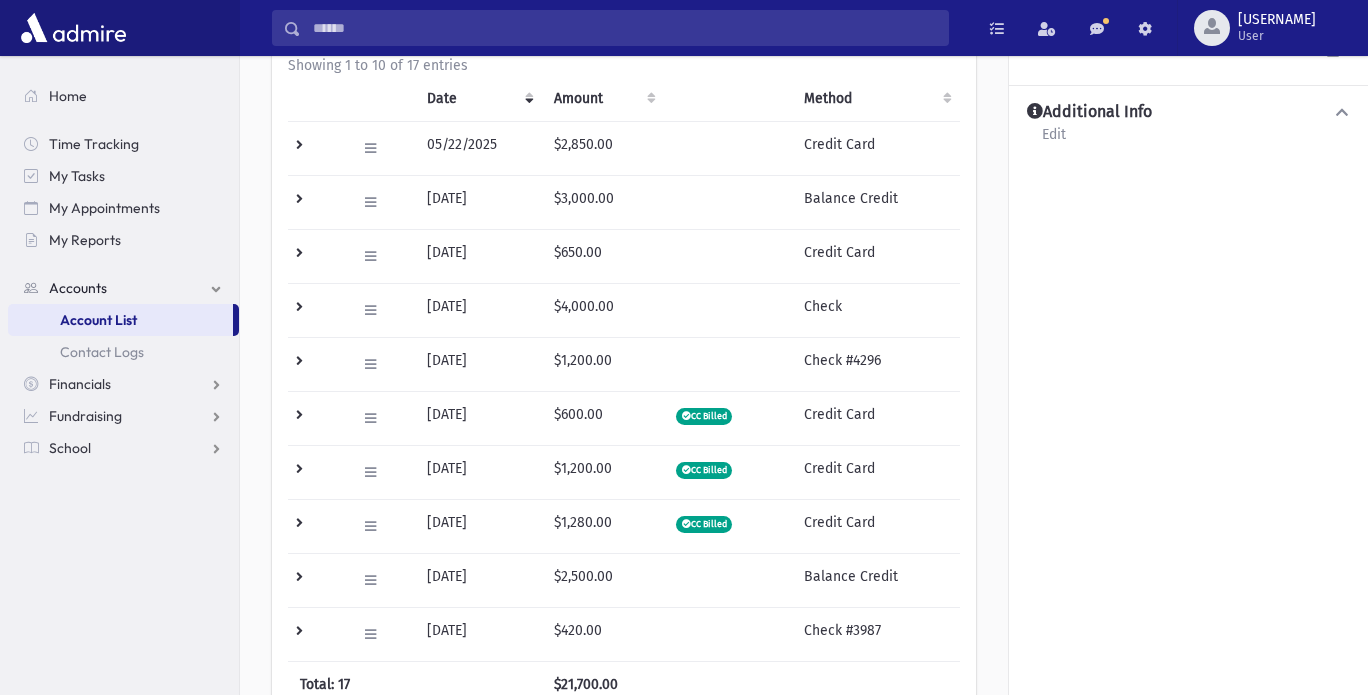 click at bounding box center (624, 28) 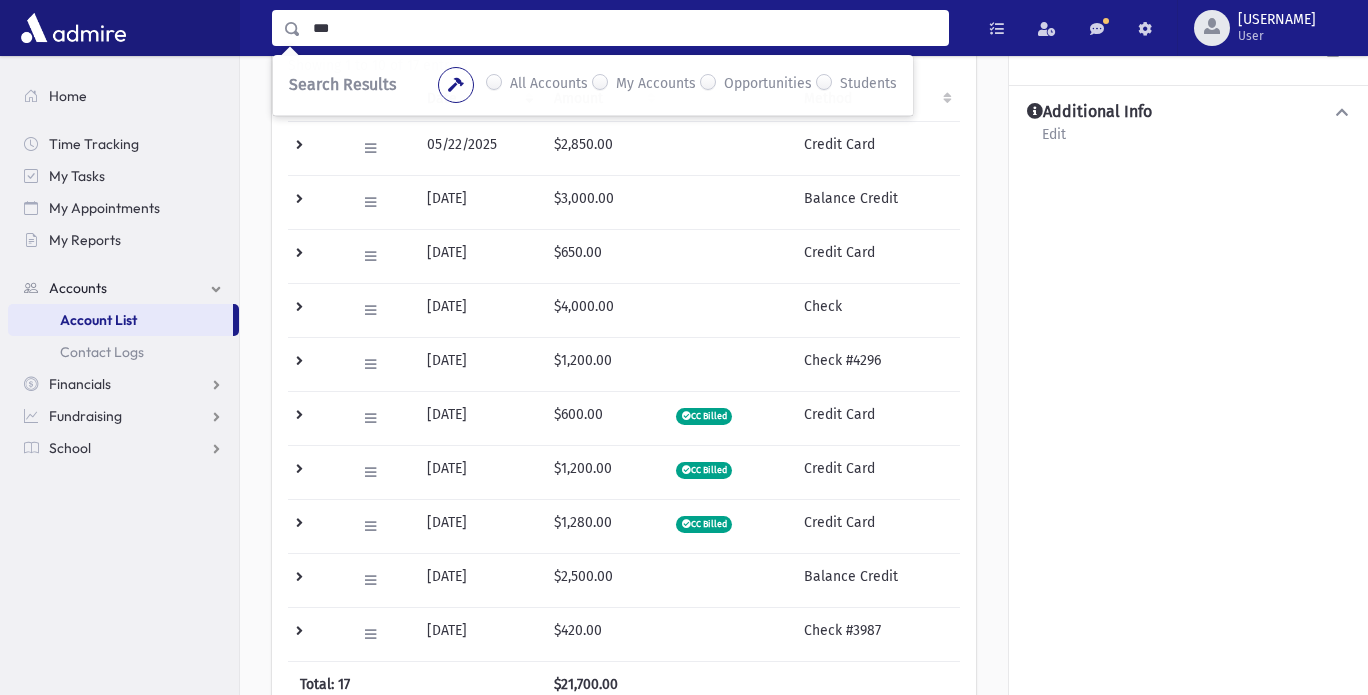 type on "***" 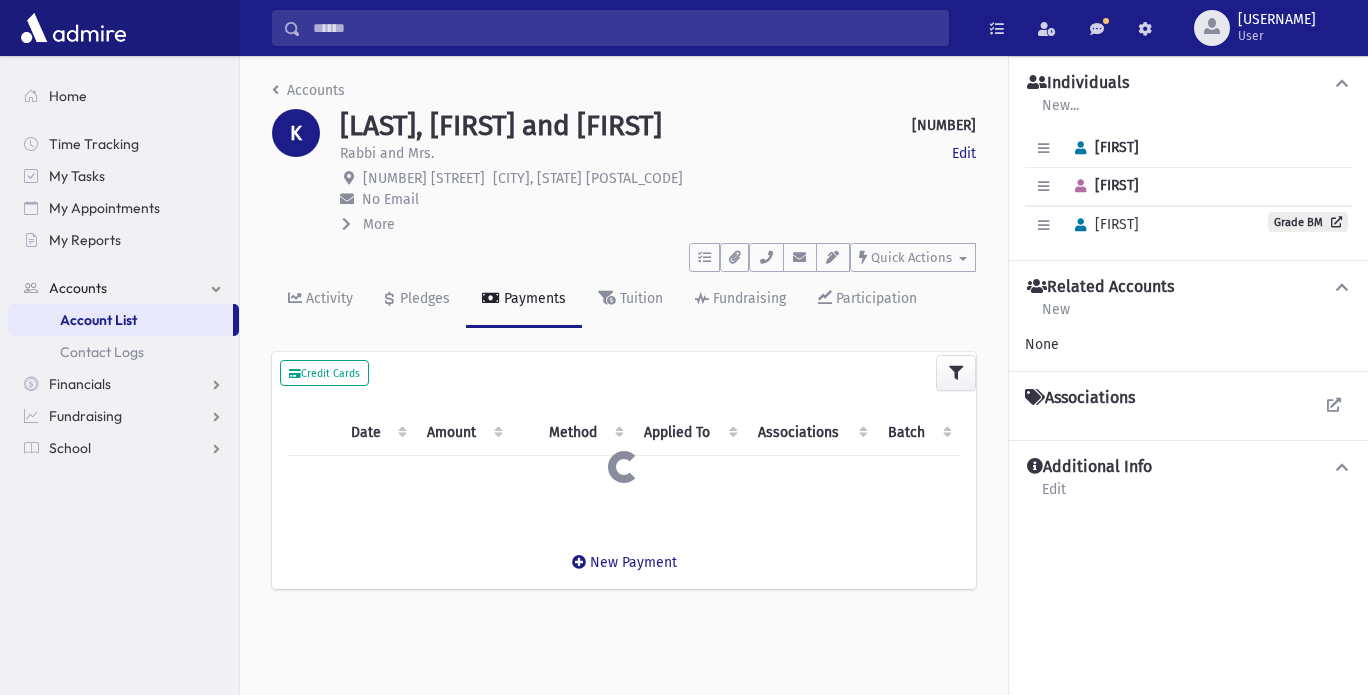 scroll, scrollTop: 0, scrollLeft: 0, axis: both 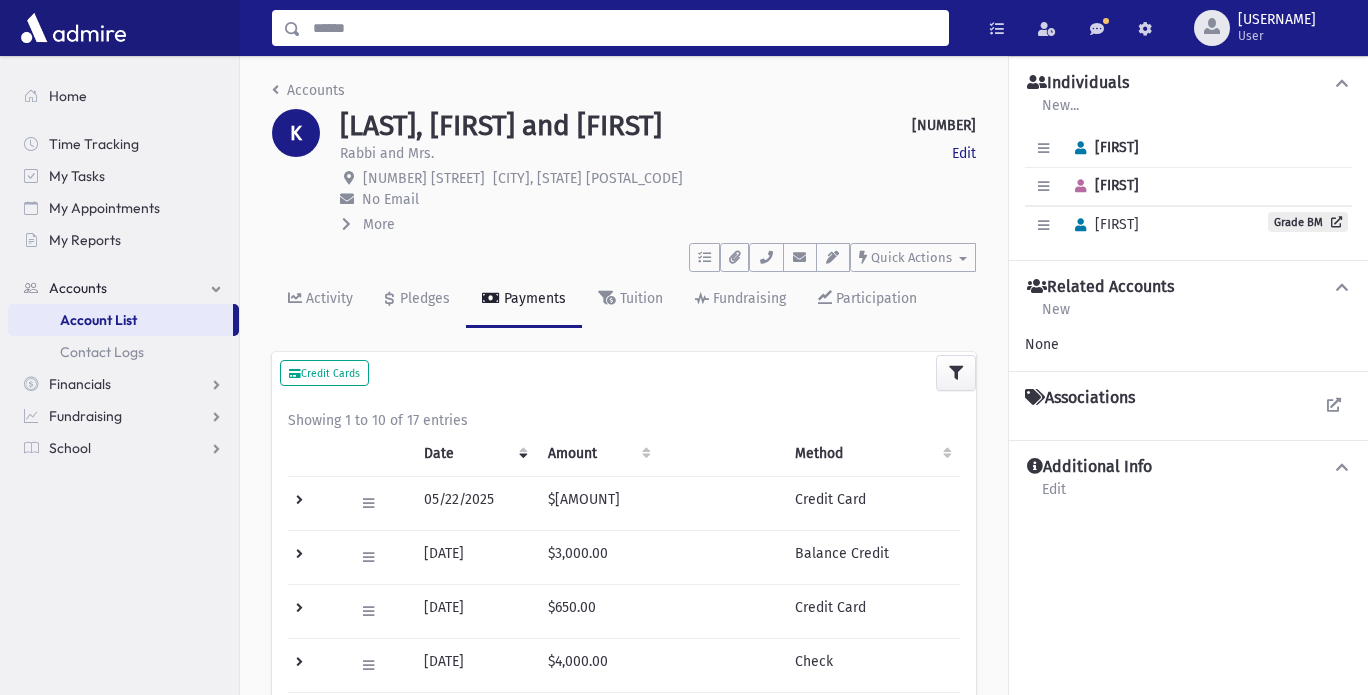 click at bounding box center (624, 28) 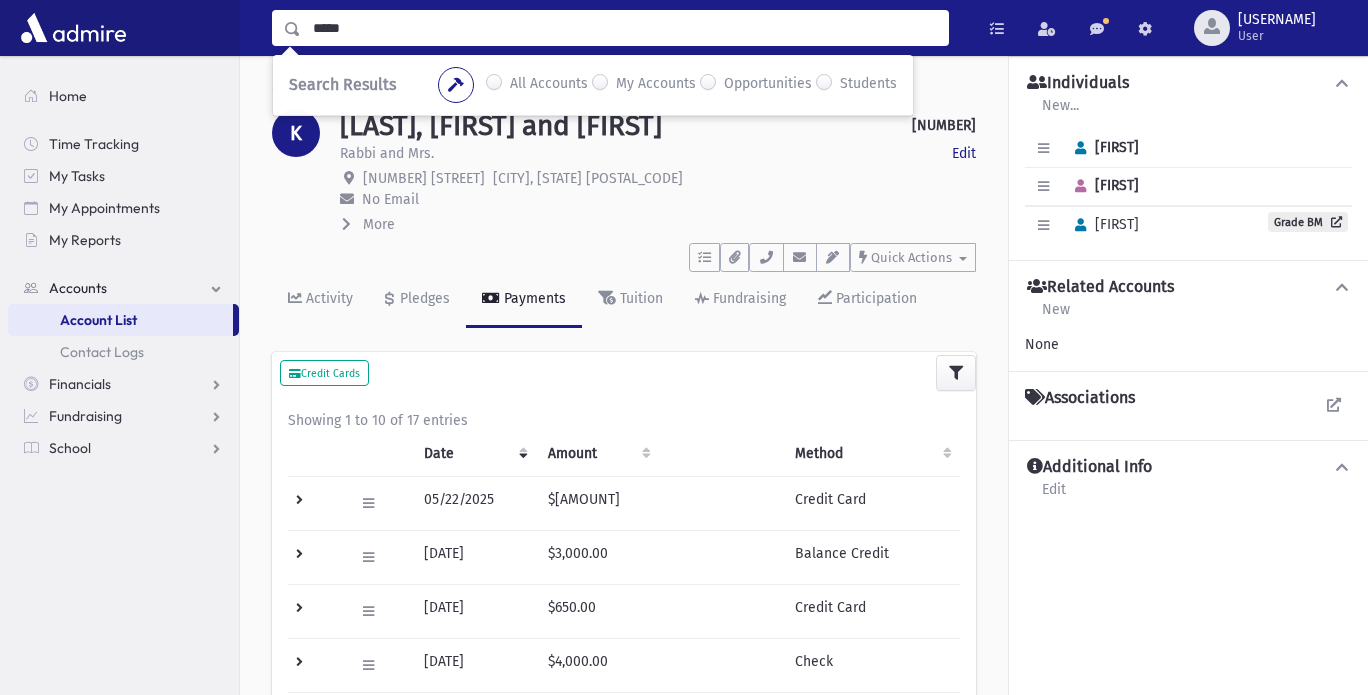 type on "*****" 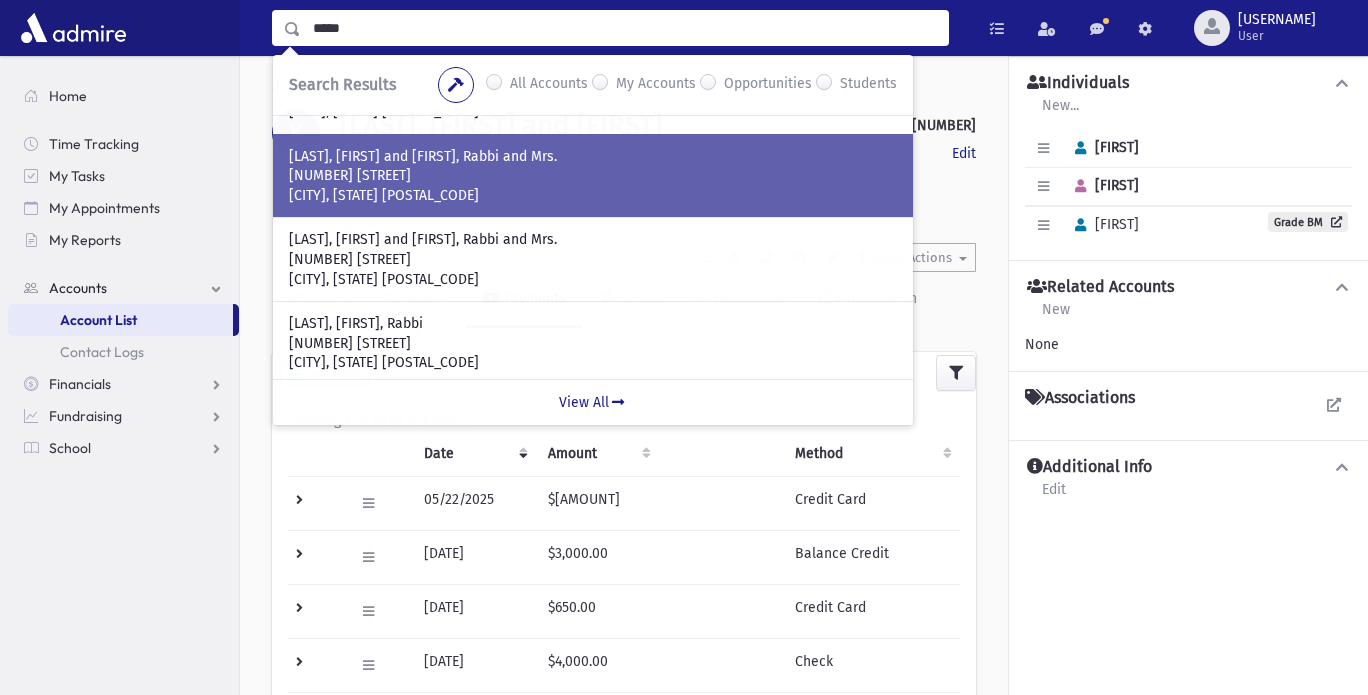 scroll, scrollTop: 151, scrollLeft: 0, axis: vertical 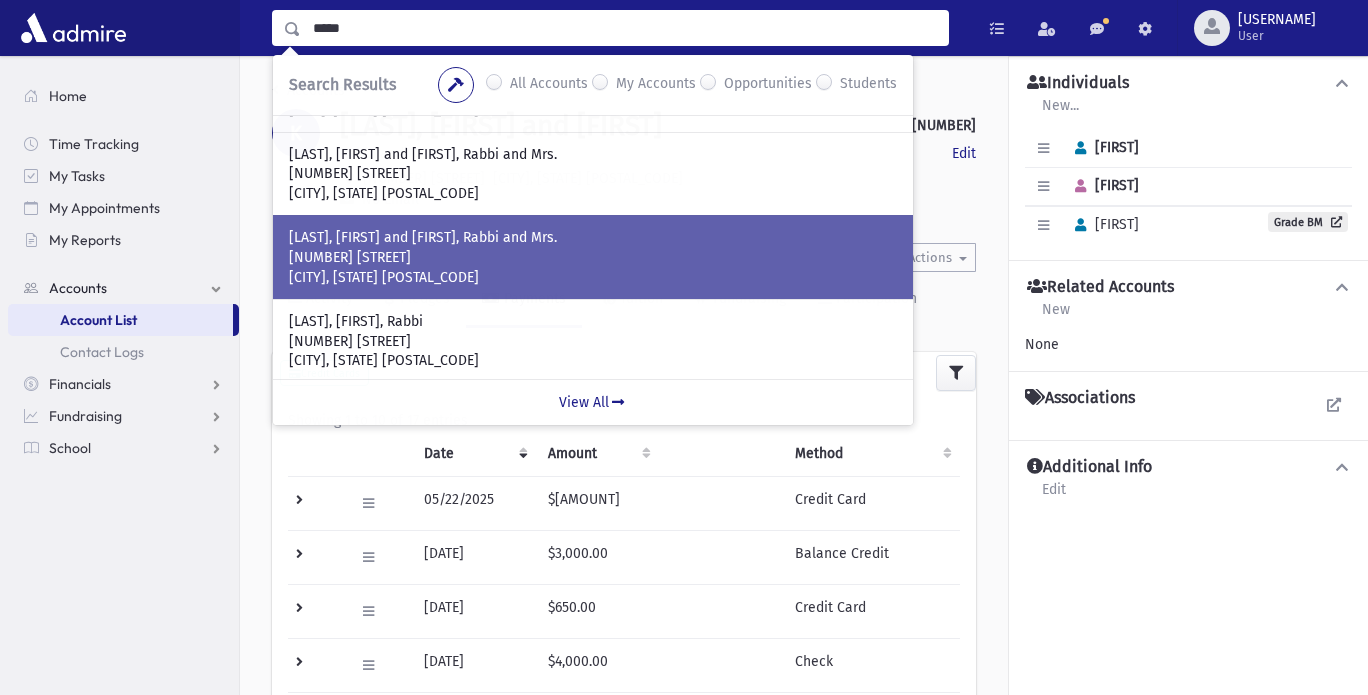 click on "38 Sanz Town Road" at bounding box center [593, 258] 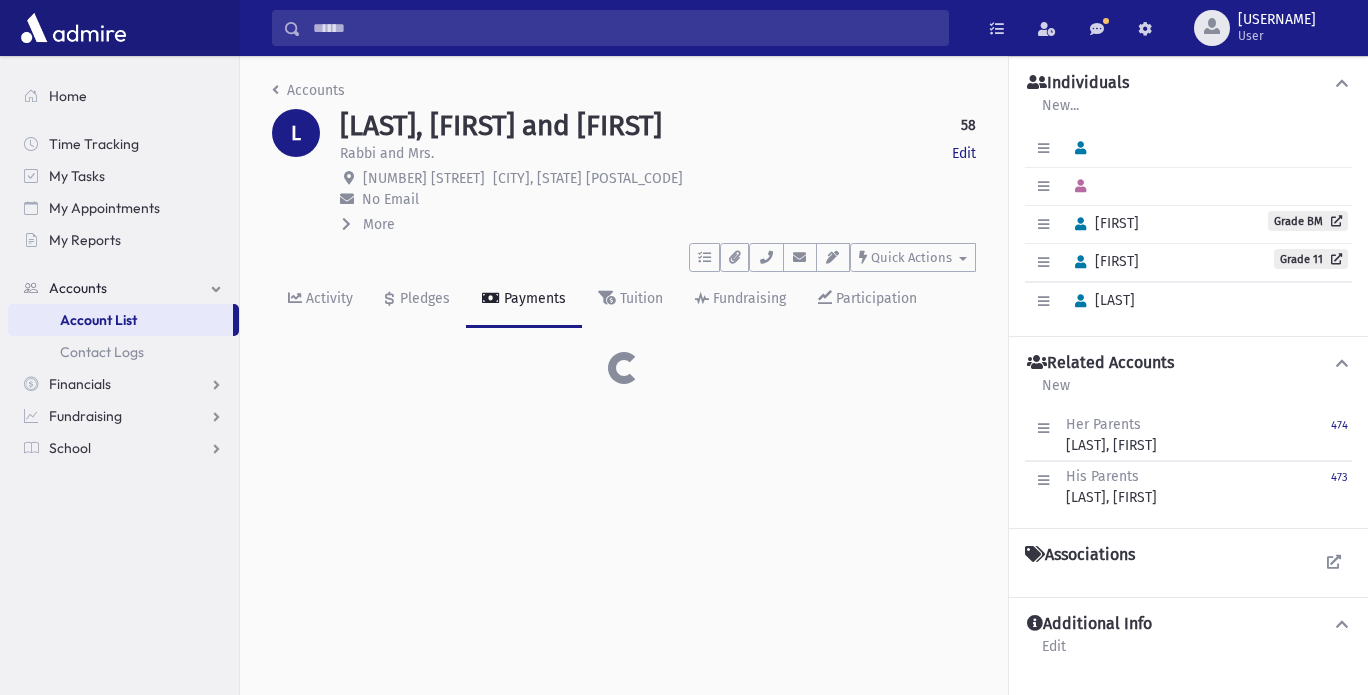 scroll, scrollTop: 0, scrollLeft: 0, axis: both 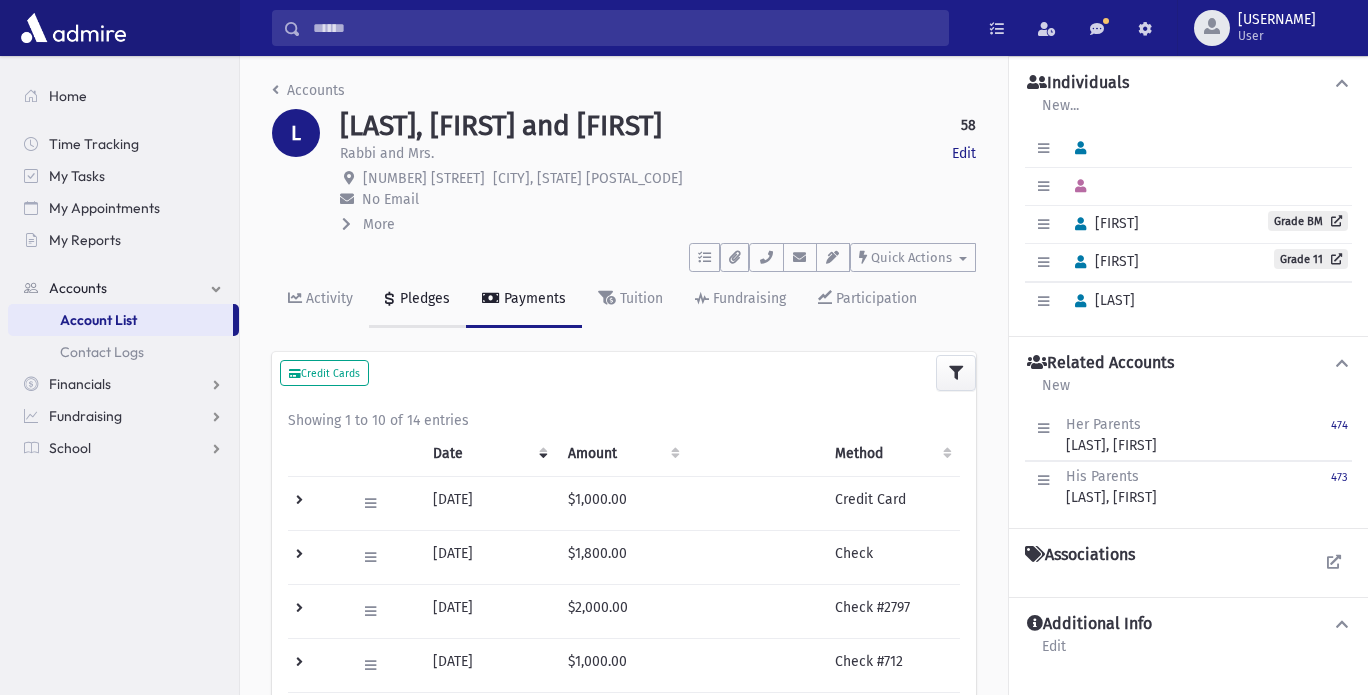 click on "Pledges" at bounding box center (423, 298) 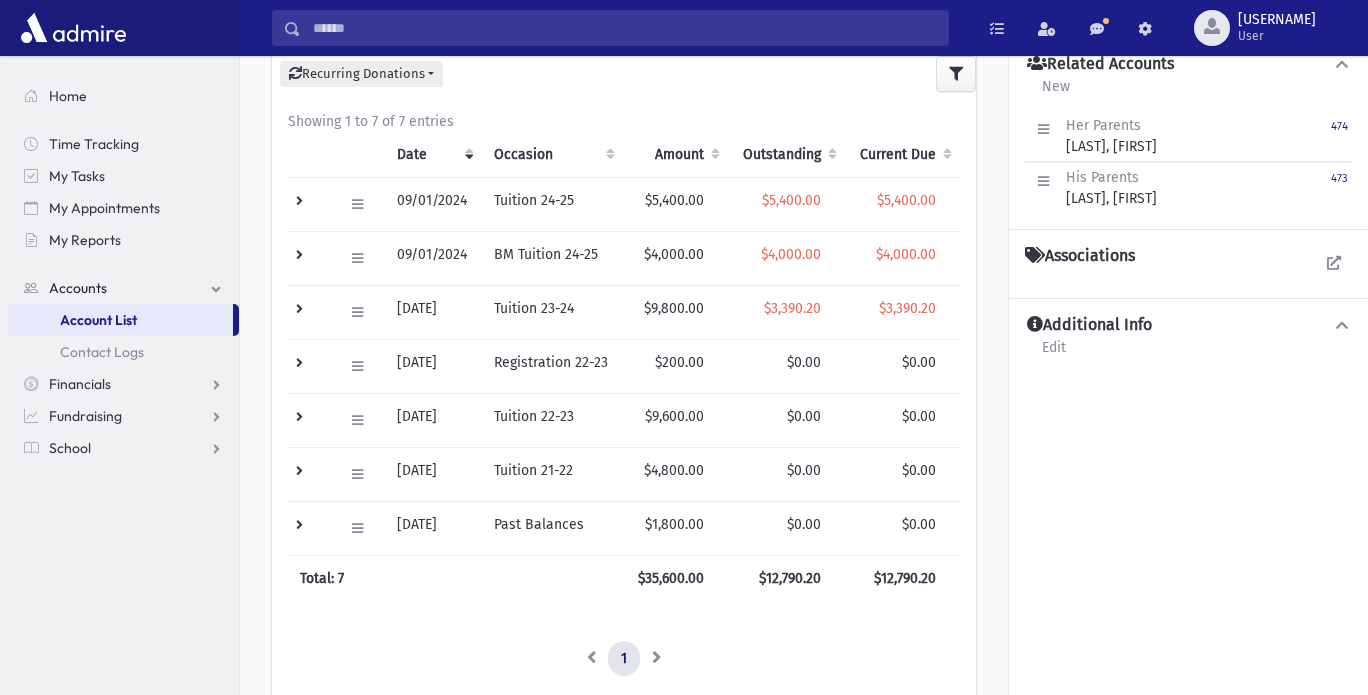 scroll, scrollTop: 301, scrollLeft: 0, axis: vertical 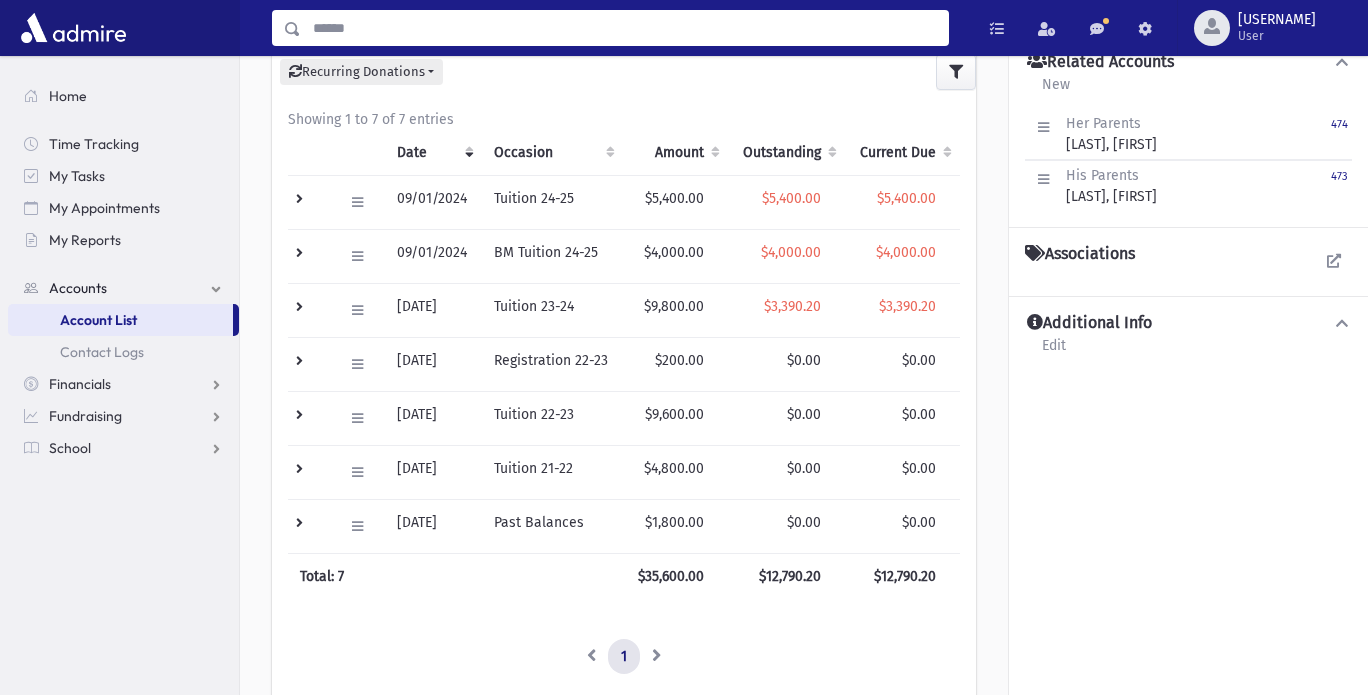 click at bounding box center [624, 28] 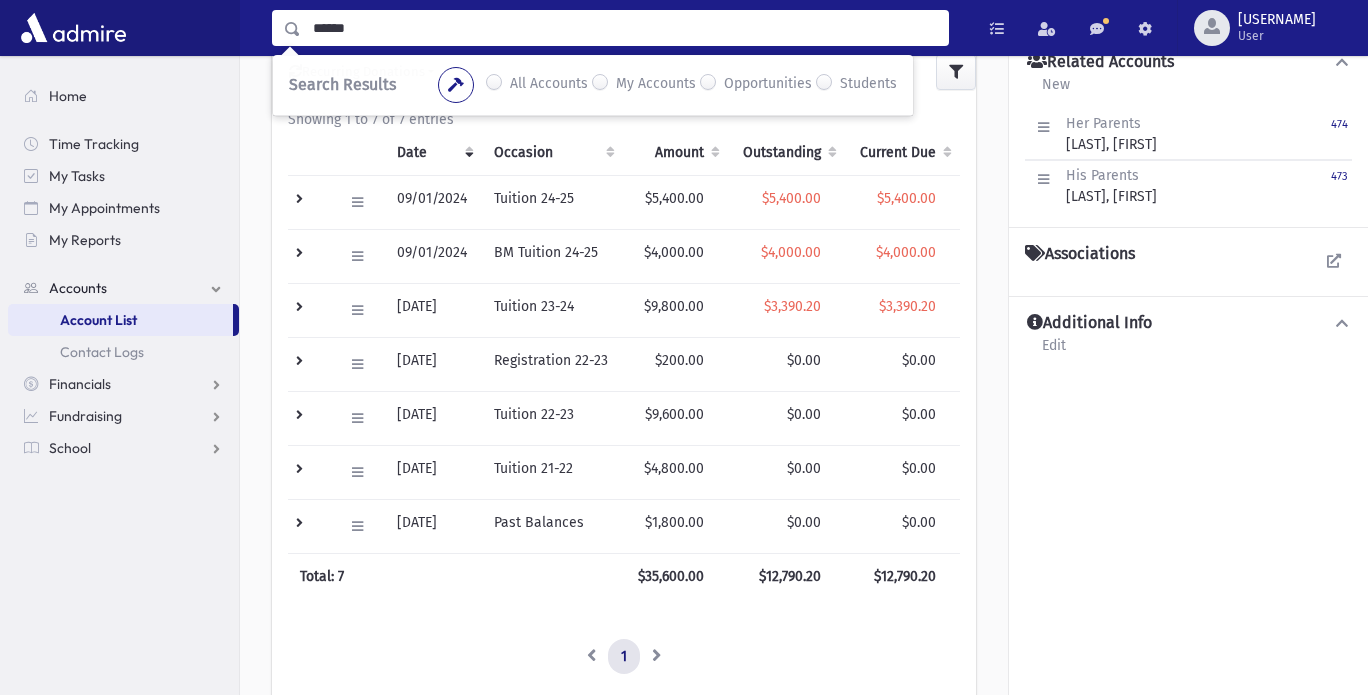 type on "******" 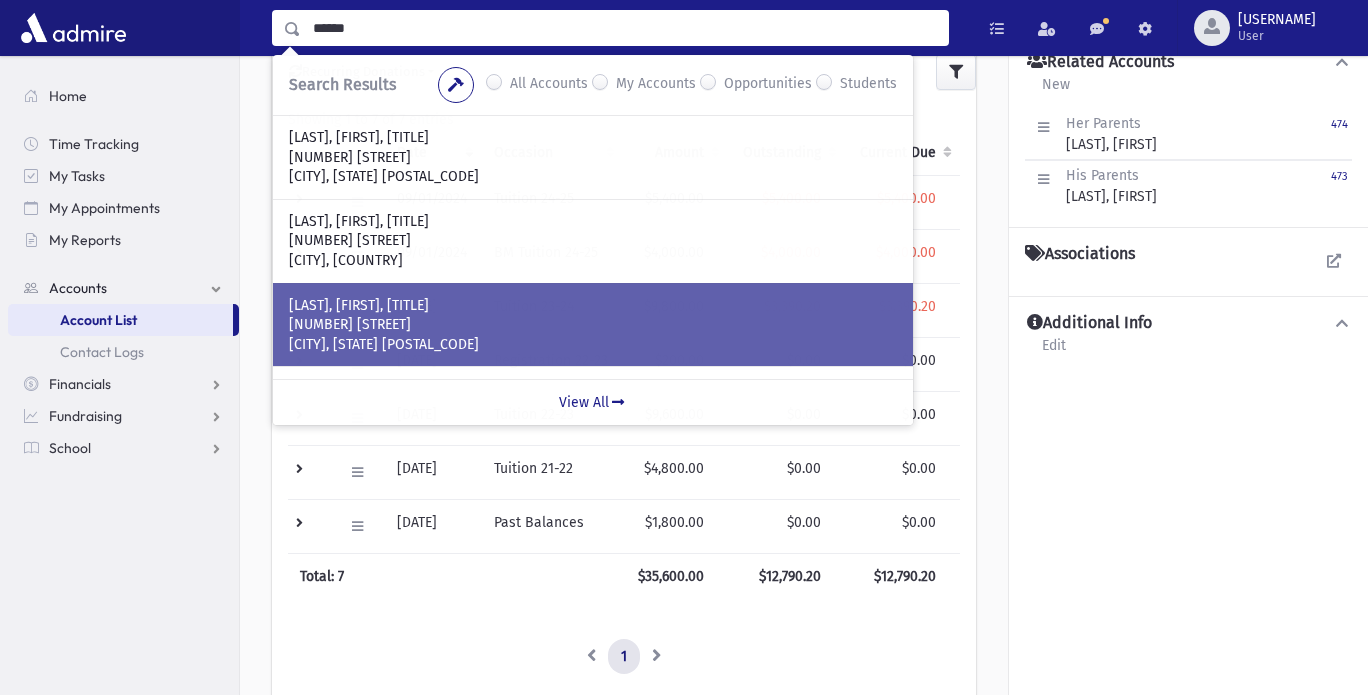 click on "5 Capital Ln" at bounding box center [593, 325] 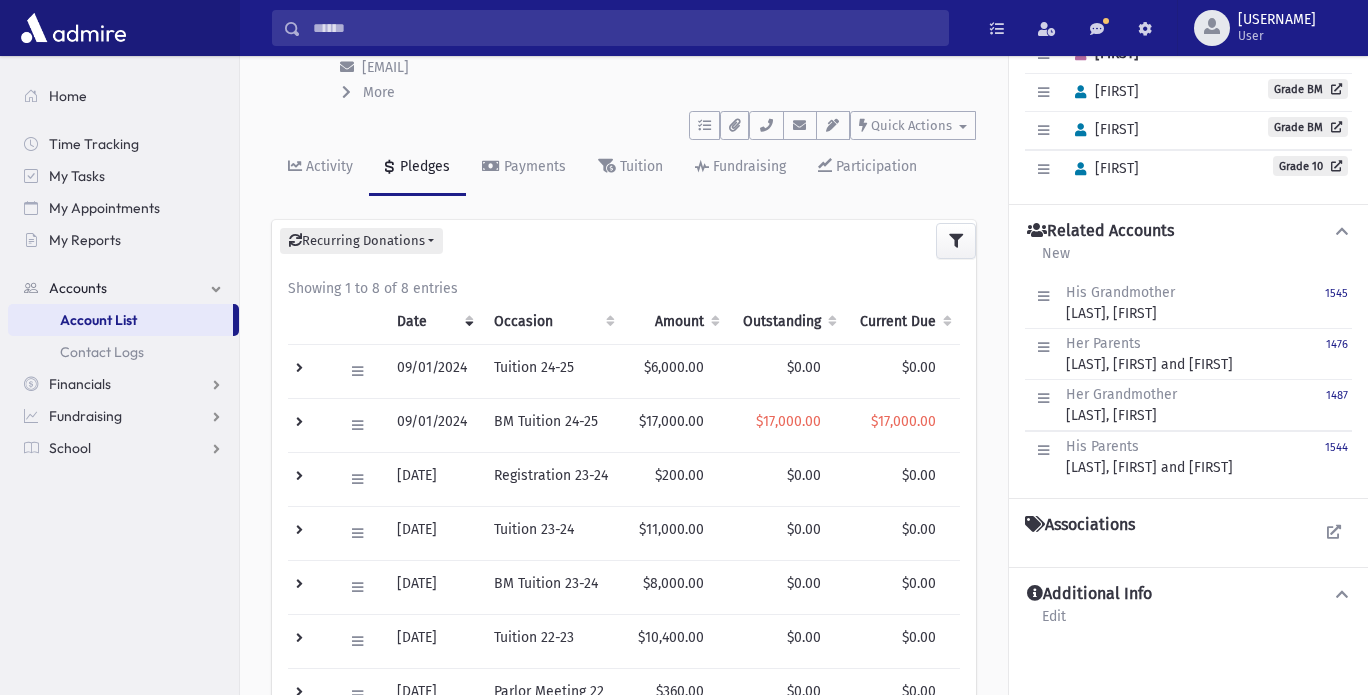 scroll, scrollTop: 133, scrollLeft: 0, axis: vertical 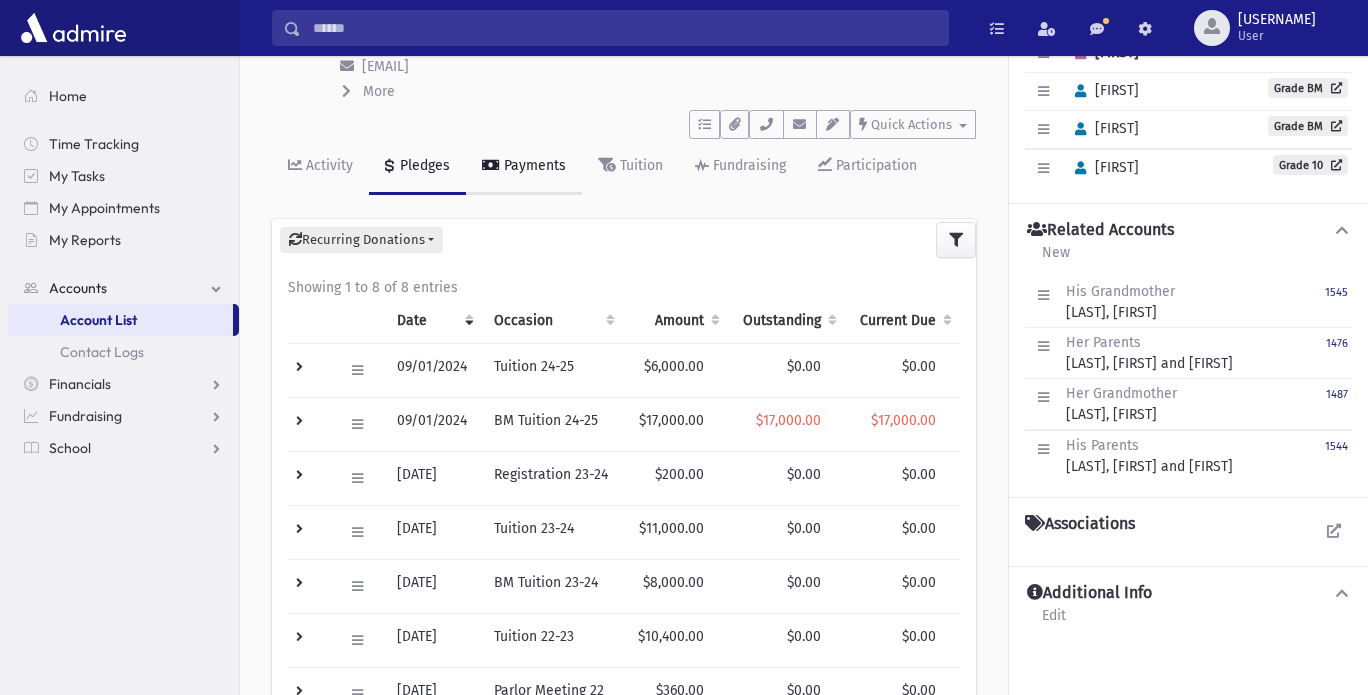 click on "Payments" at bounding box center (533, 165) 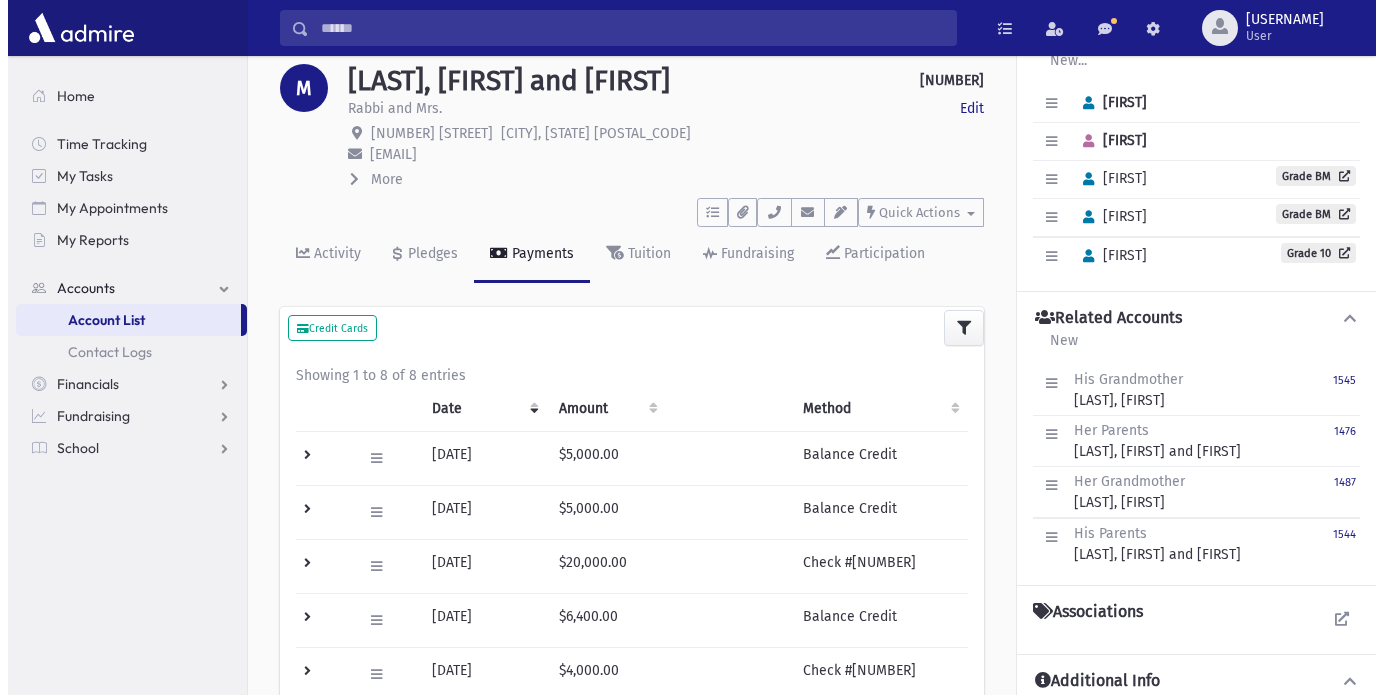scroll, scrollTop: 133, scrollLeft: 0, axis: vertical 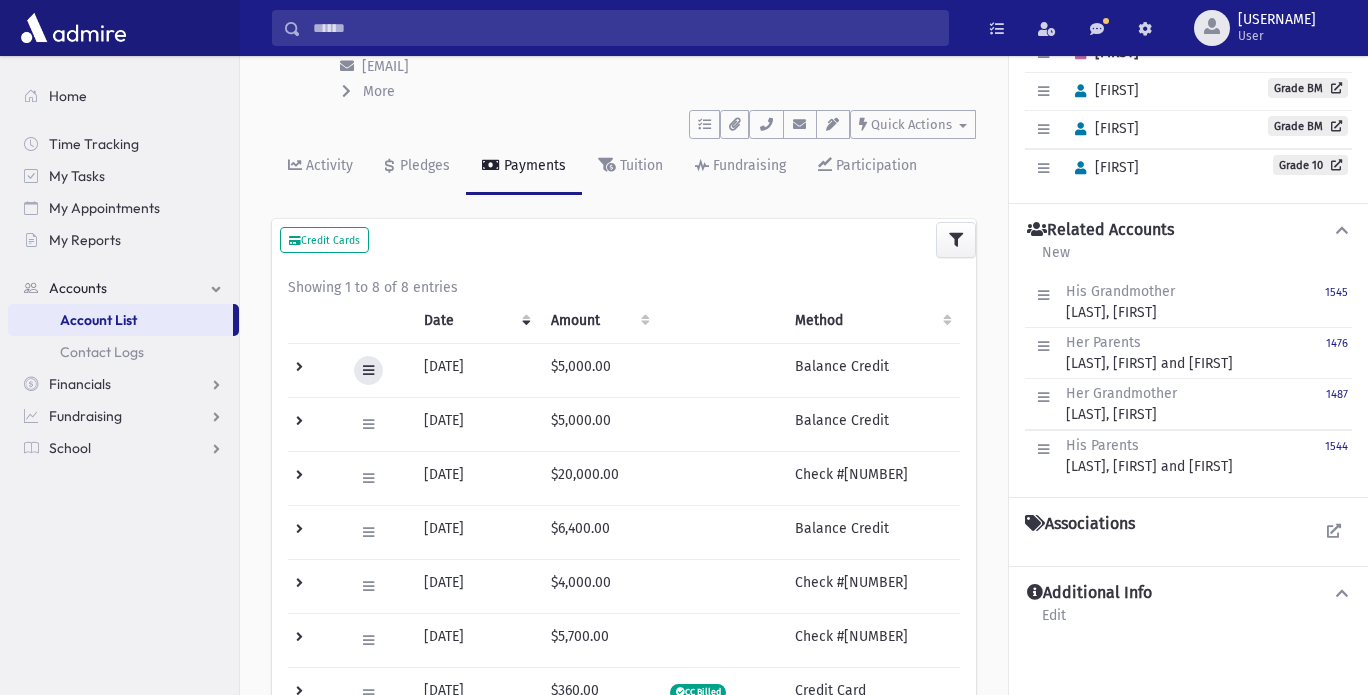 click at bounding box center (368, 370) 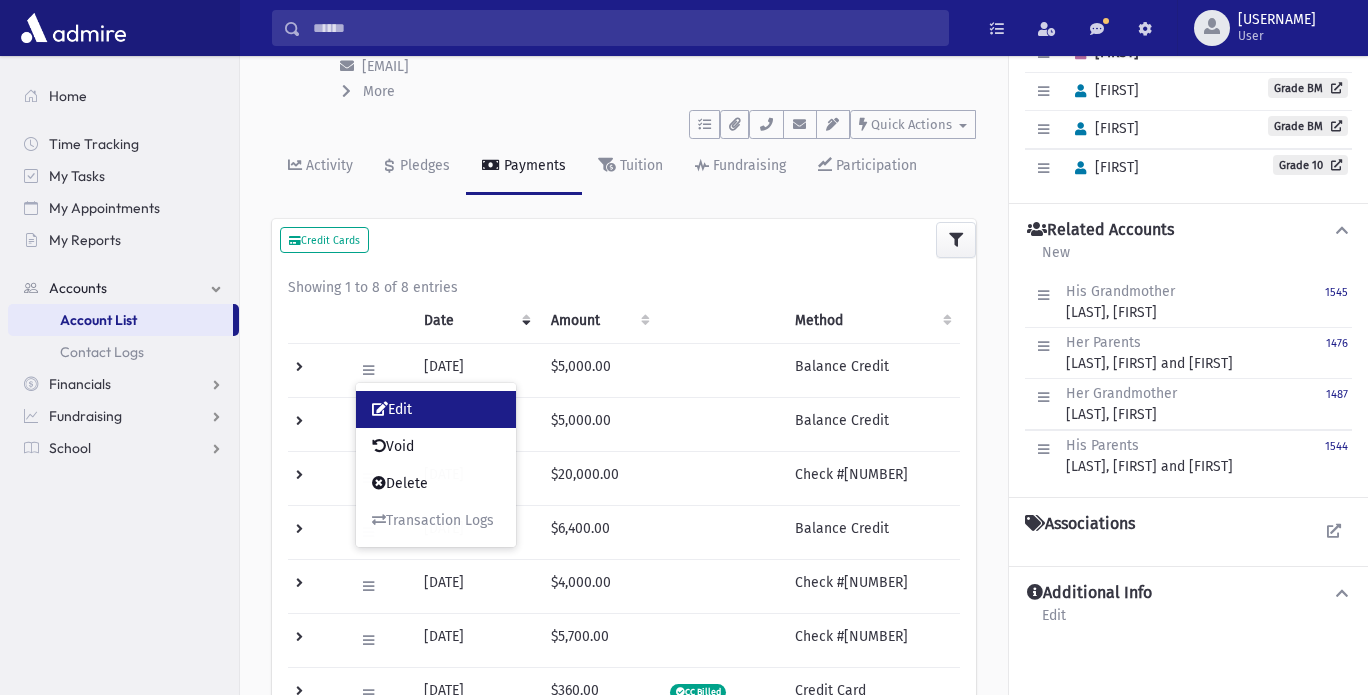 click on "Edit" at bounding box center [392, 409] 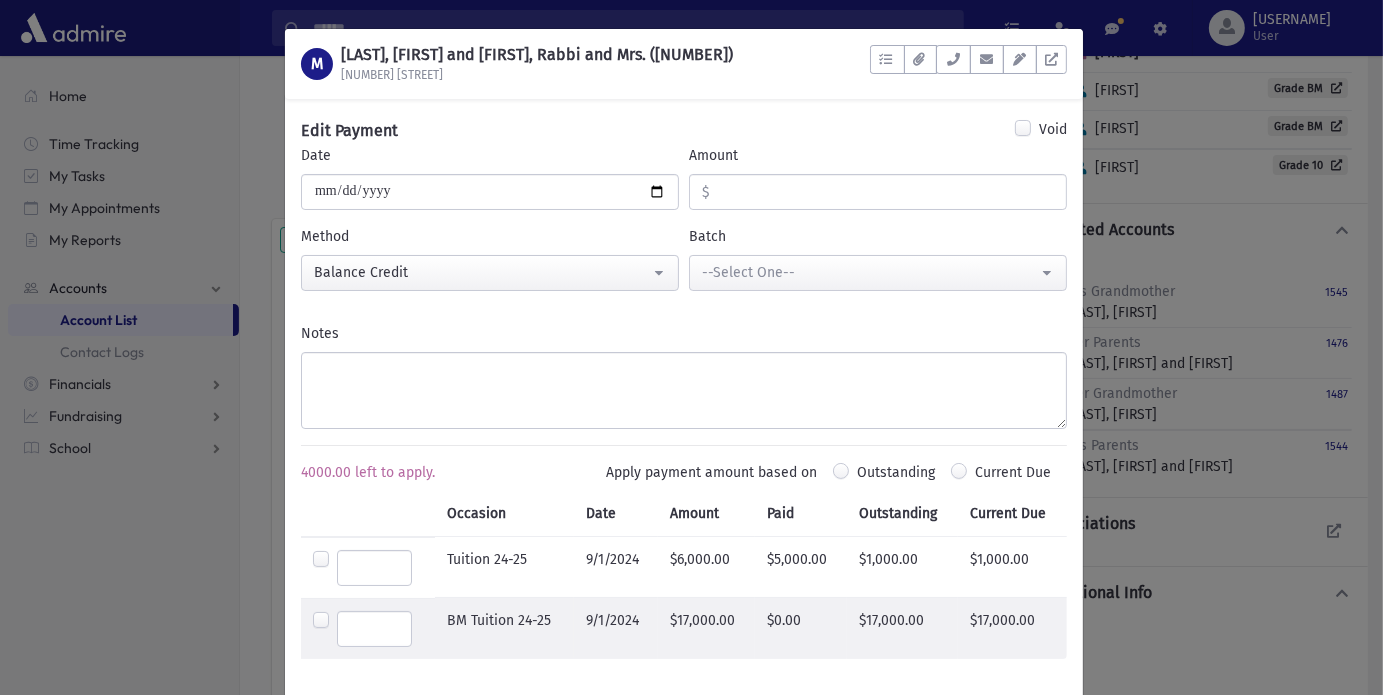 click at bounding box center [374, 629] 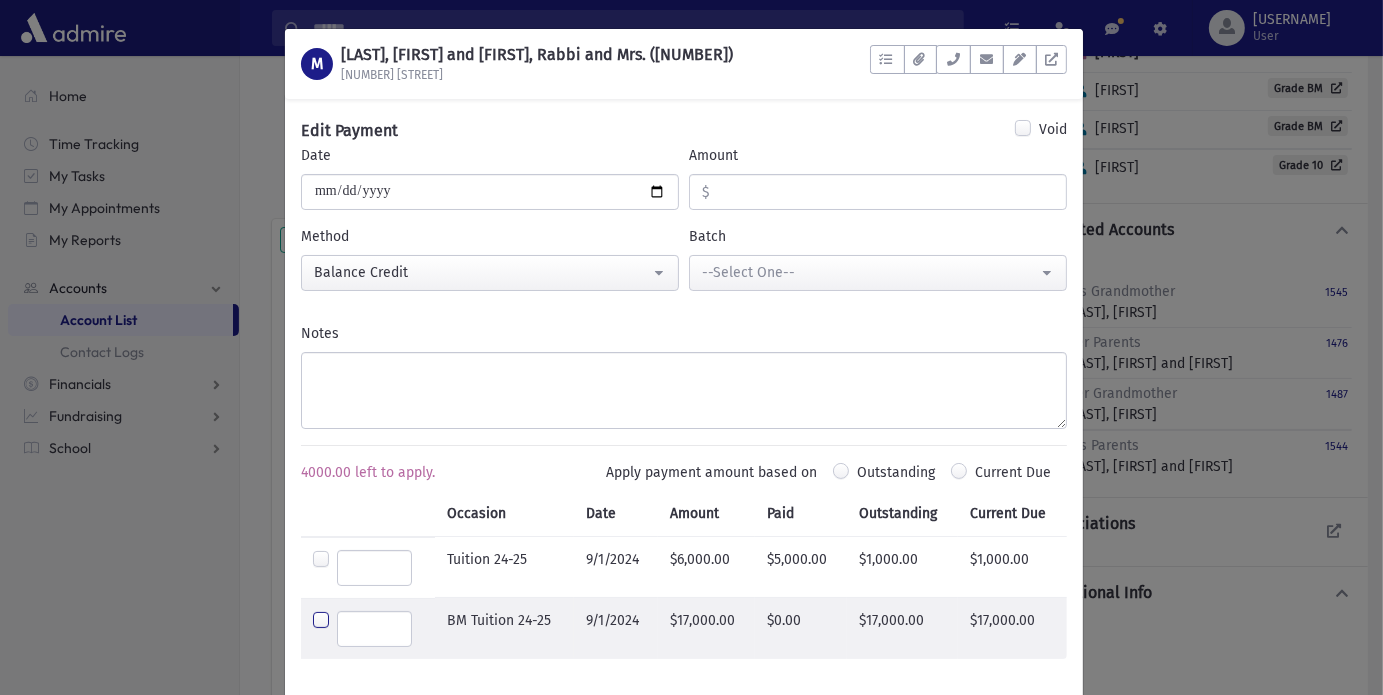 type on "*******" 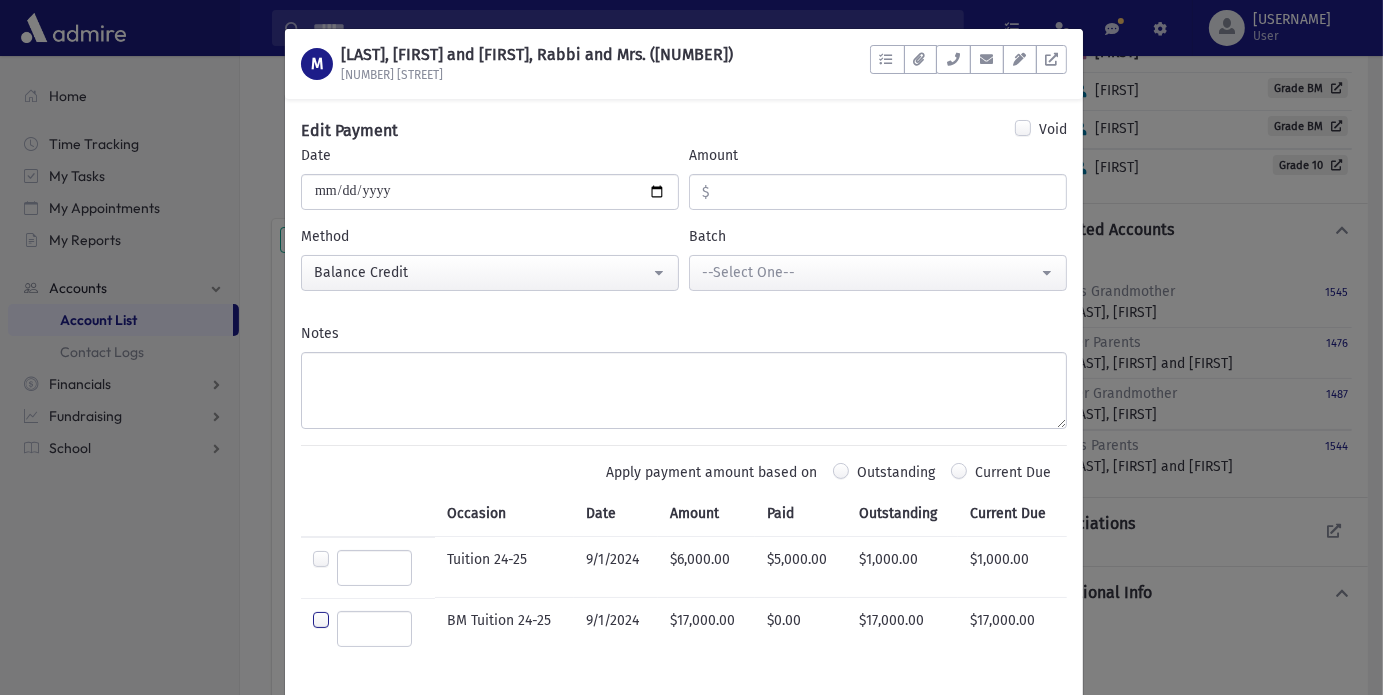 scroll, scrollTop: 253, scrollLeft: 0, axis: vertical 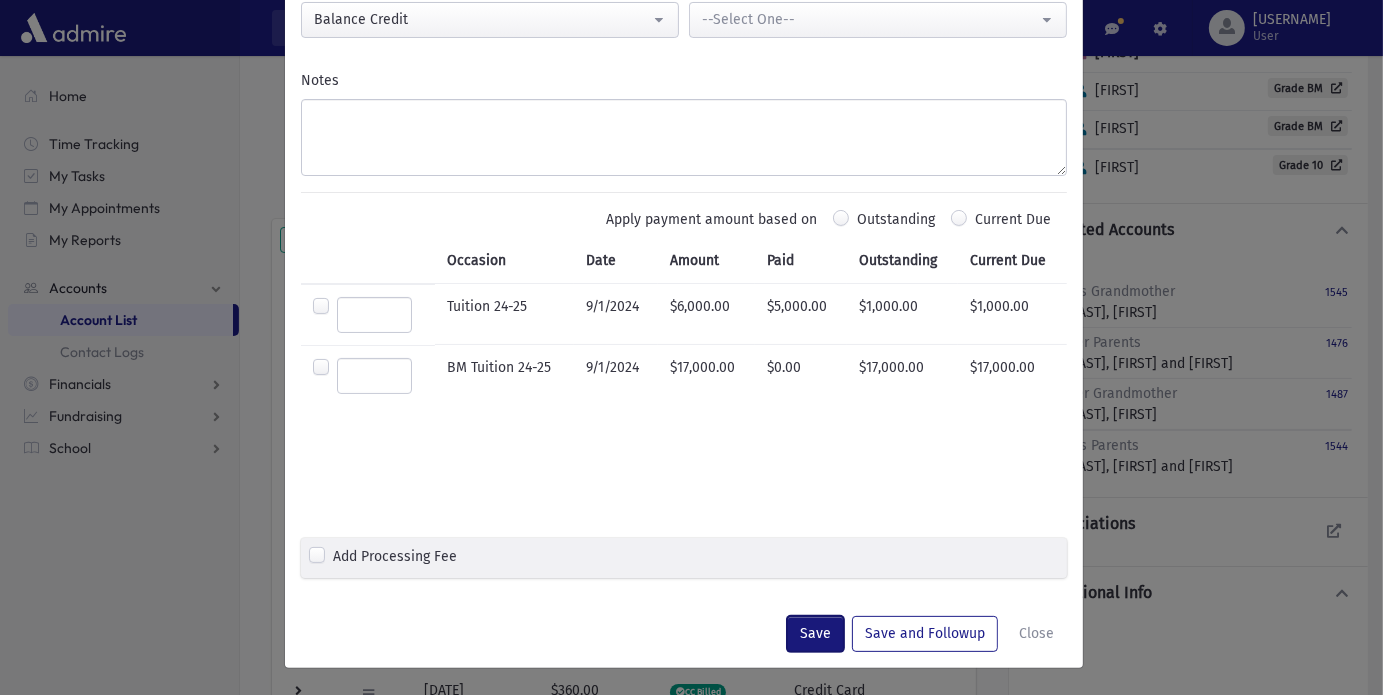 click on "Save" at bounding box center (815, 634) 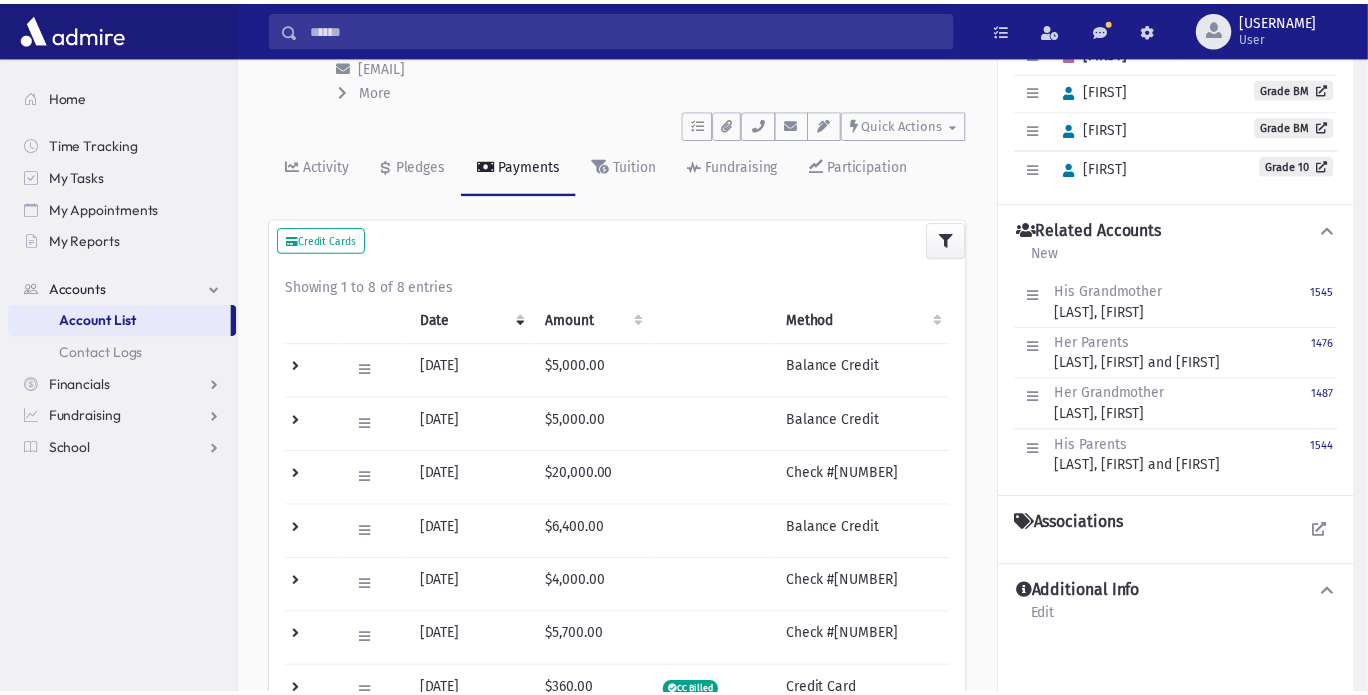scroll, scrollTop: 0, scrollLeft: 0, axis: both 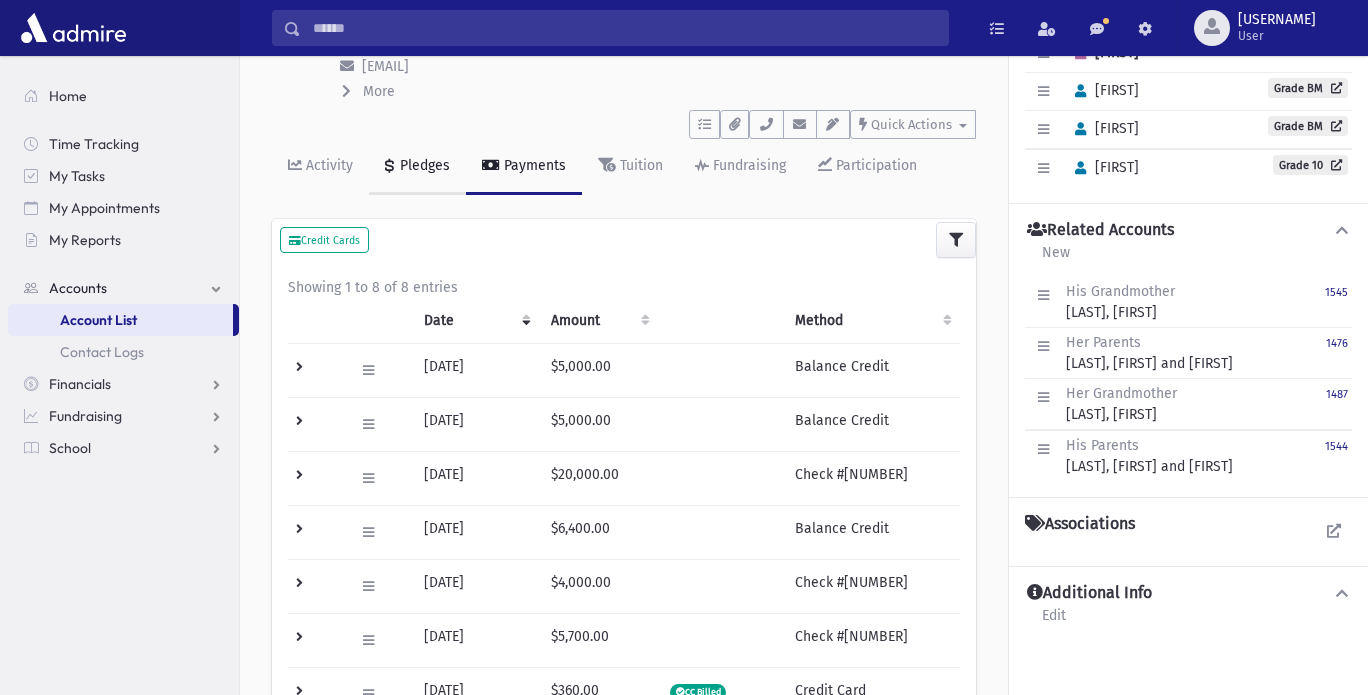 click on "Pledges" at bounding box center (423, 165) 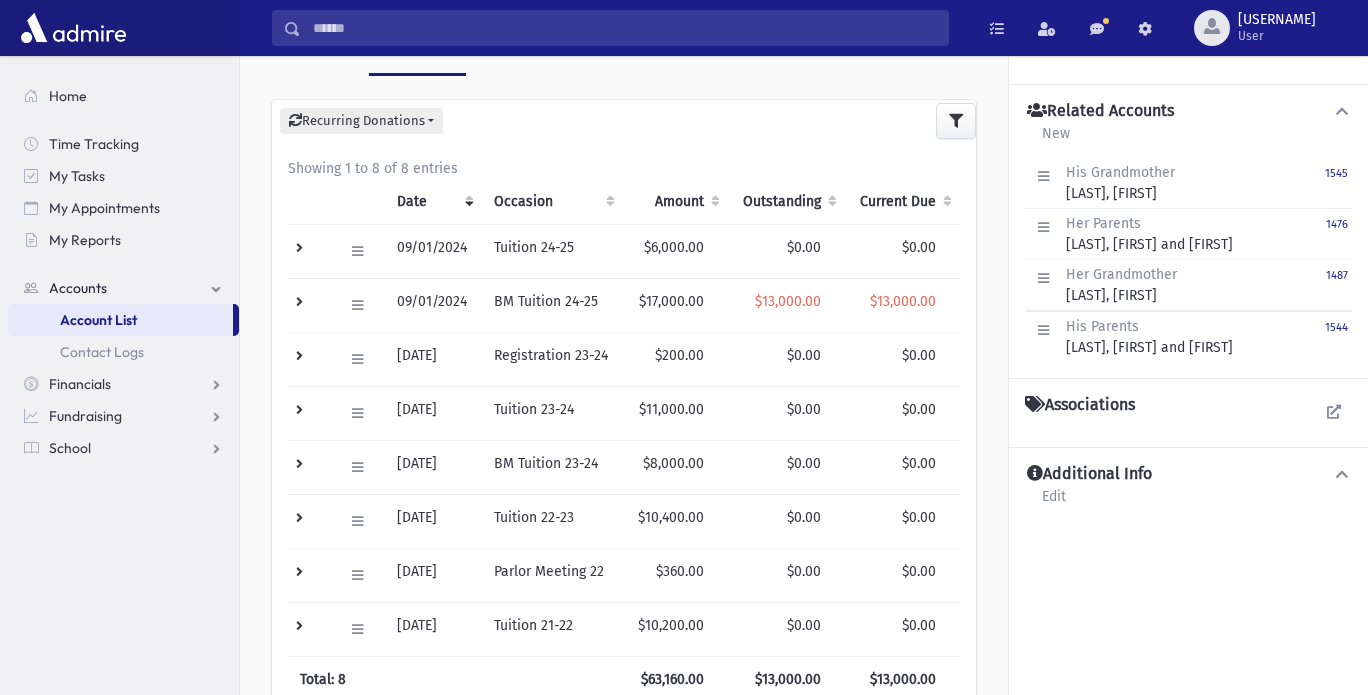 scroll, scrollTop: 247, scrollLeft: 0, axis: vertical 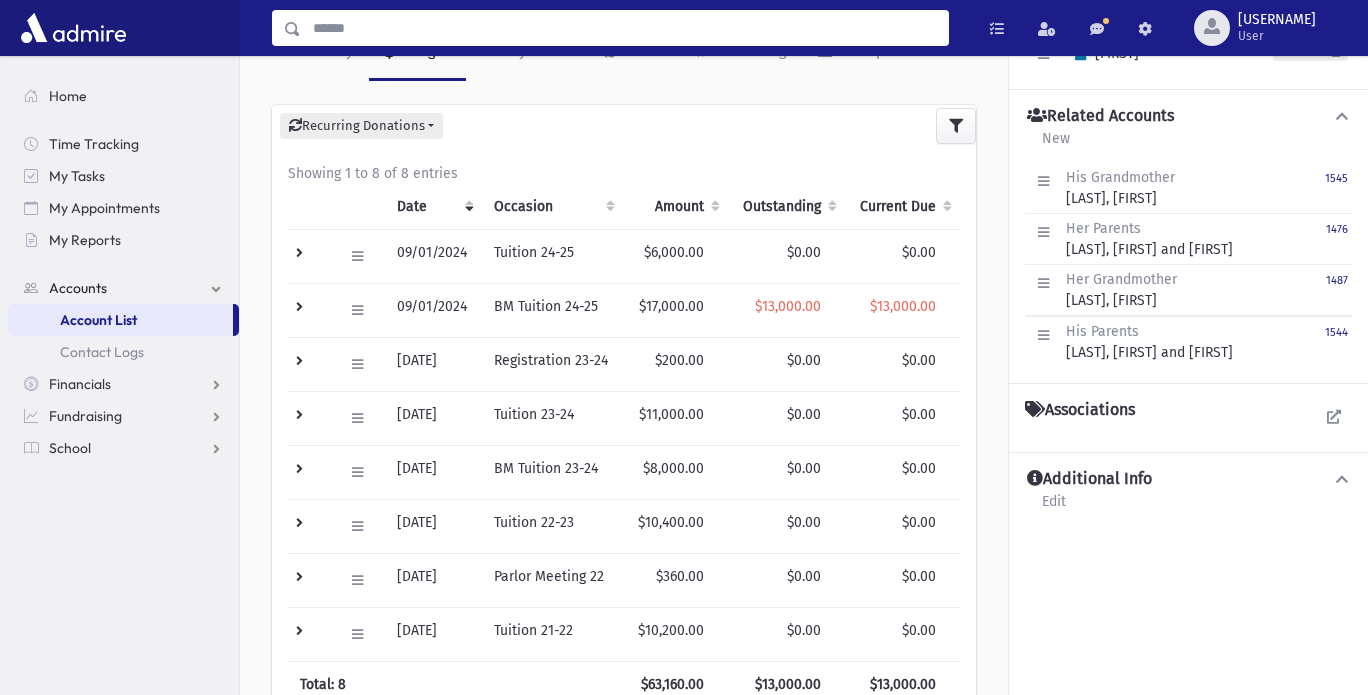 click at bounding box center [624, 28] 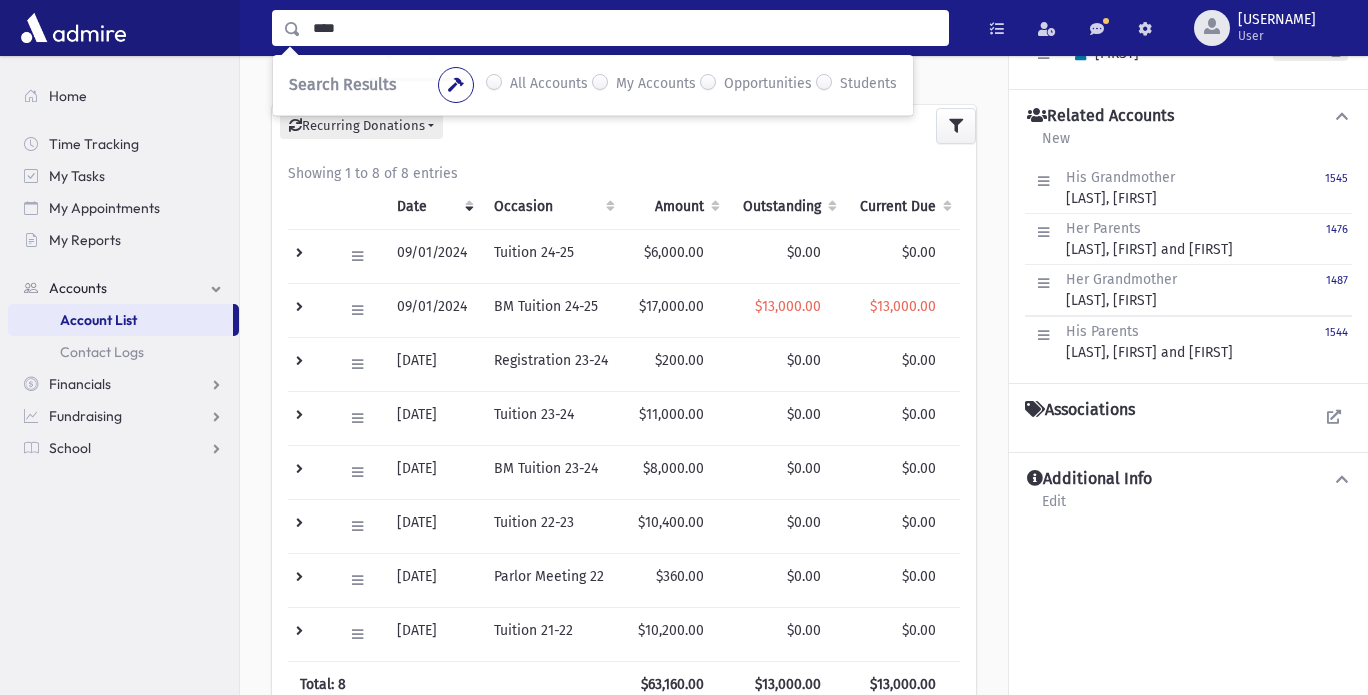 type on "****" 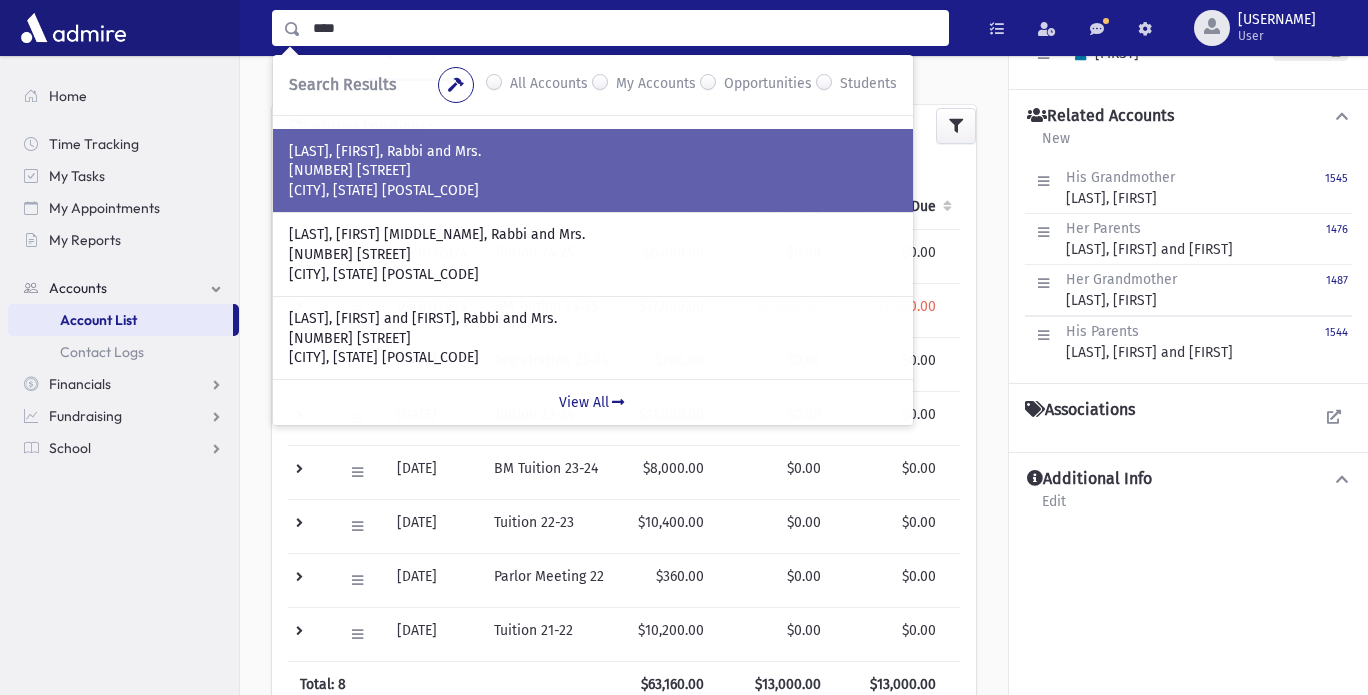 scroll, scrollTop: 154, scrollLeft: 0, axis: vertical 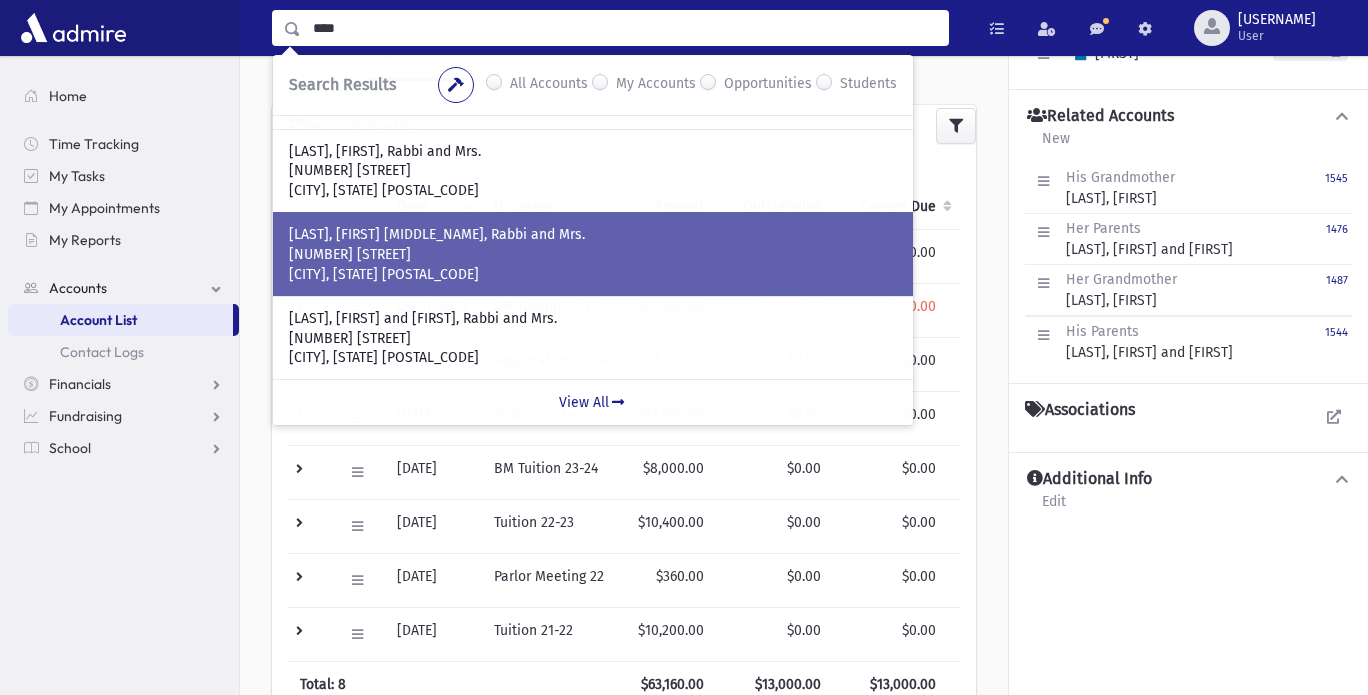 click on "1343 Read PL" at bounding box center [593, 255] 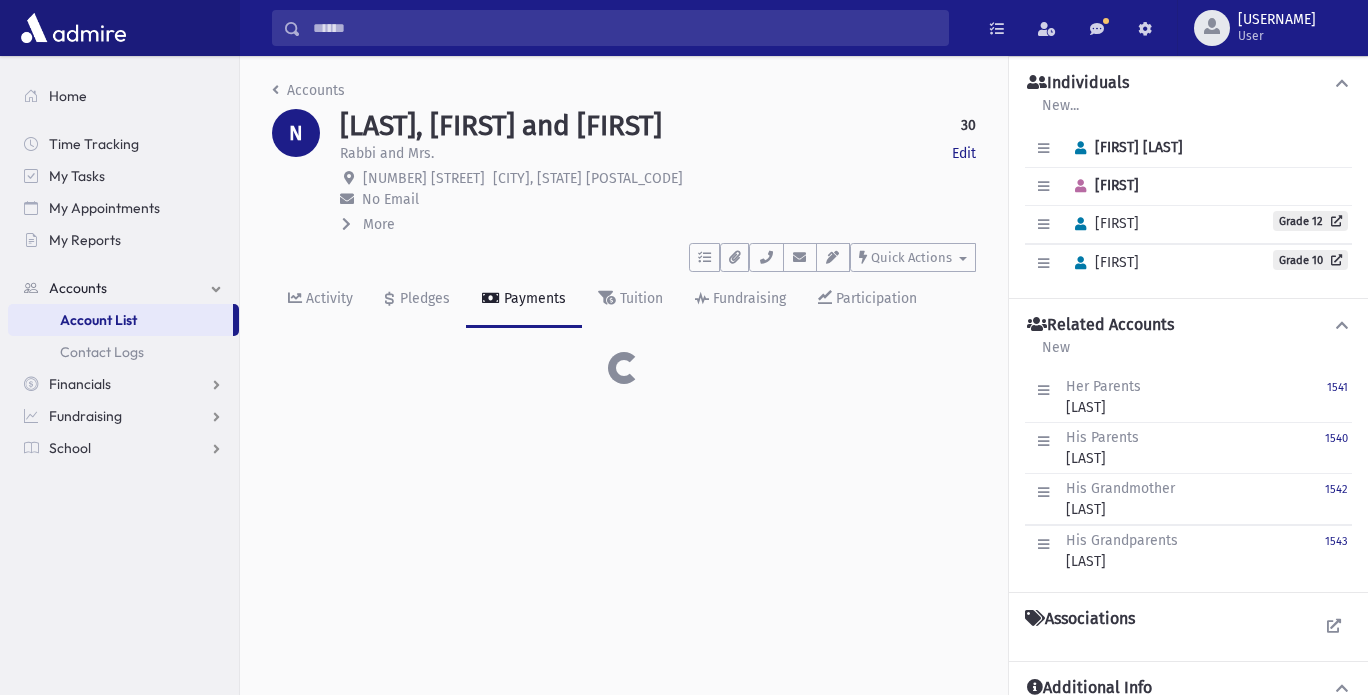 scroll, scrollTop: 0, scrollLeft: 0, axis: both 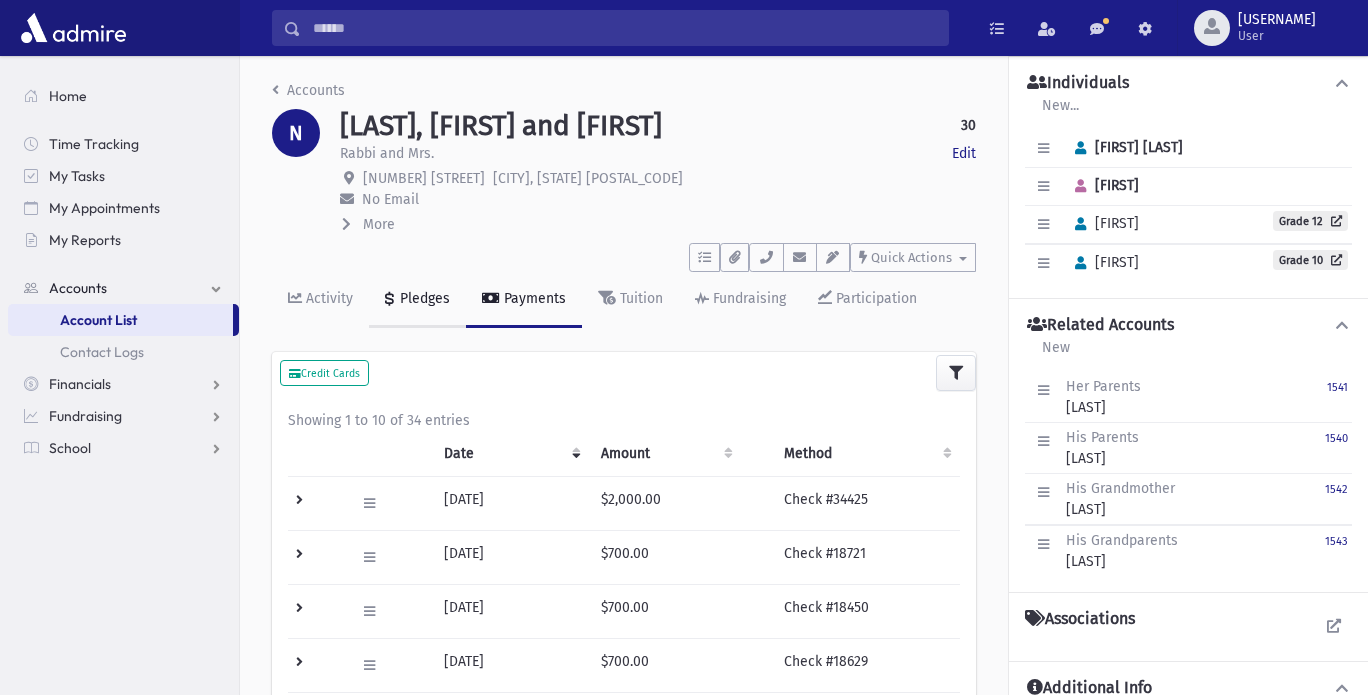 click on "Pledges" at bounding box center [423, 298] 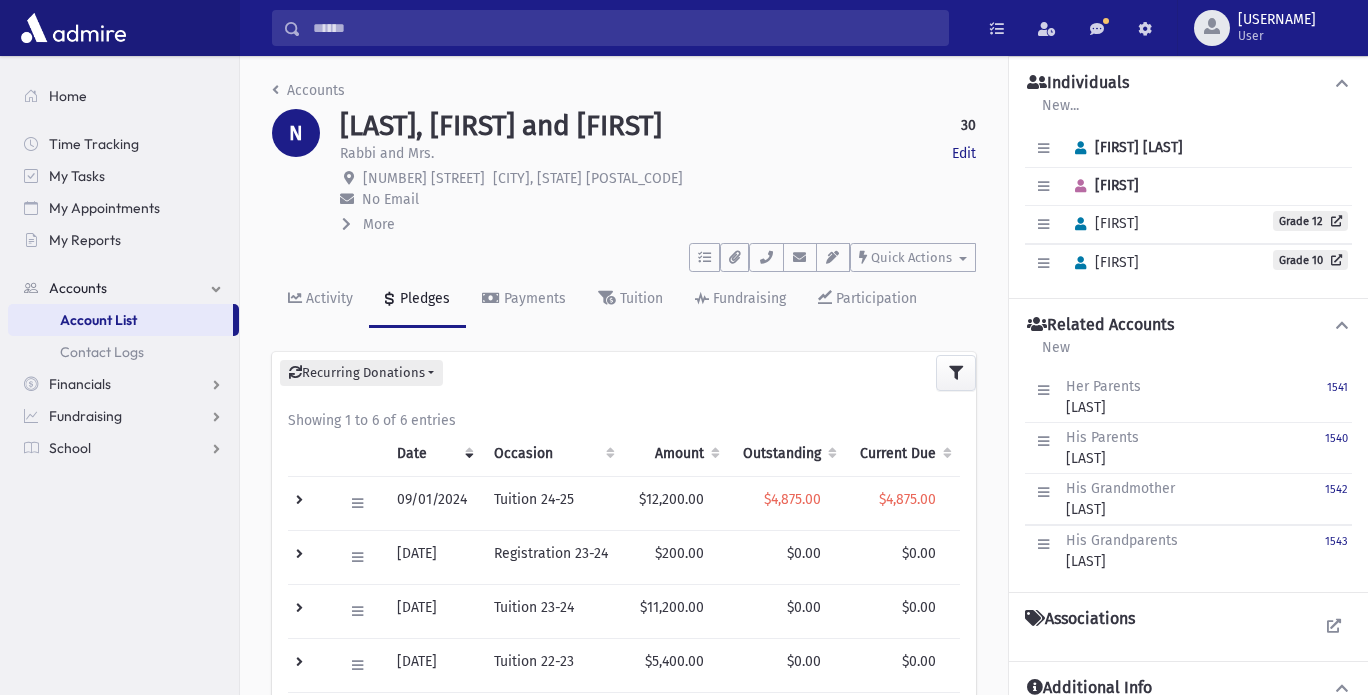 click at bounding box center (624, 28) 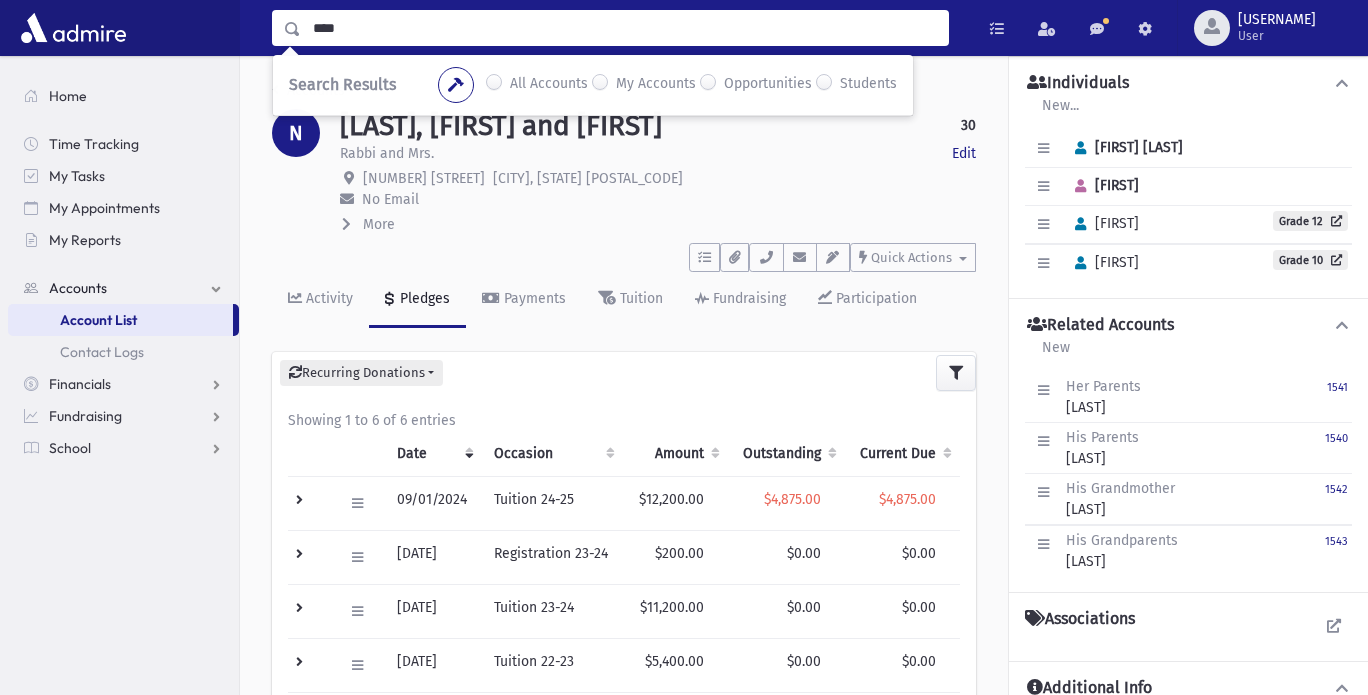 type on "****" 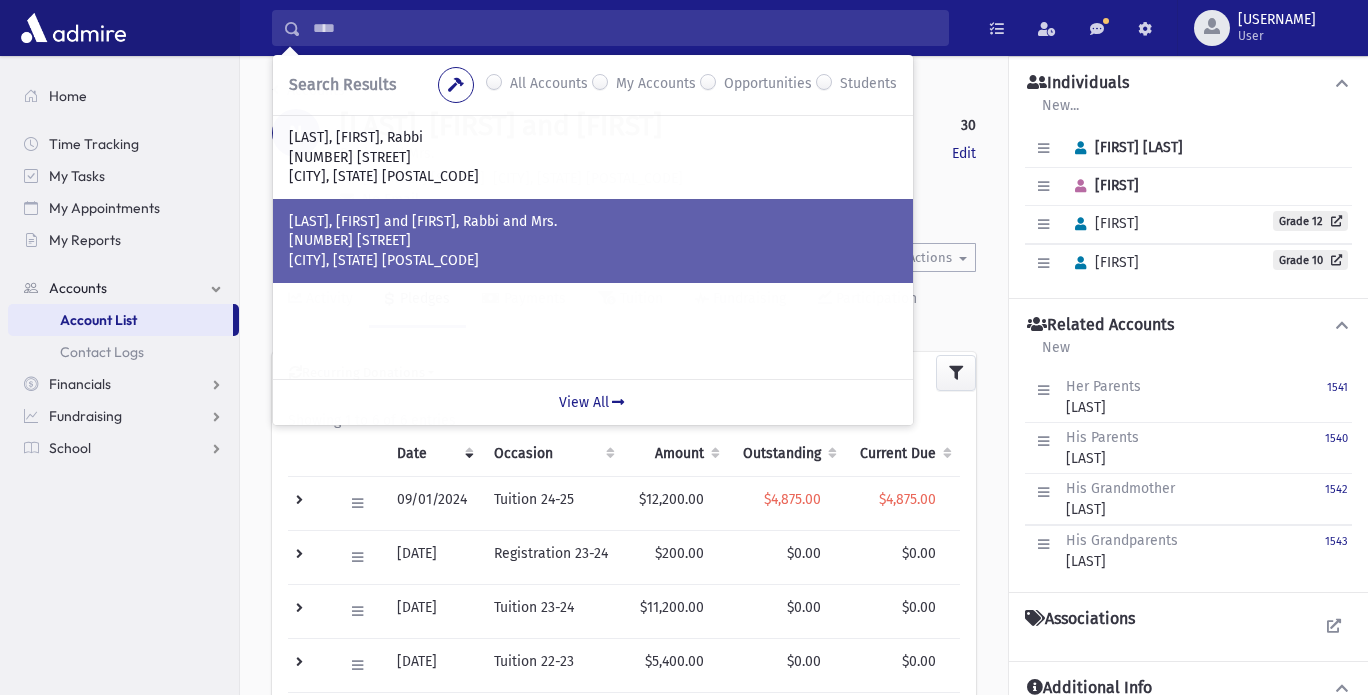 click on "[CITY], [STATE] [POSTAL_CODE]" at bounding box center [593, 261] 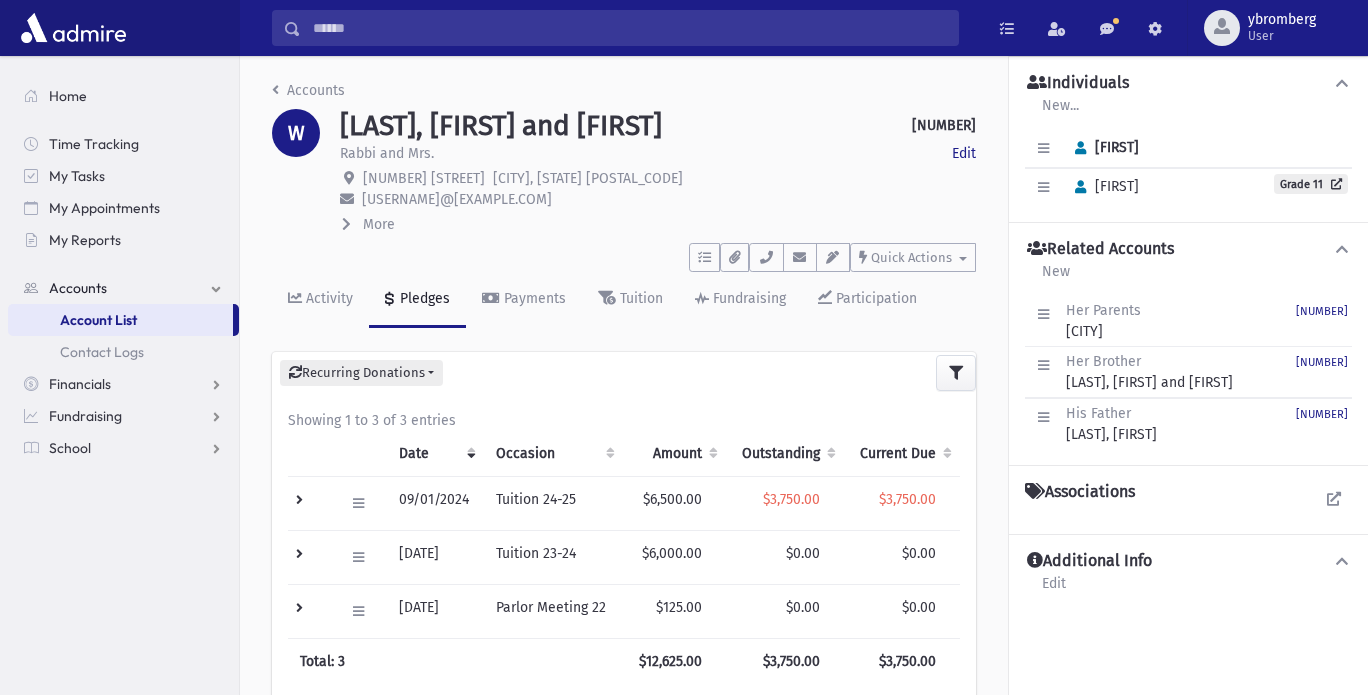scroll, scrollTop: 0, scrollLeft: 0, axis: both 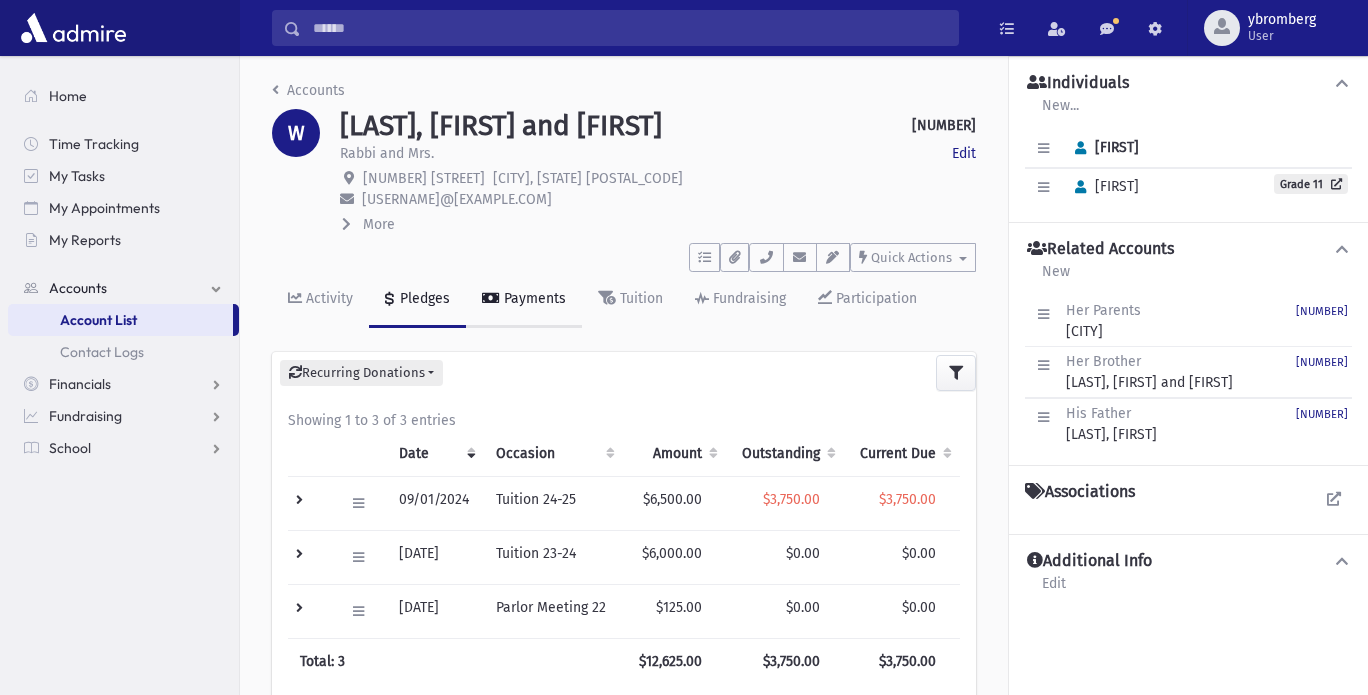 click on "Payments" at bounding box center [533, 298] 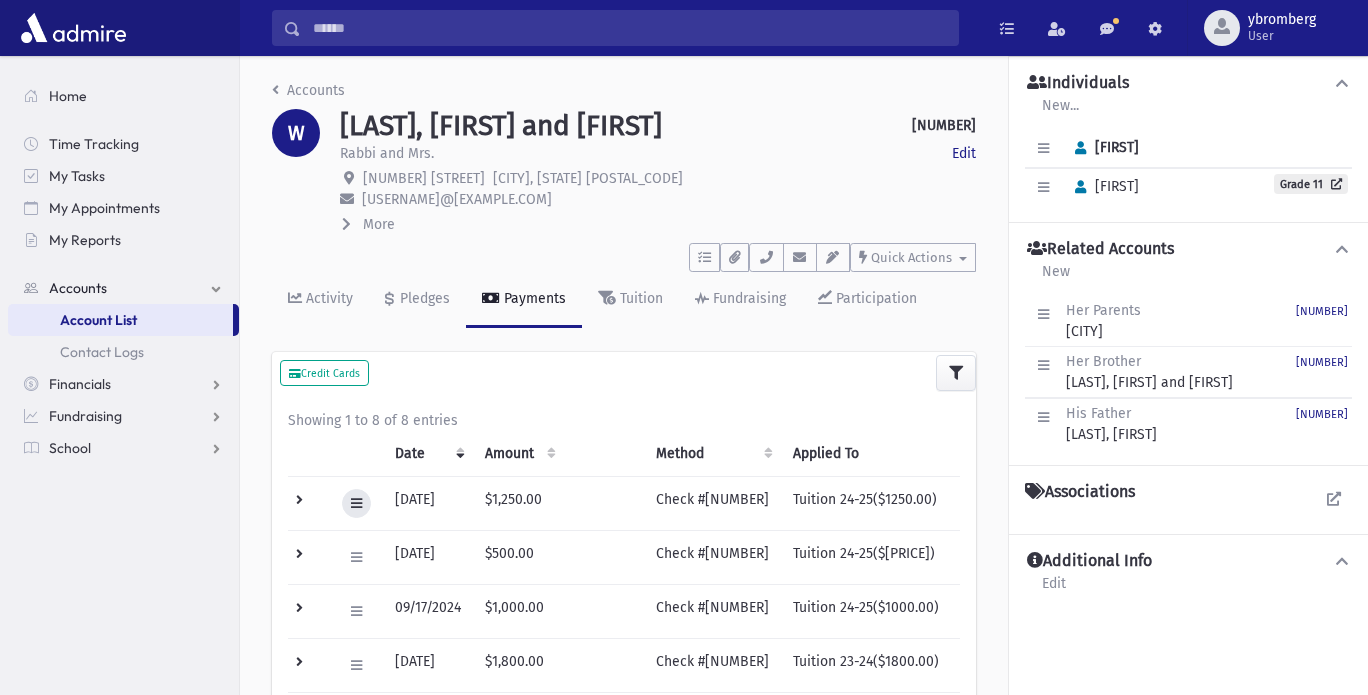 click at bounding box center (356, 503) 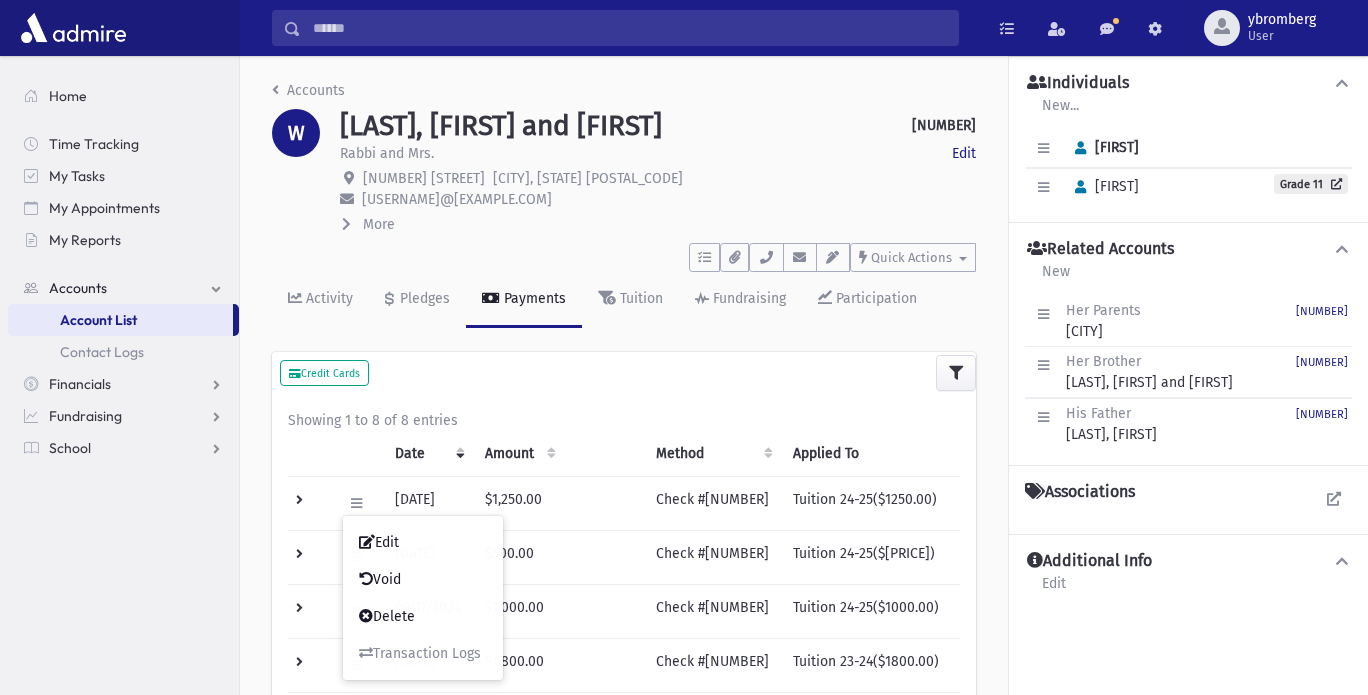 click on "To Do's
No open tasks
Show List
Documents
No documents
Show List
Select an Email Address
Cancel" at bounding box center (624, 253) 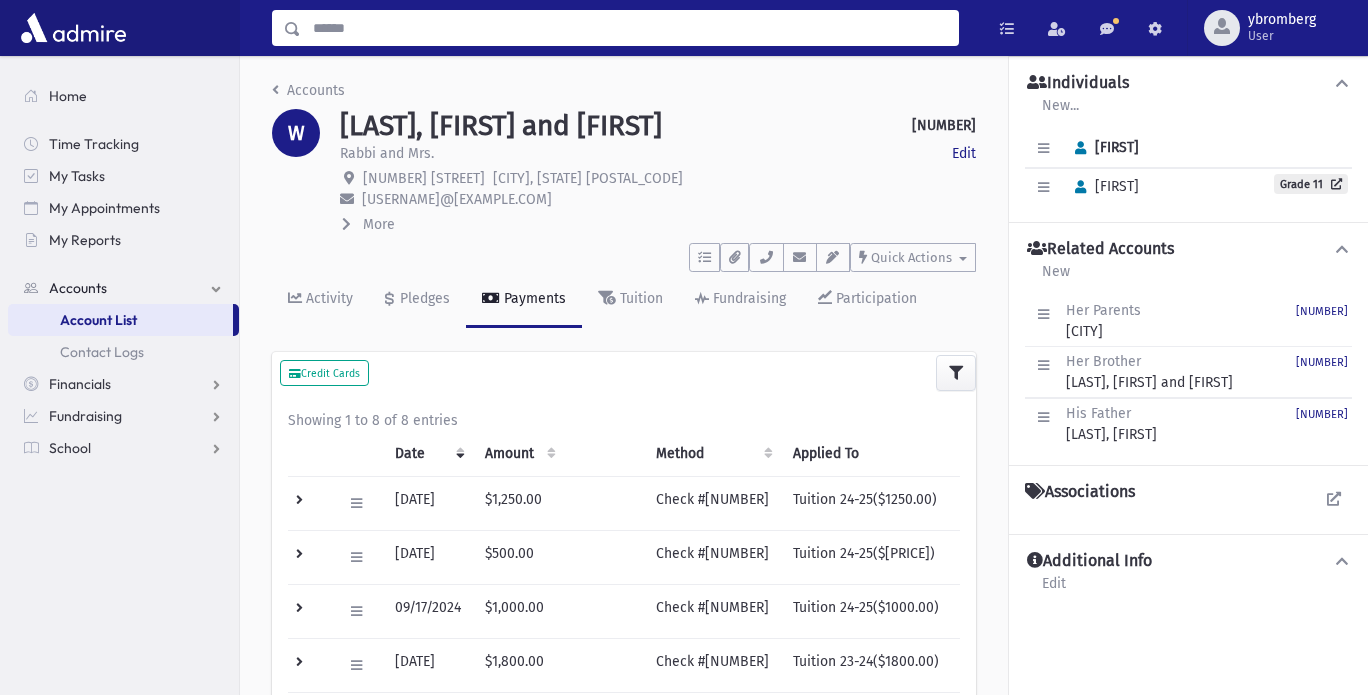 click at bounding box center (629, 28) 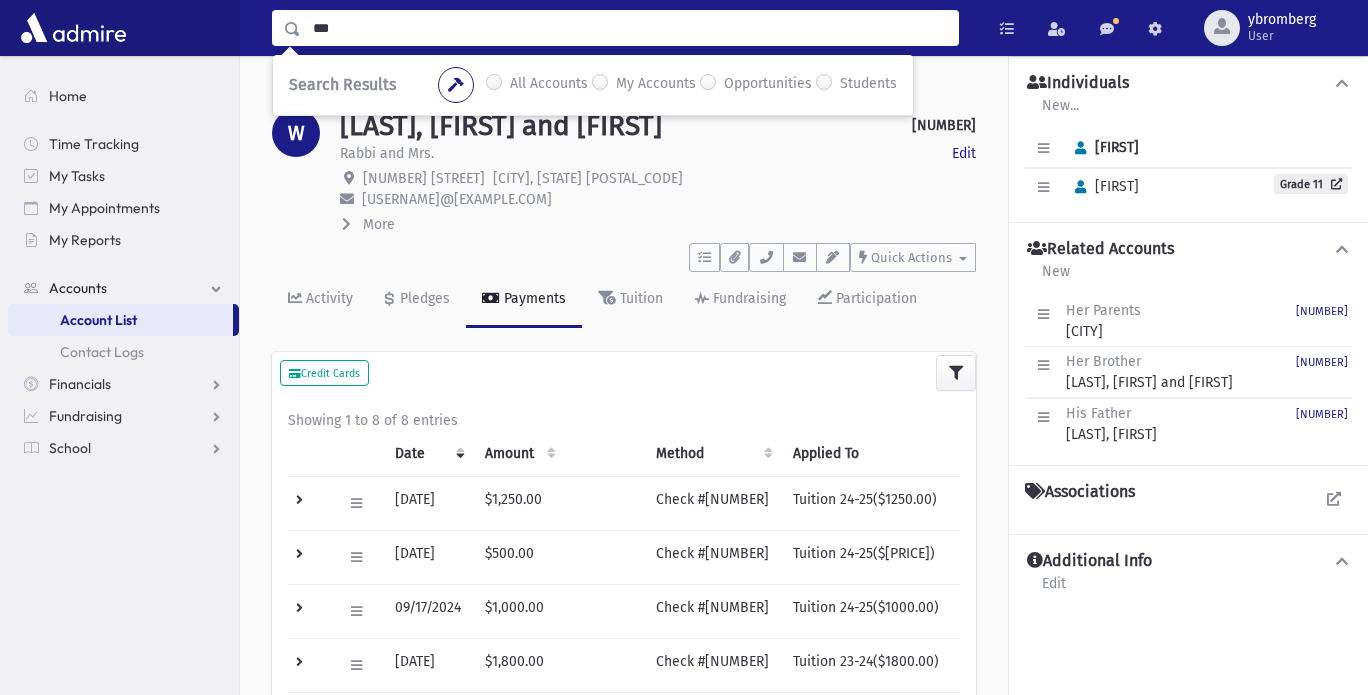 type on "***" 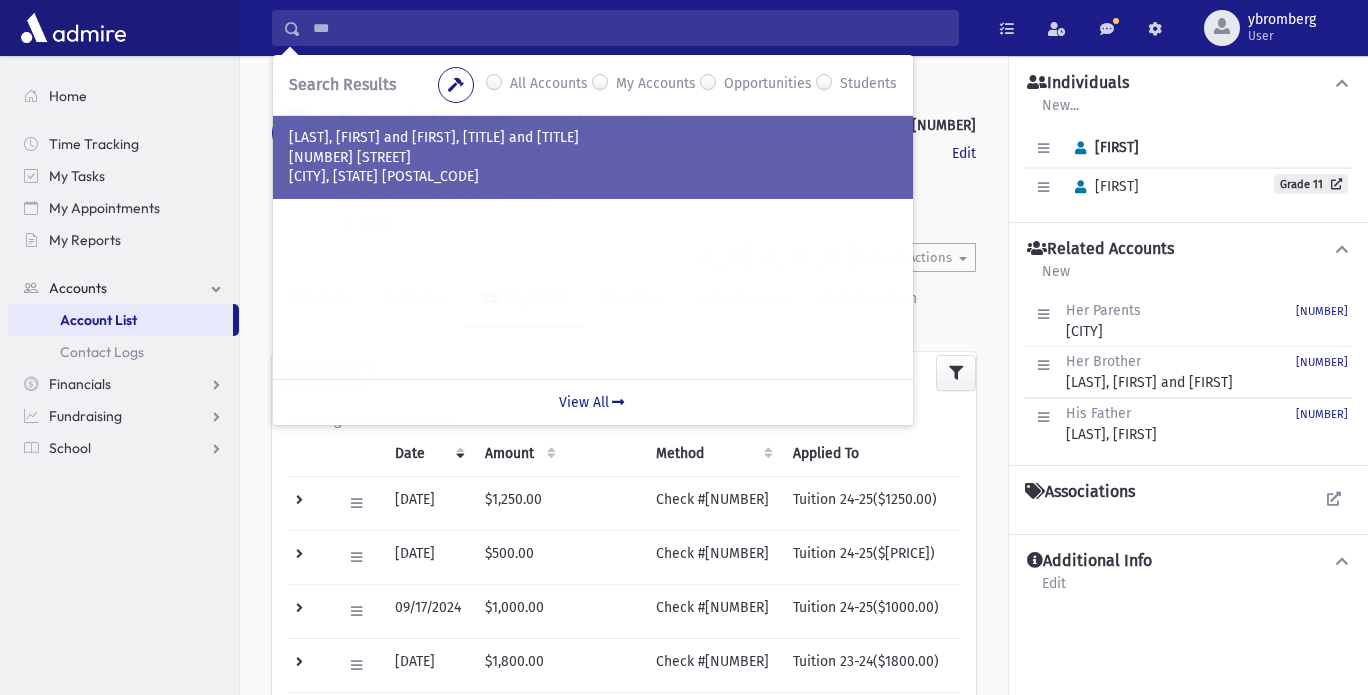 click on "Jackson, NJ 08527" at bounding box center (593, 177) 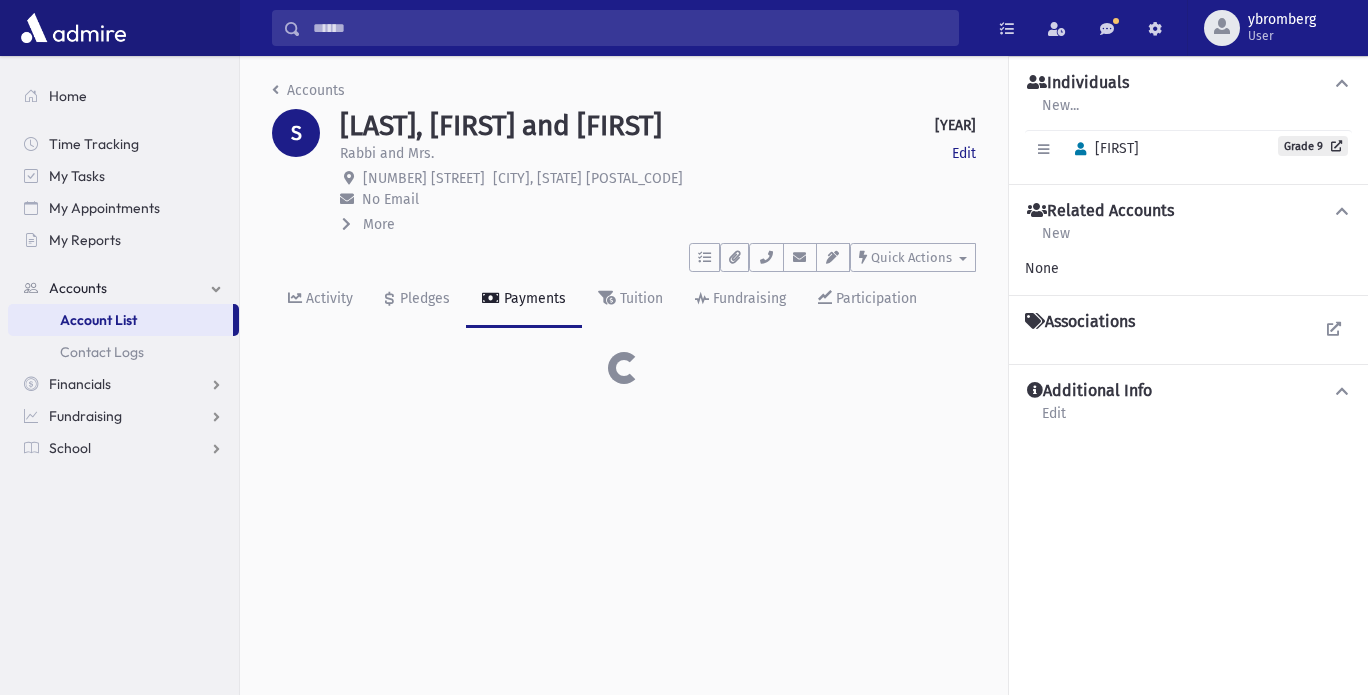 scroll, scrollTop: 0, scrollLeft: 0, axis: both 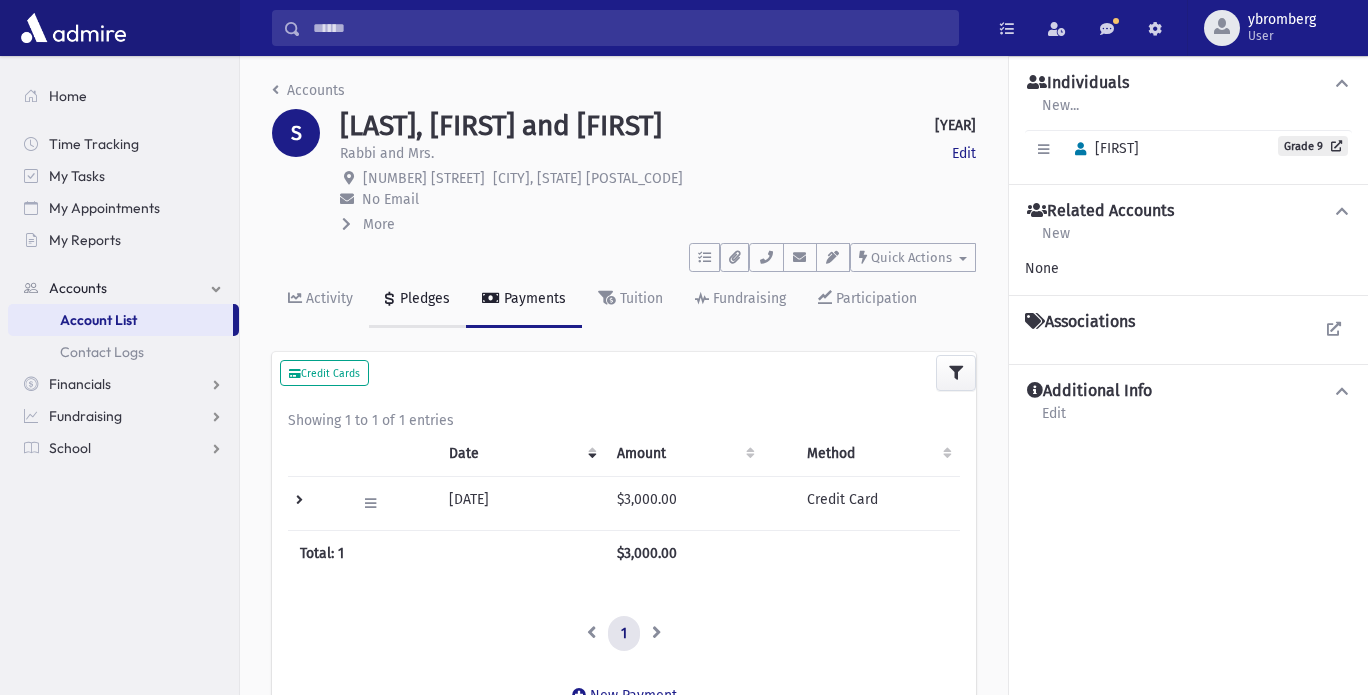 click on "Pledges" at bounding box center [423, 298] 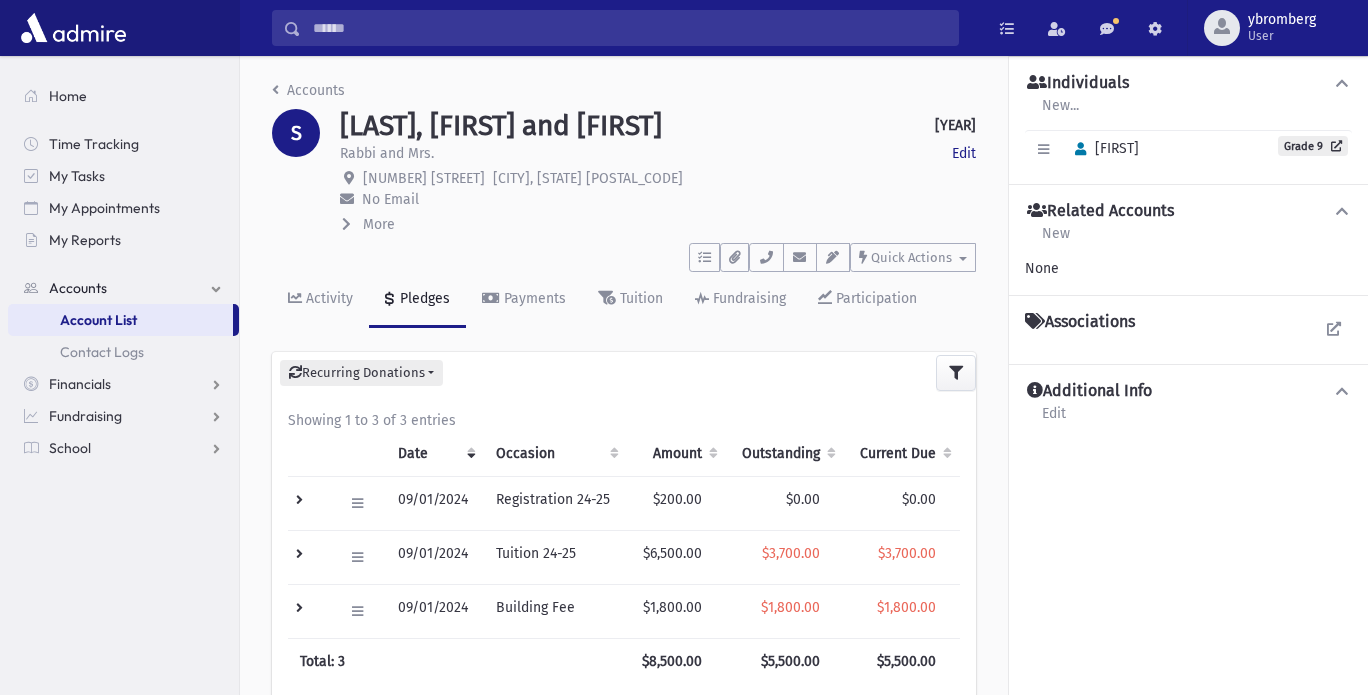 click on "Pledges" at bounding box center [423, 298] 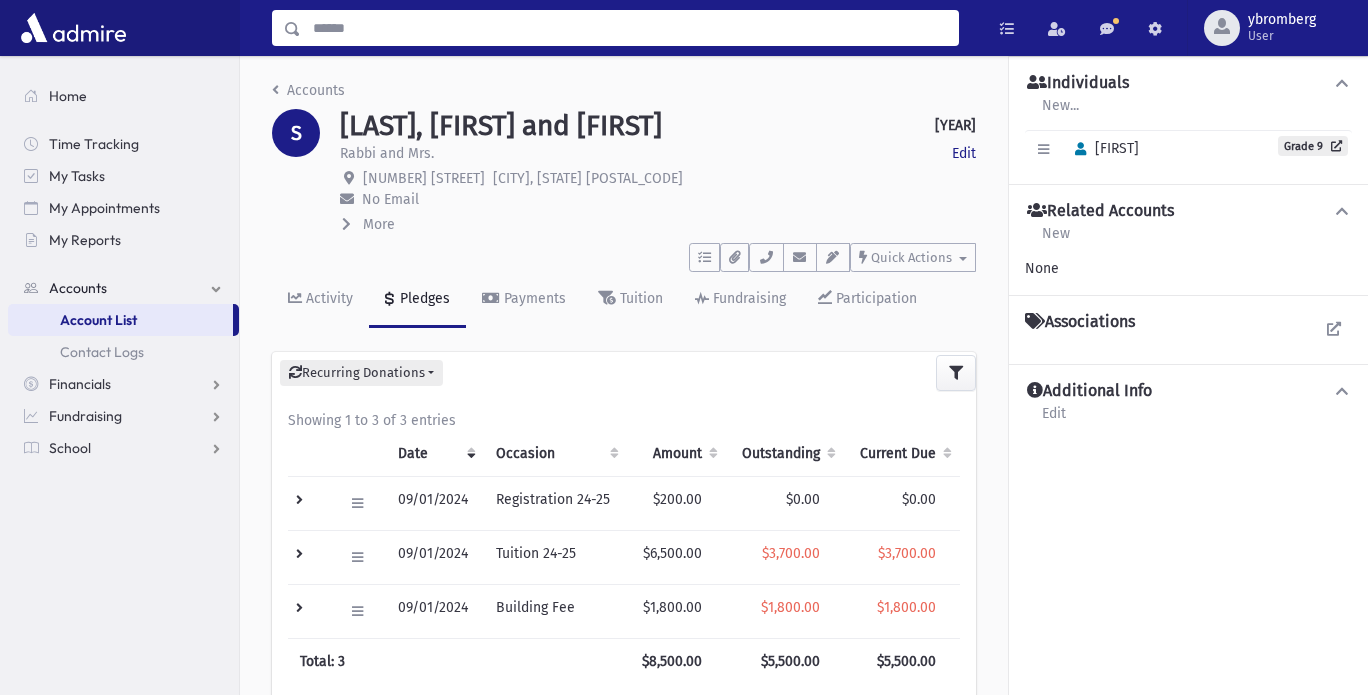 click at bounding box center [629, 28] 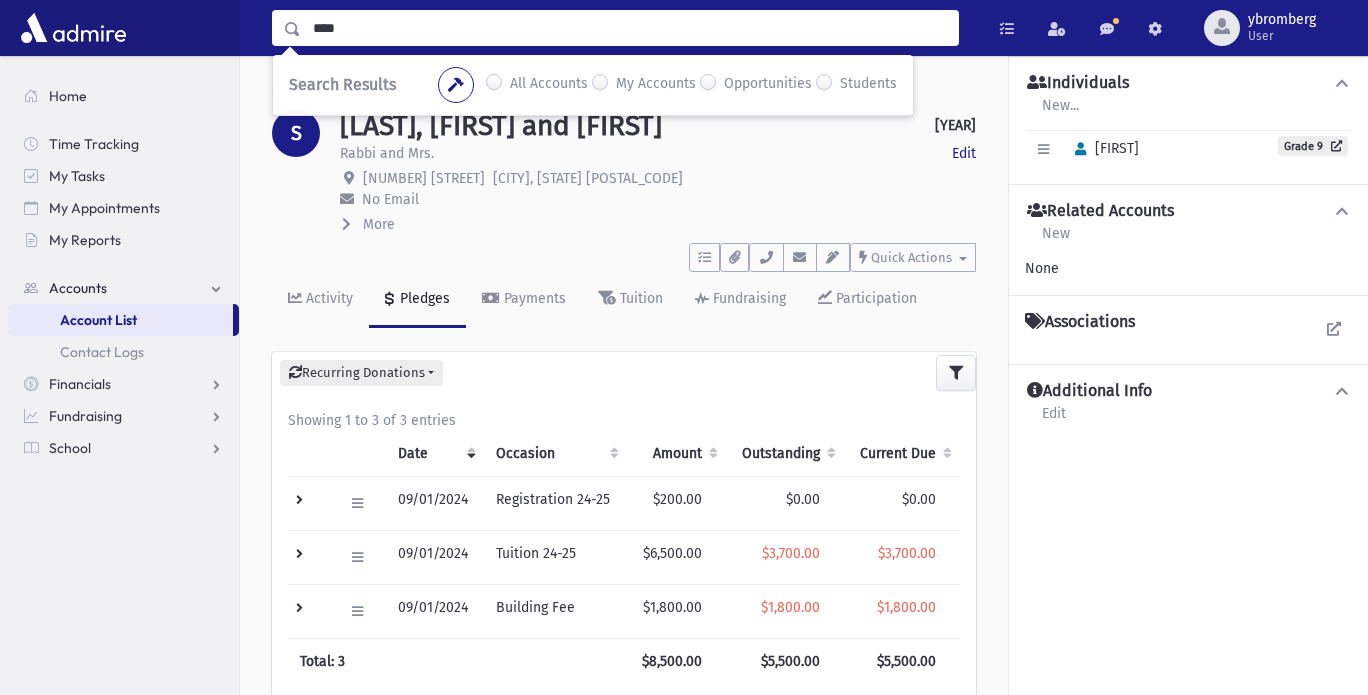 type on "****" 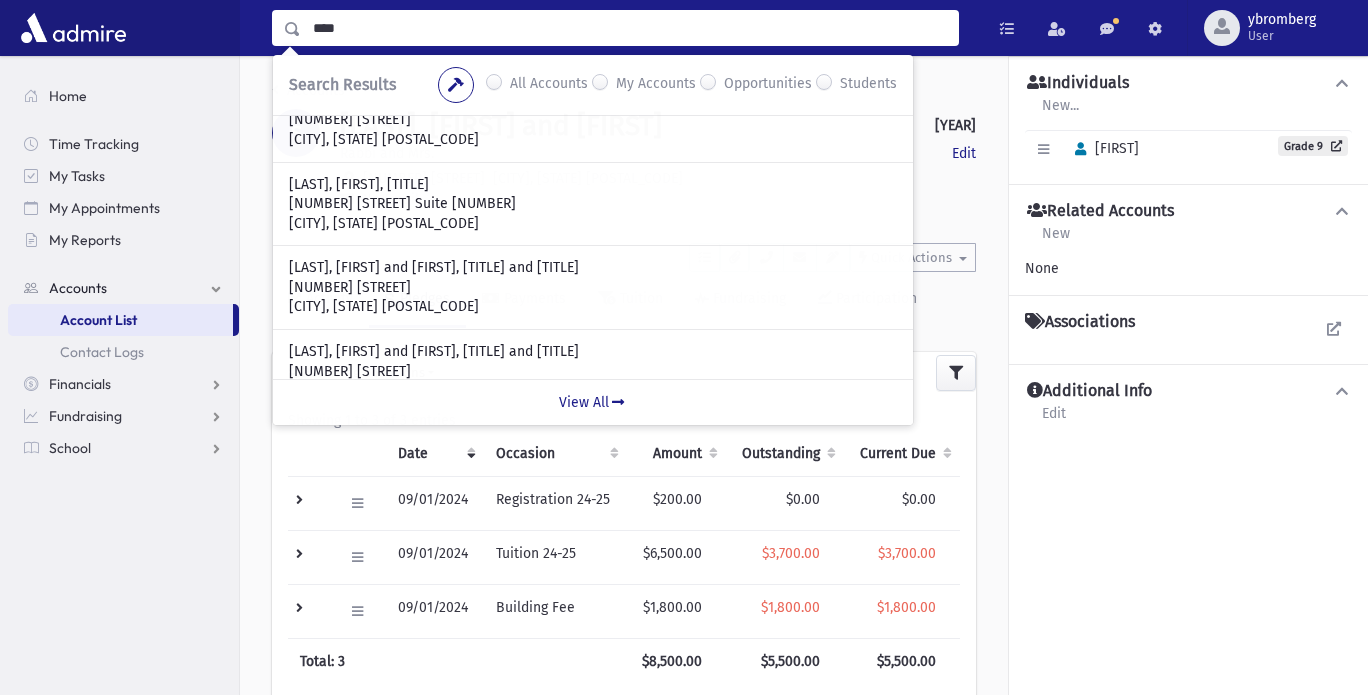 scroll, scrollTop: 418, scrollLeft: 0, axis: vertical 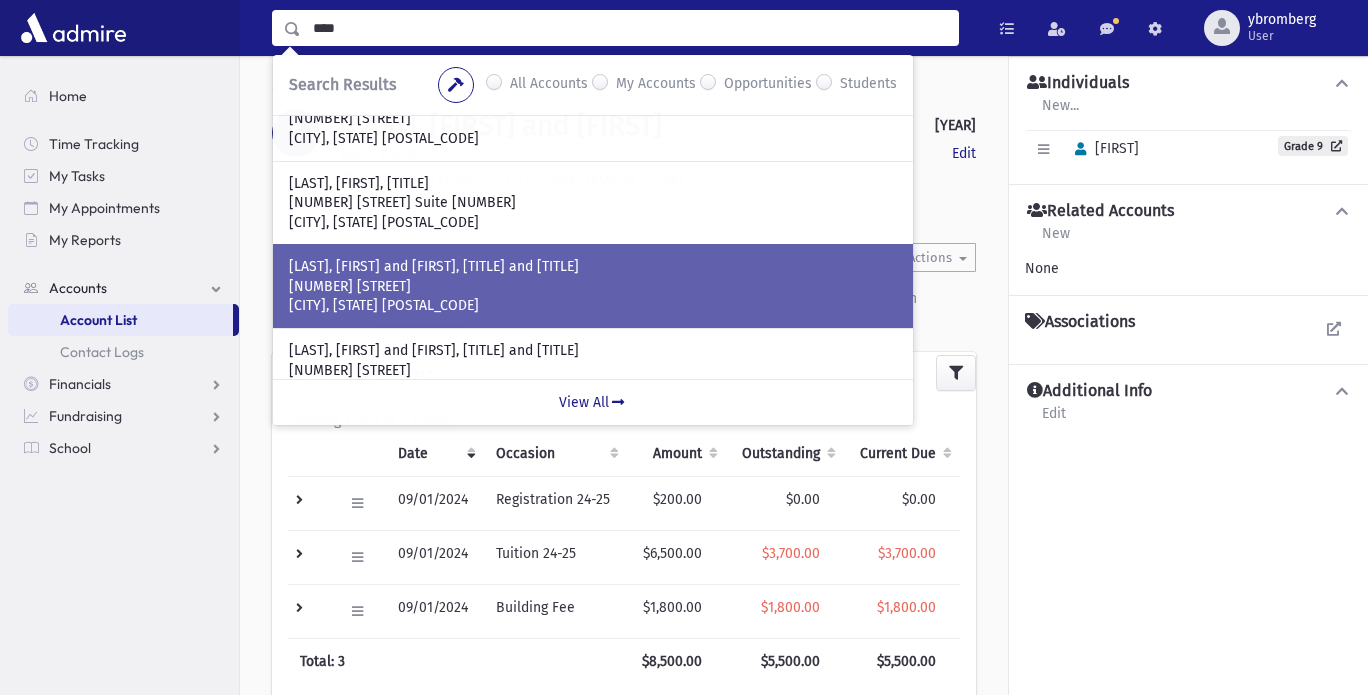click on "SCHWARTZ, Shmuel and Chaya, Rabbi and Mrs." at bounding box center [593, 267] 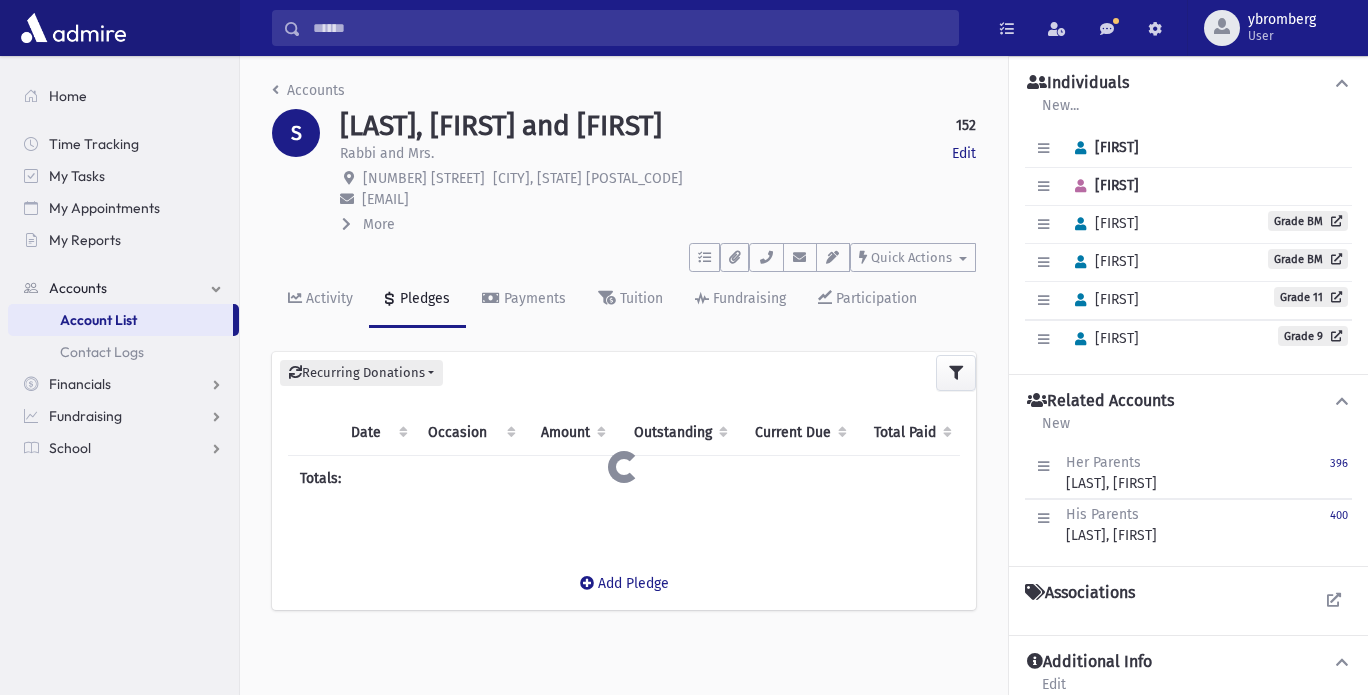 scroll, scrollTop: 0, scrollLeft: 0, axis: both 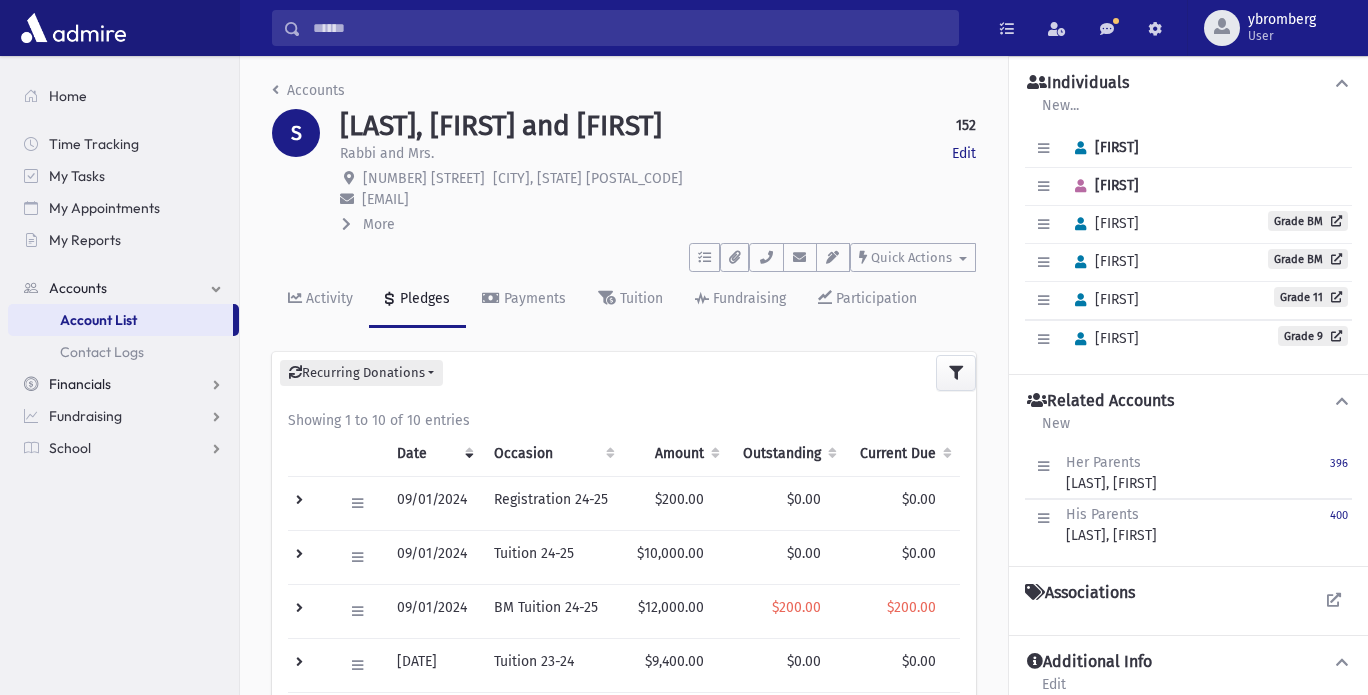 click on "Financials" at bounding box center (80, 384) 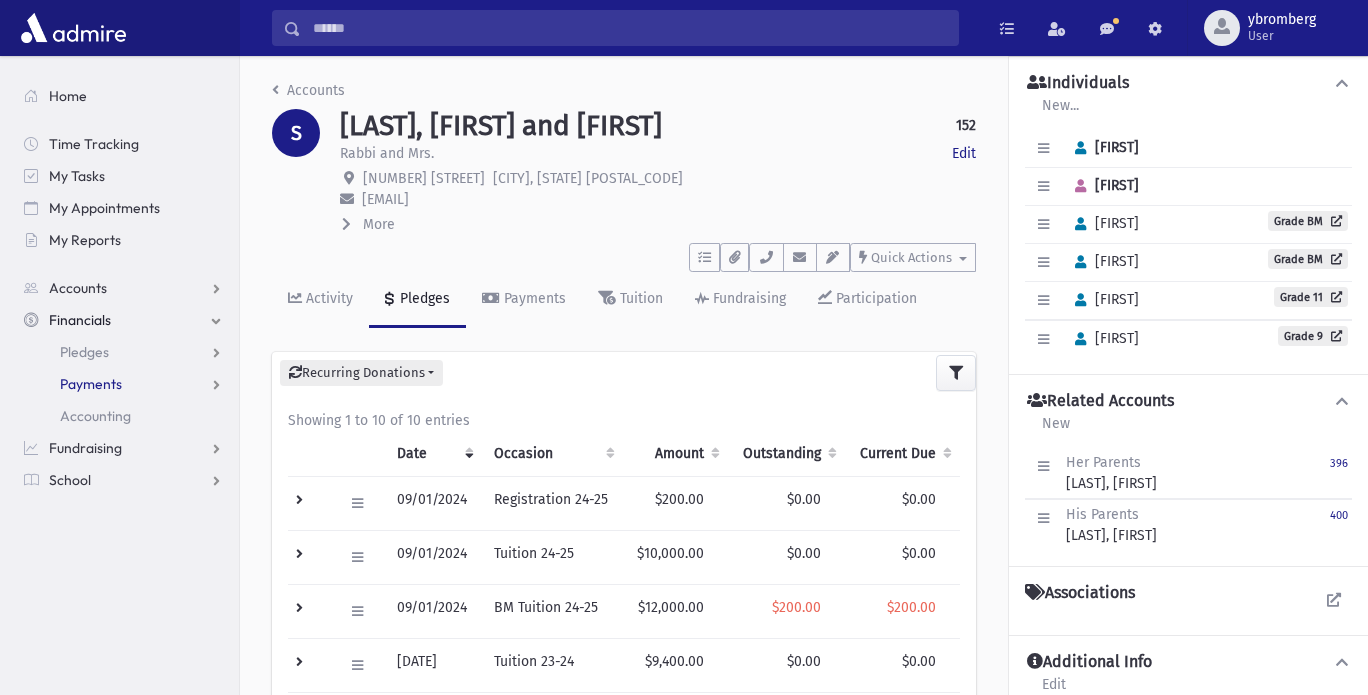 click on "Payments" at bounding box center [91, 384] 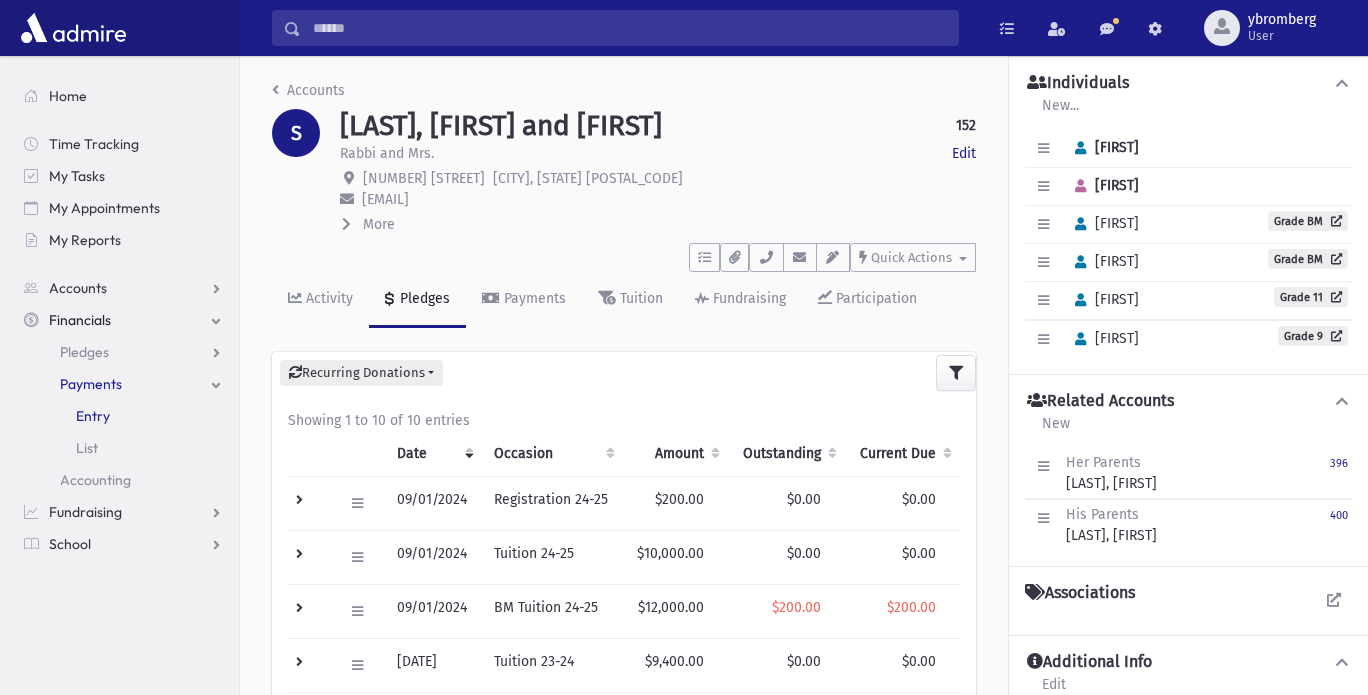 click on "Entry" at bounding box center [93, 416] 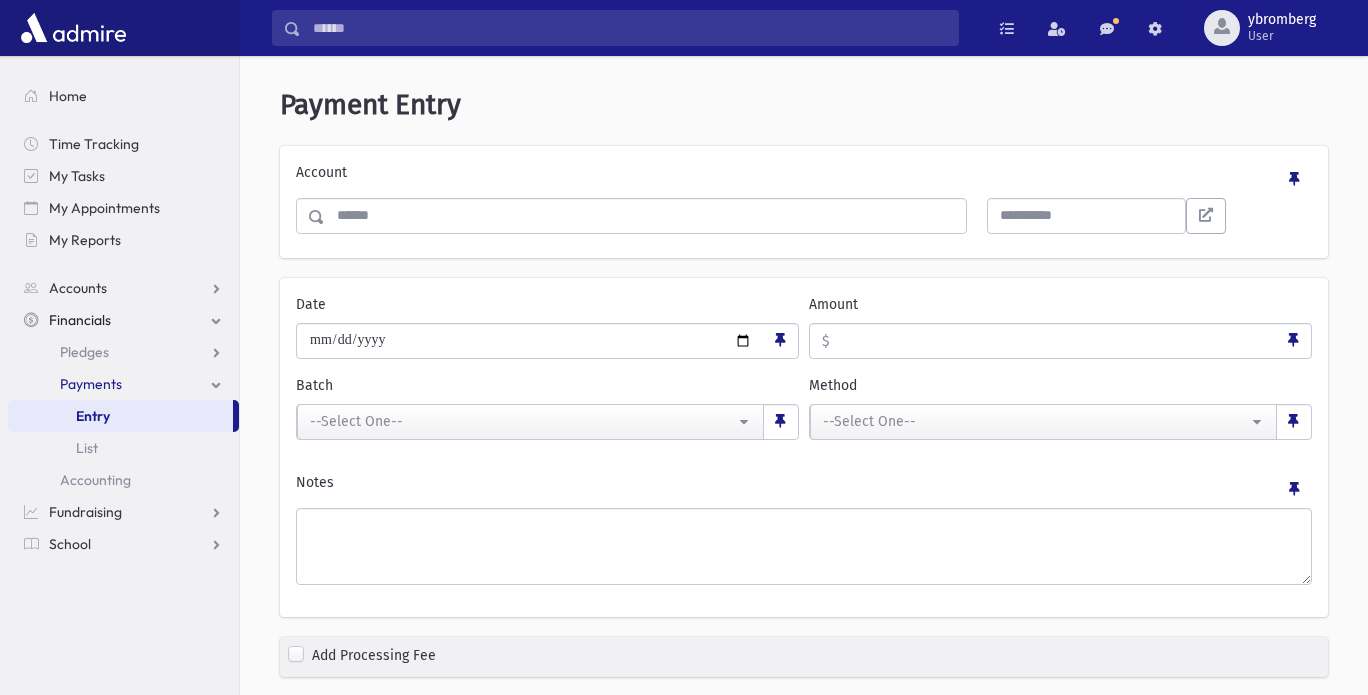 scroll, scrollTop: 0, scrollLeft: 0, axis: both 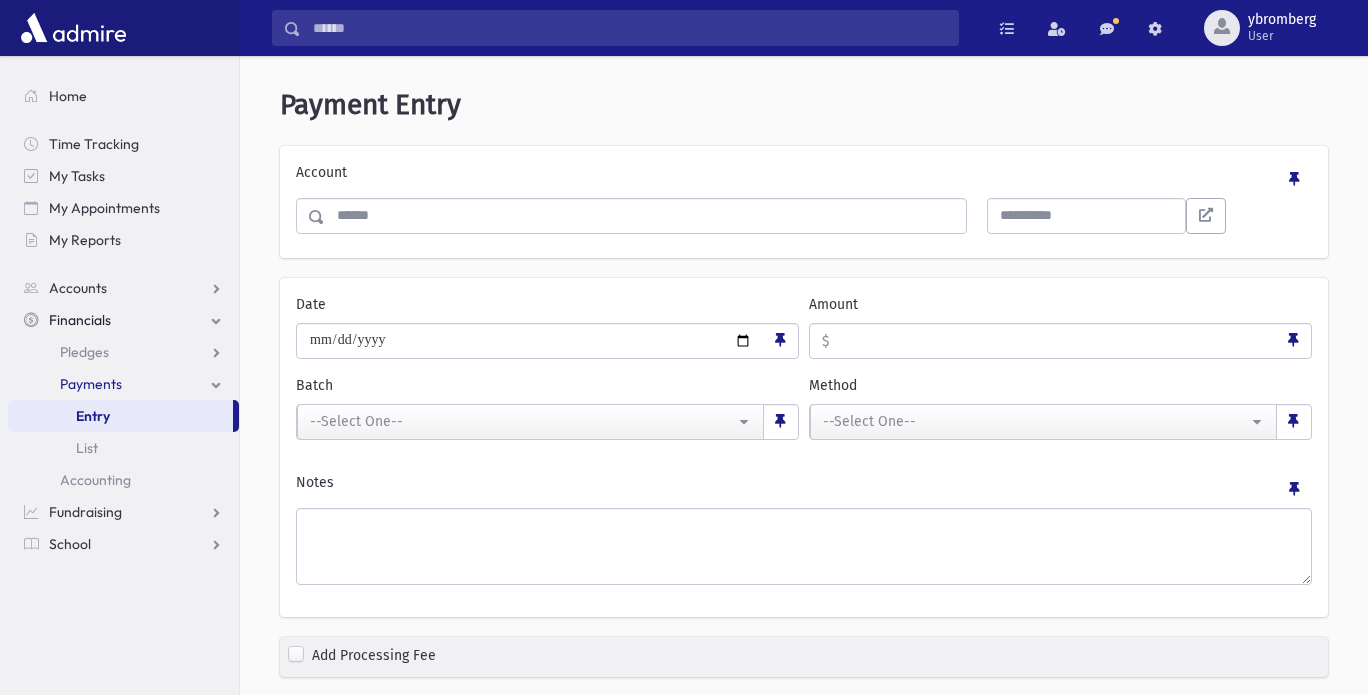click on "Entry" at bounding box center (120, 416) 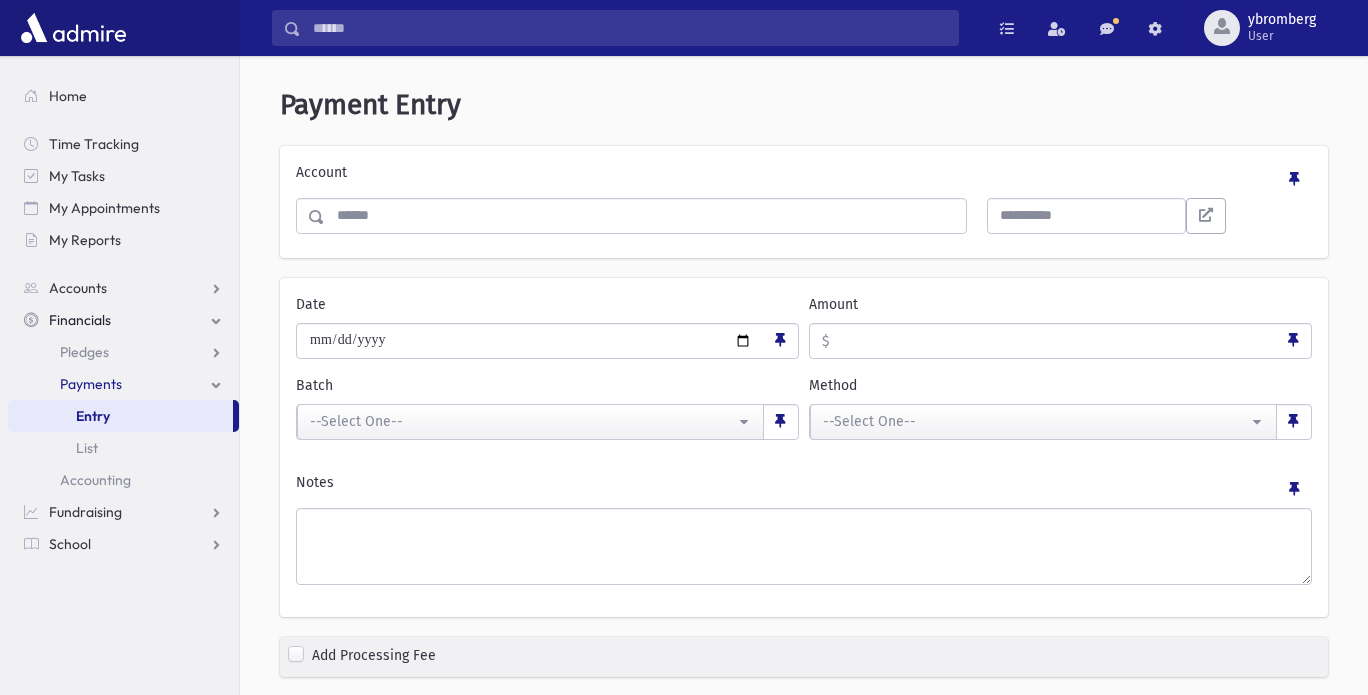 scroll, scrollTop: 0, scrollLeft: 0, axis: both 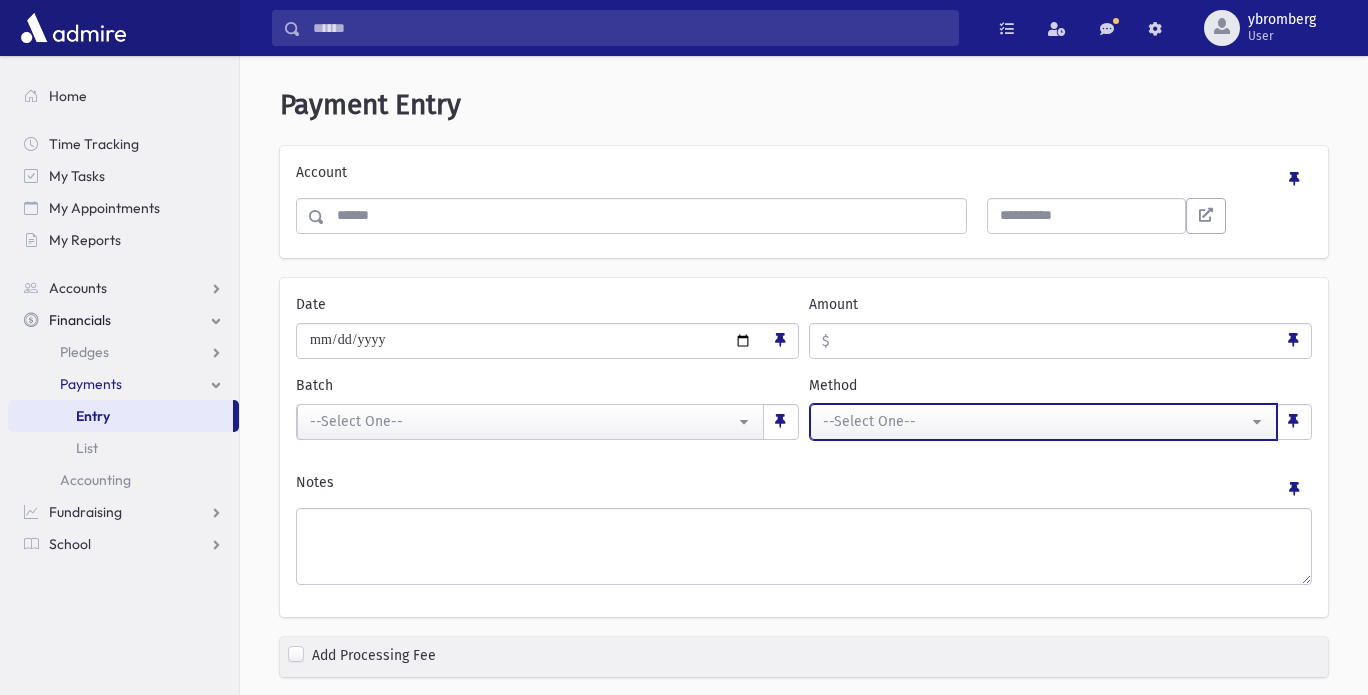 click on "--Select One--" at bounding box center (1035, 421) 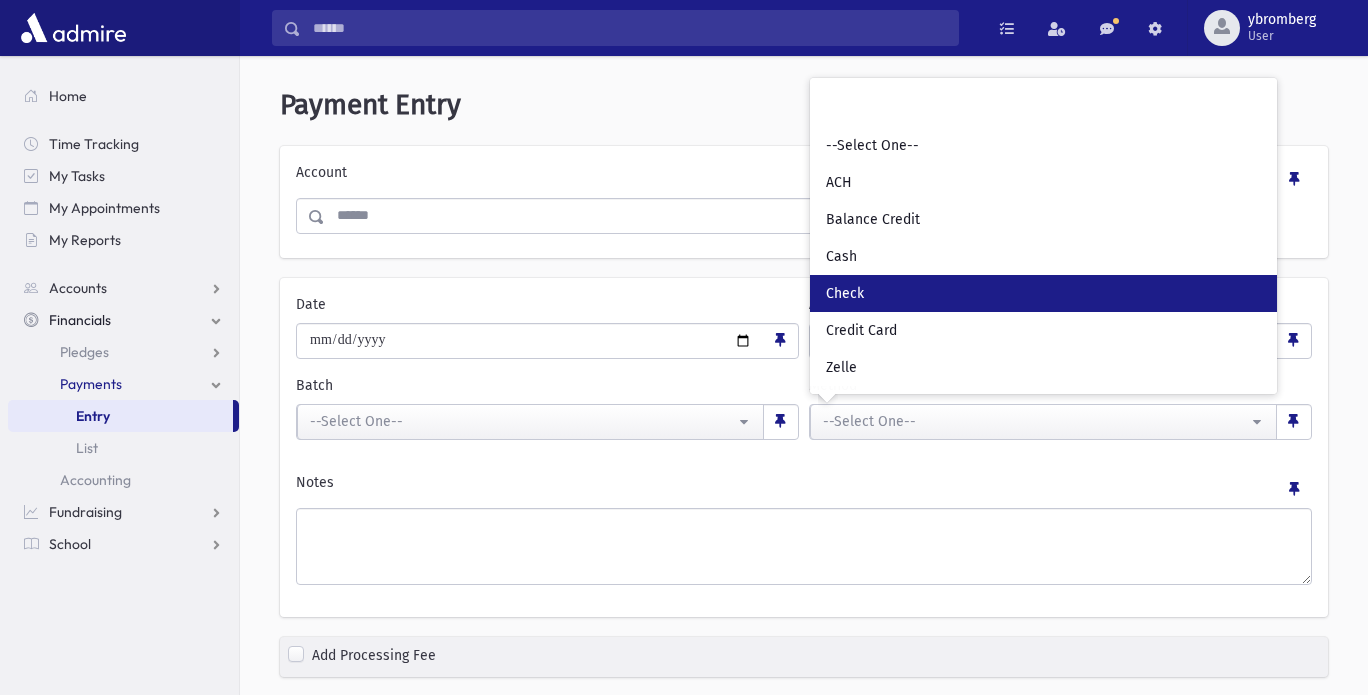 click on "Check" at bounding box center (1043, 293) 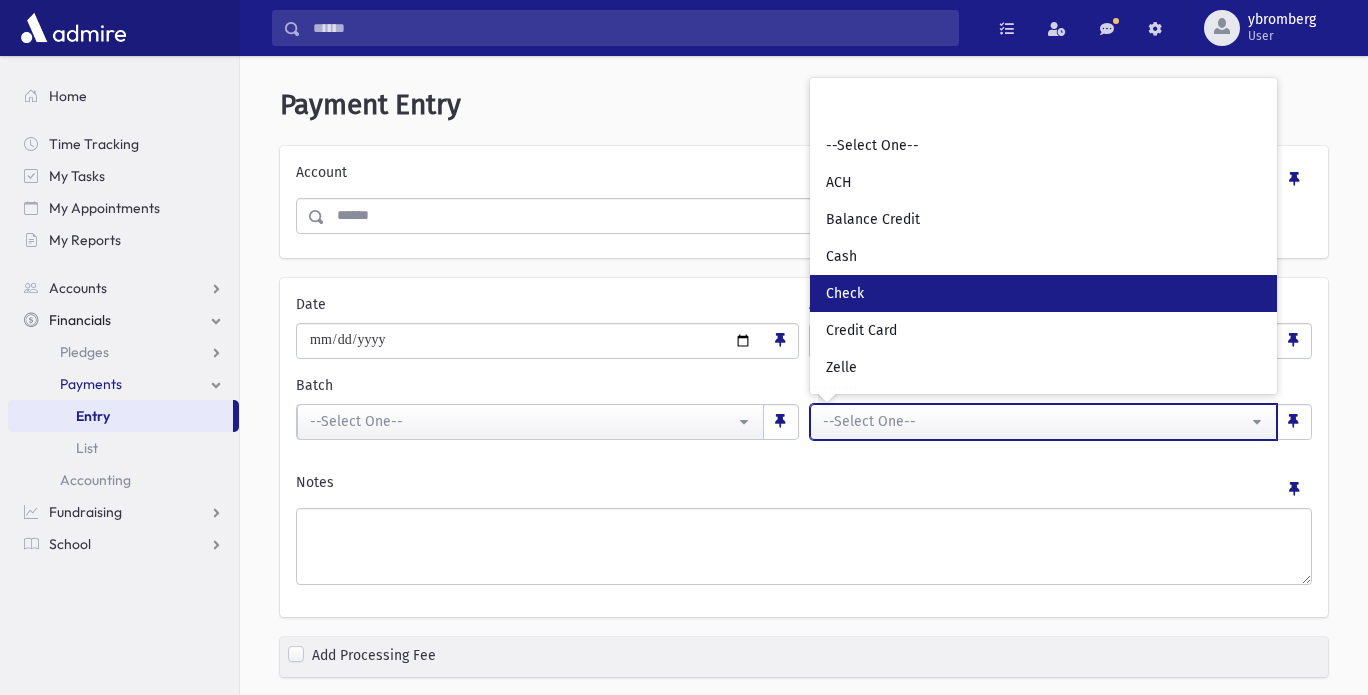 select on "*" 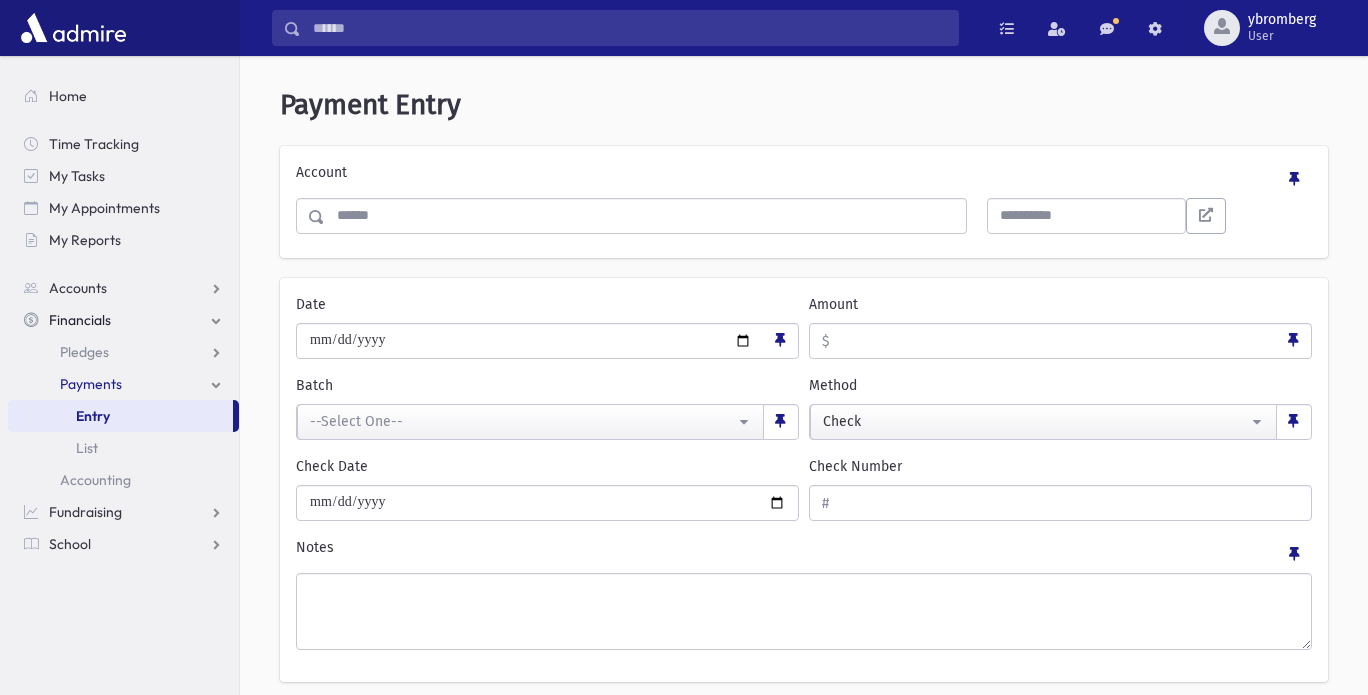 click on "Payment Entry
Account
Search Results
All Accounts My Accounts Opportunities" at bounding box center (804, 636) 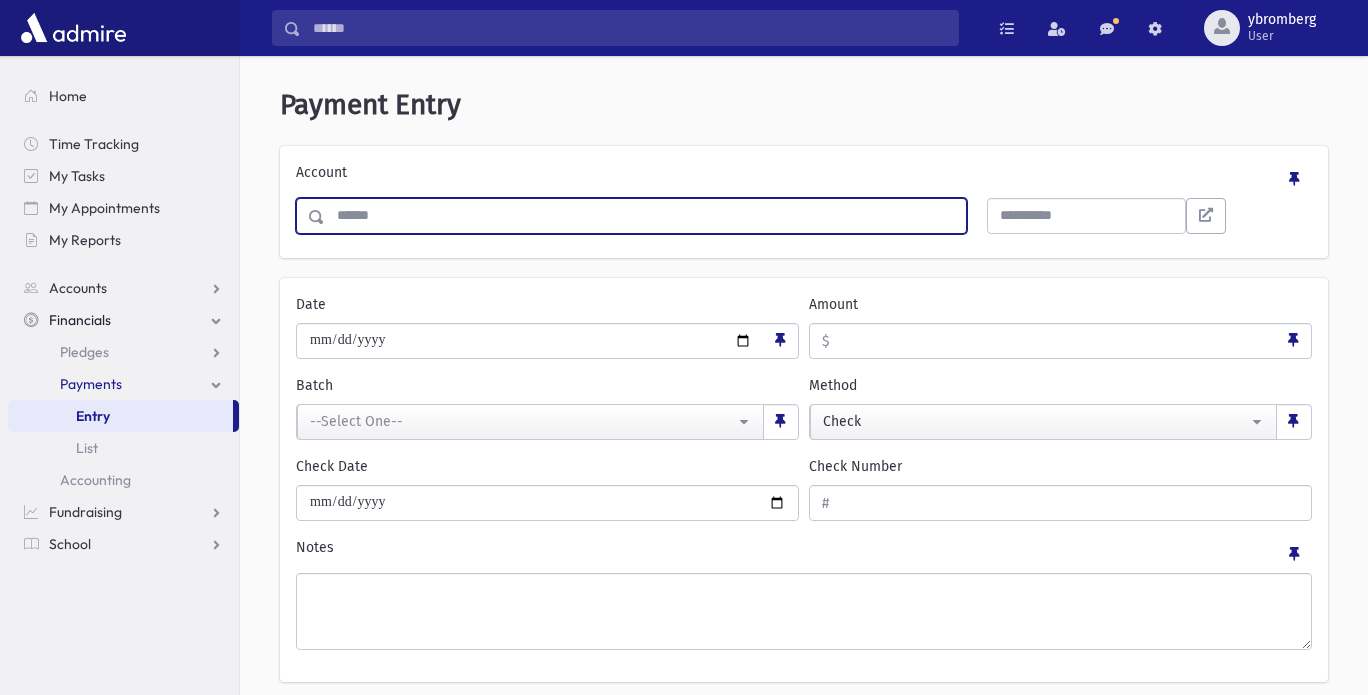 click at bounding box center [645, 216] 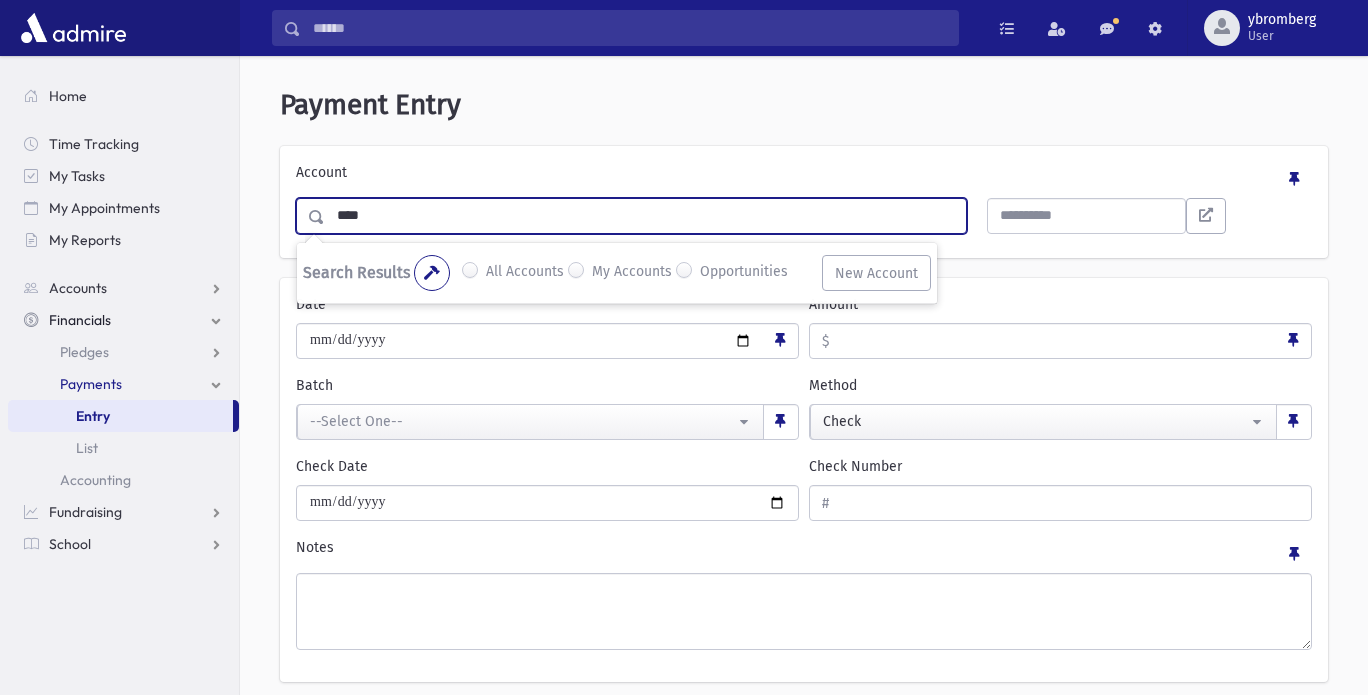 type on "****" 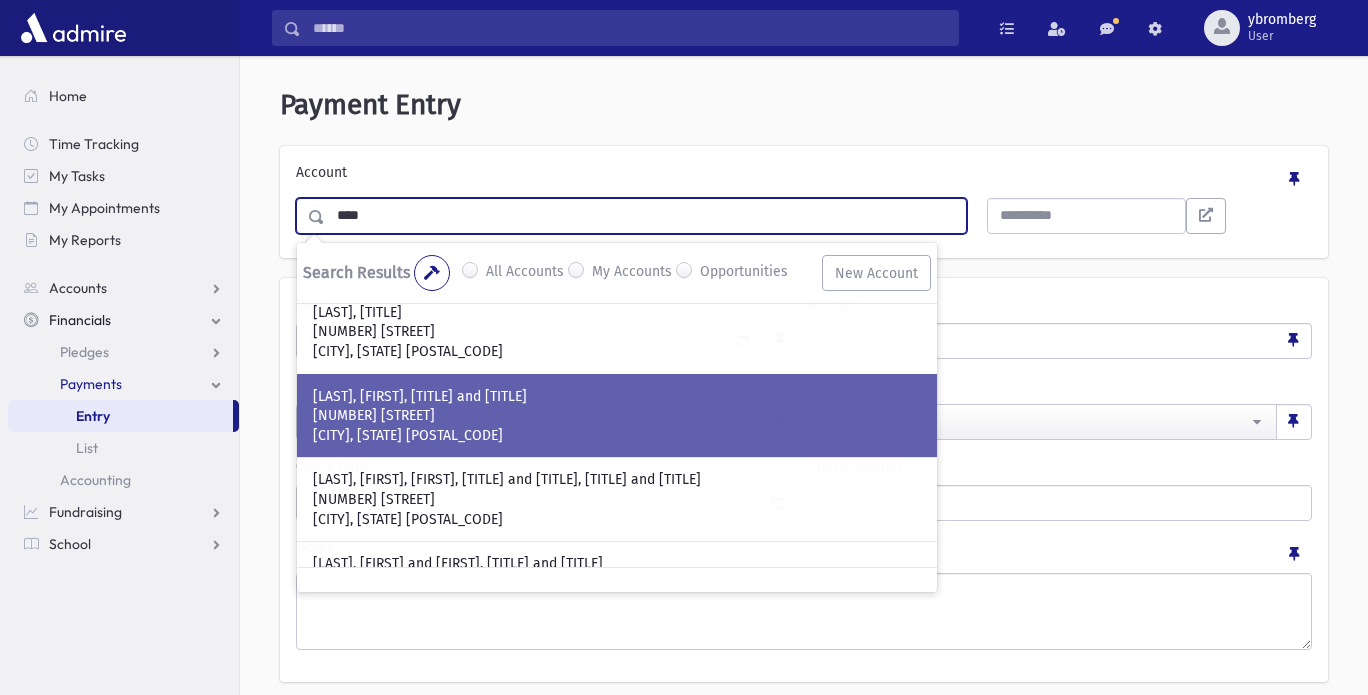scroll, scrollTop: 98, scrollLeft: 0, axis: vertical 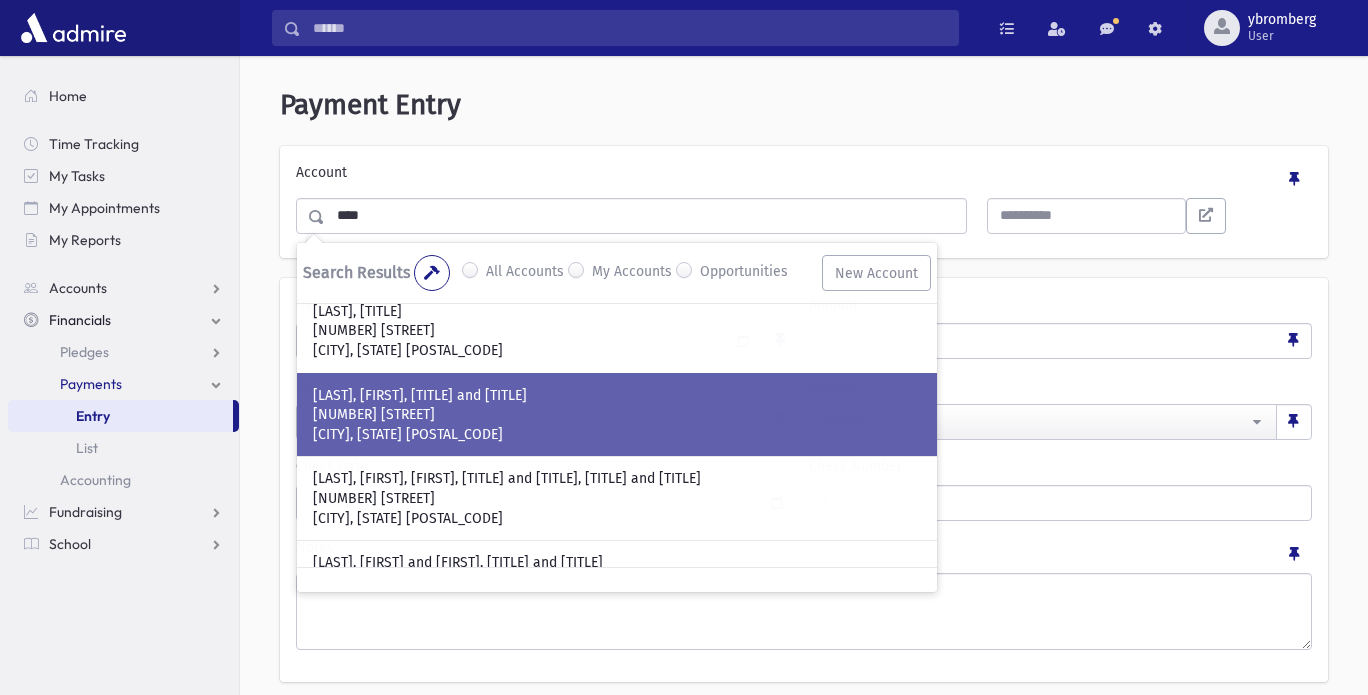 click on "[CITY], [STATE] [ZIP]" at bounding box center [617, 518] 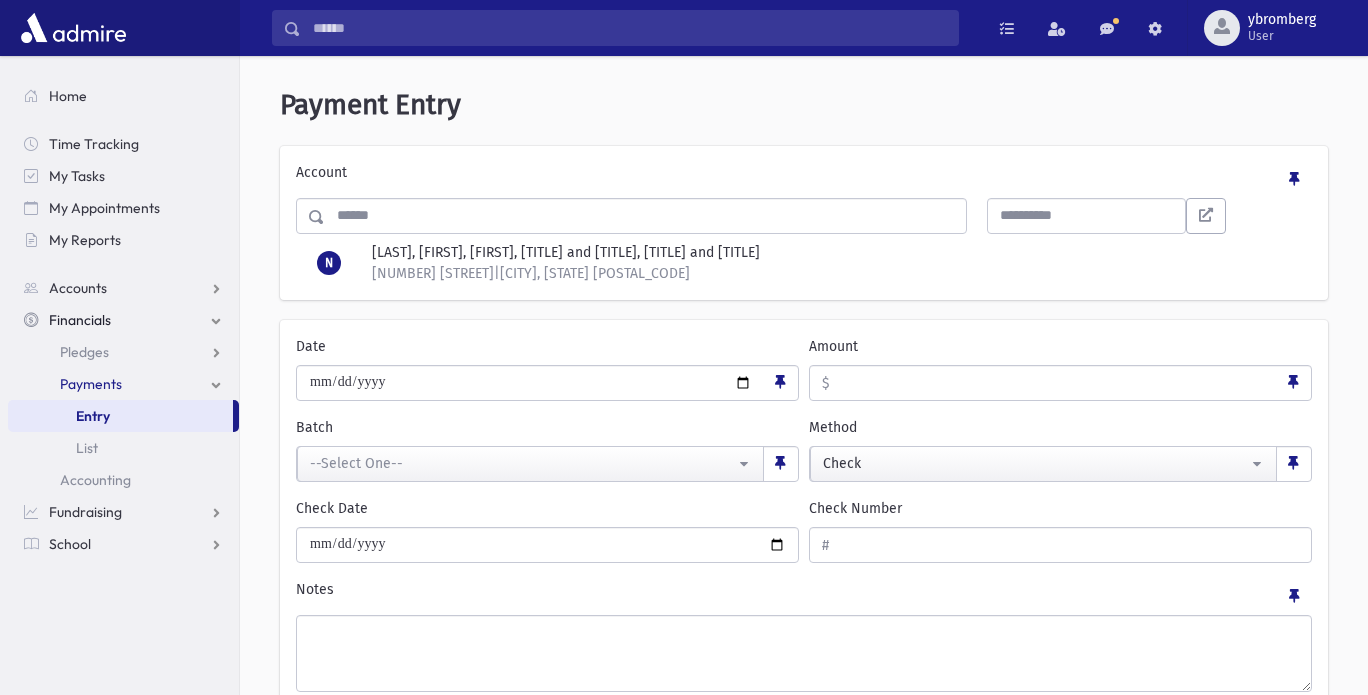 click on "Amount" at bounding box center [1053, 383] 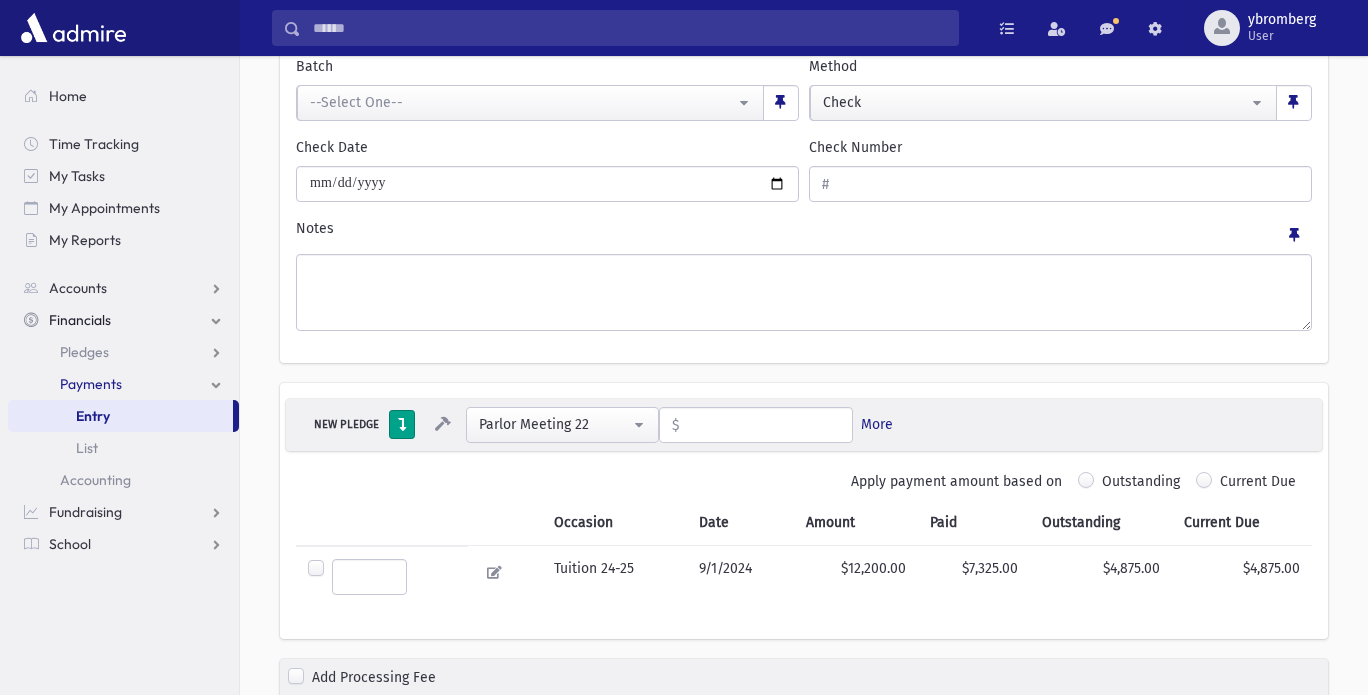 scroll, scrollTop: 362, scrollLeft: 0, axis: vertical 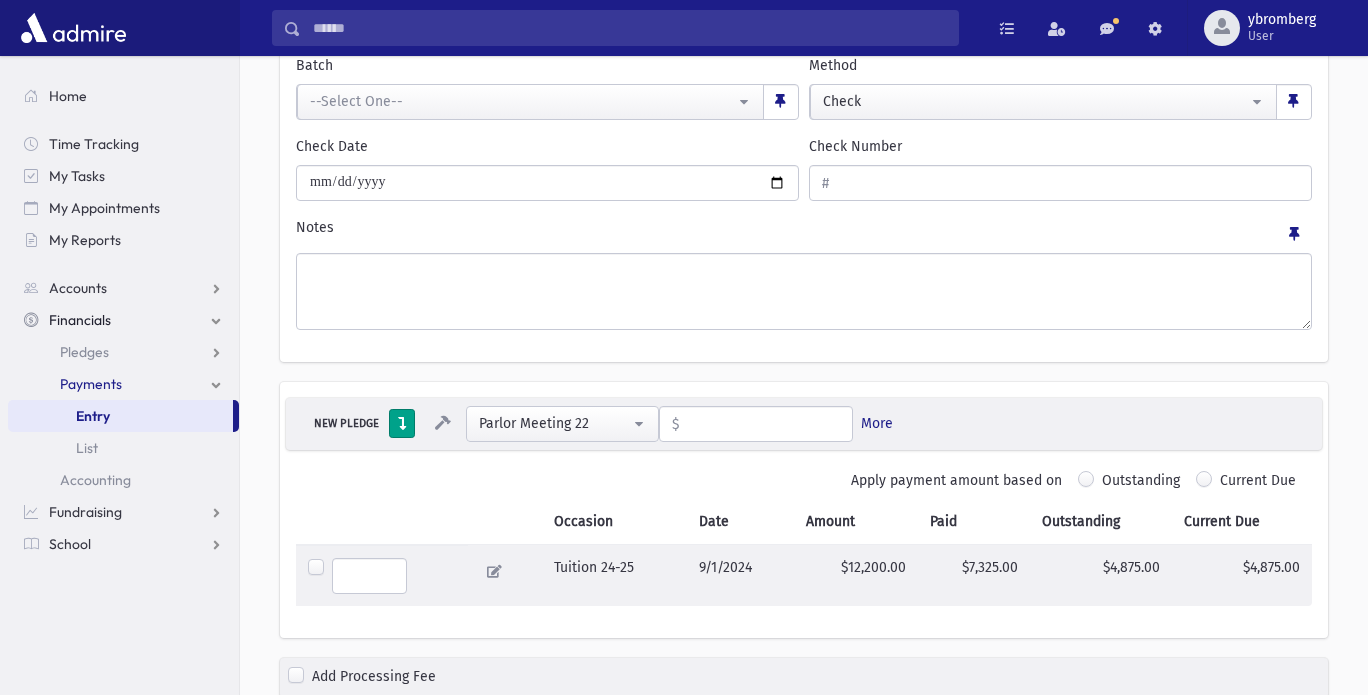 type on "****" 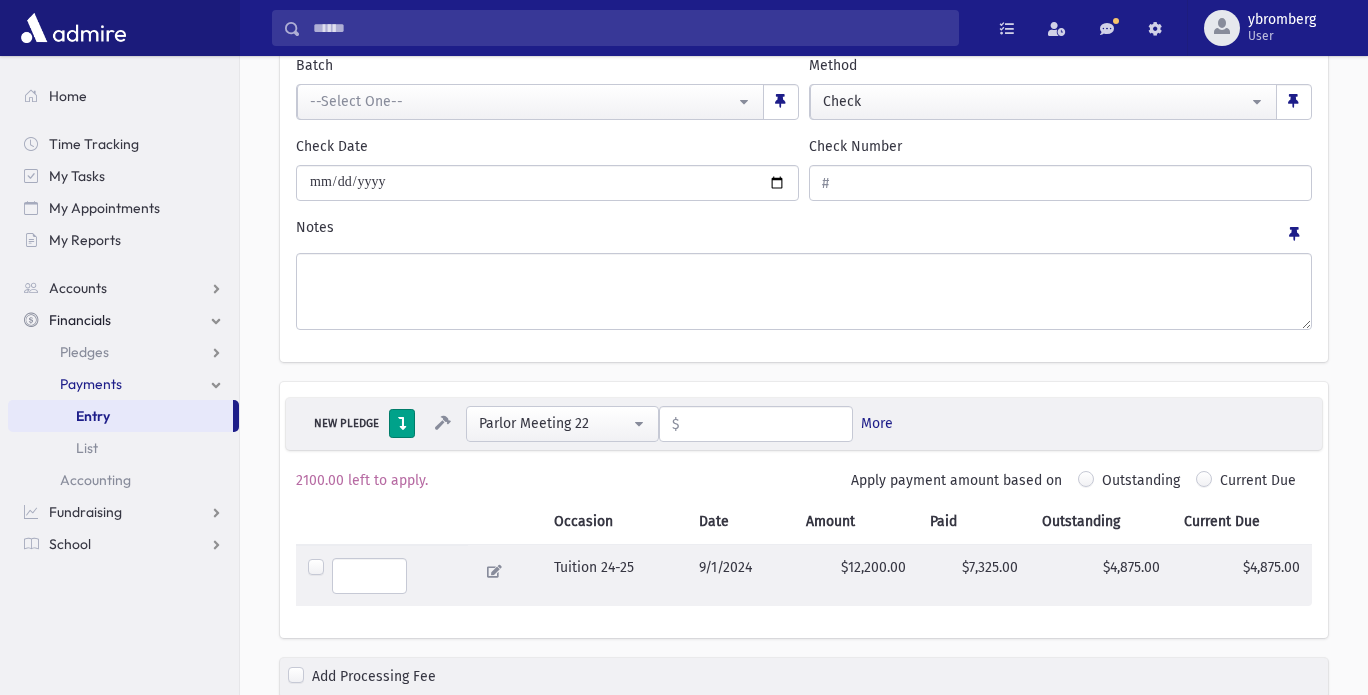 click at bounding box center (369, 576) 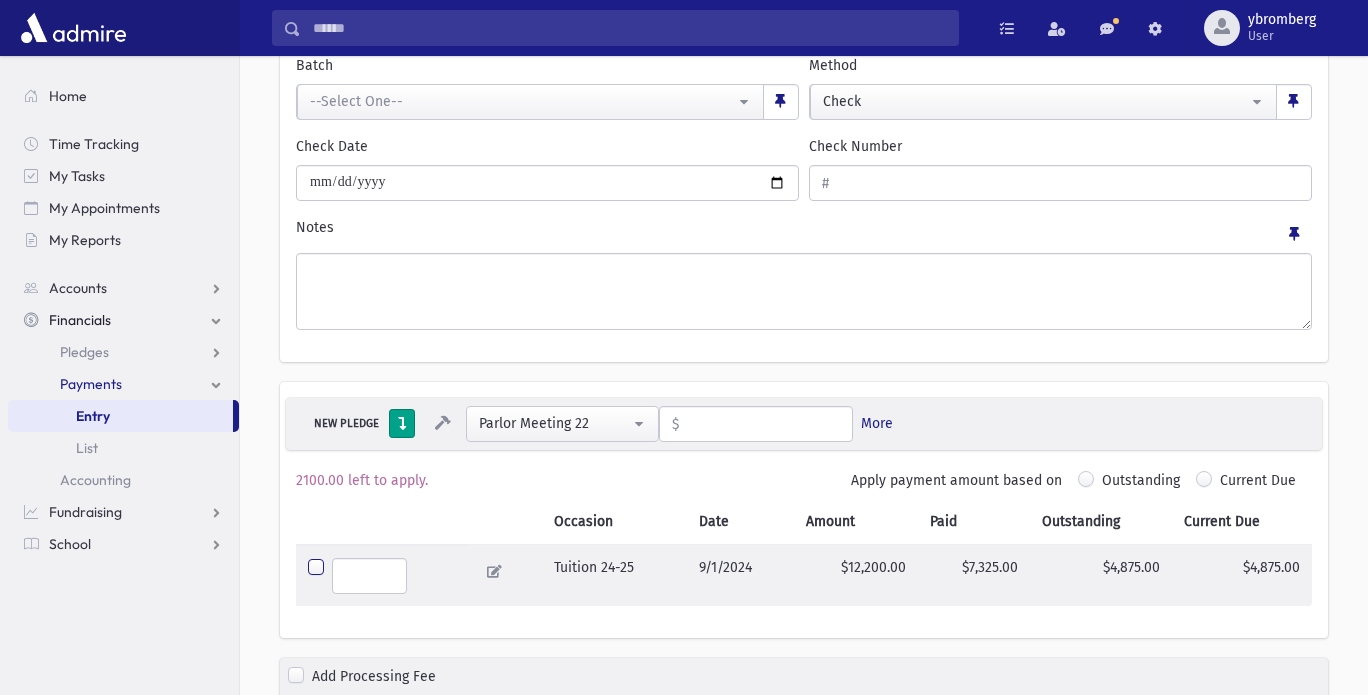 type on "*******" 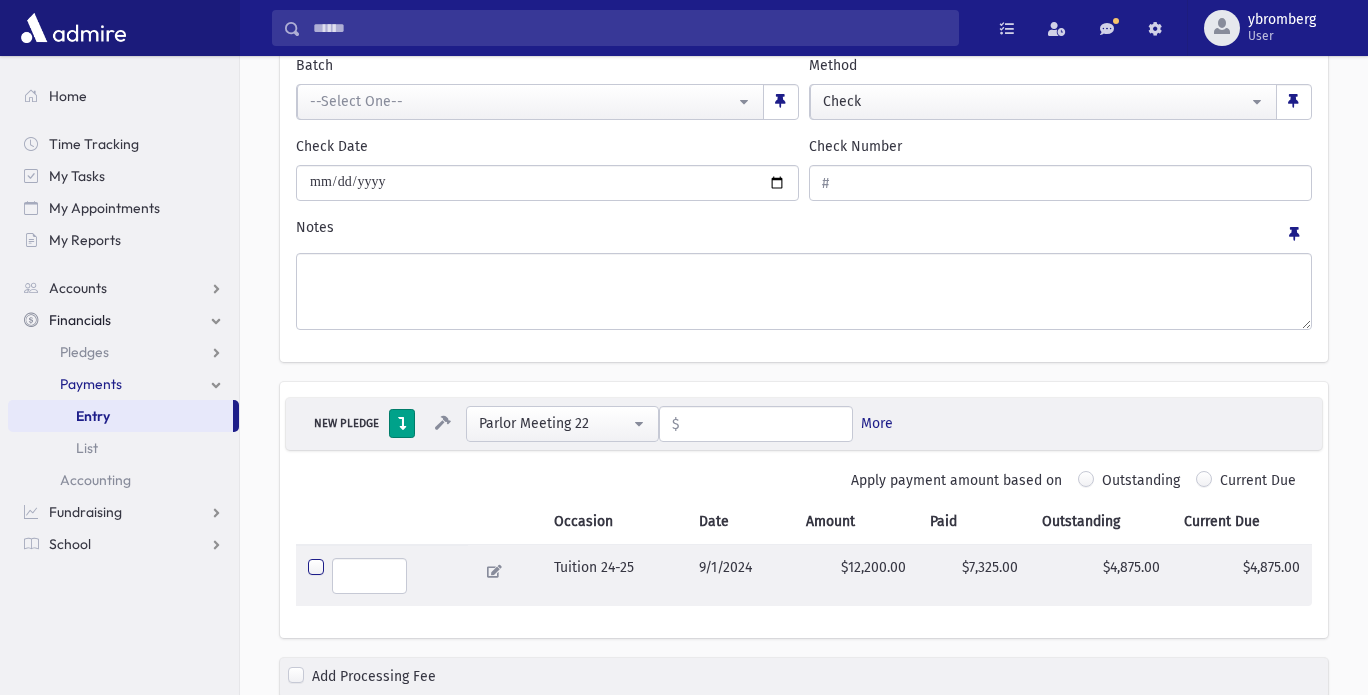click on "Save" at bounding box center [1145, 736] 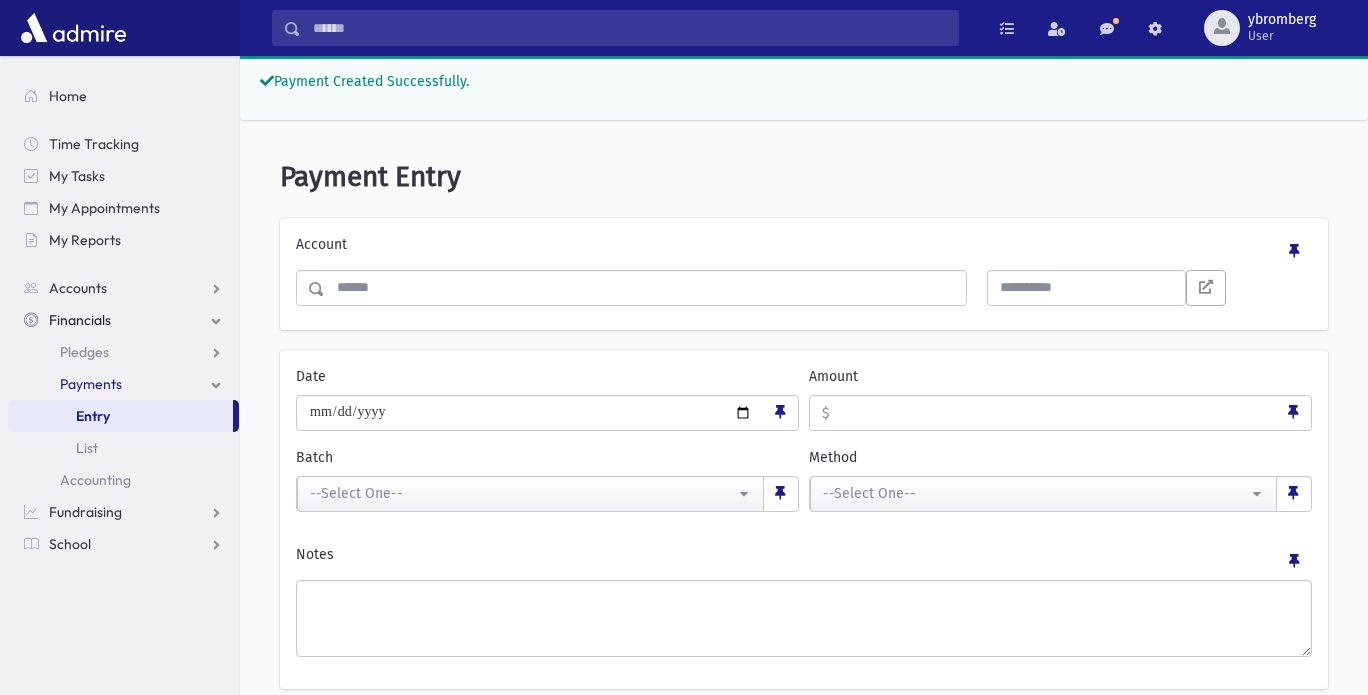 scroll, scrollTop: 0, scrollLeft: 0, axis: both 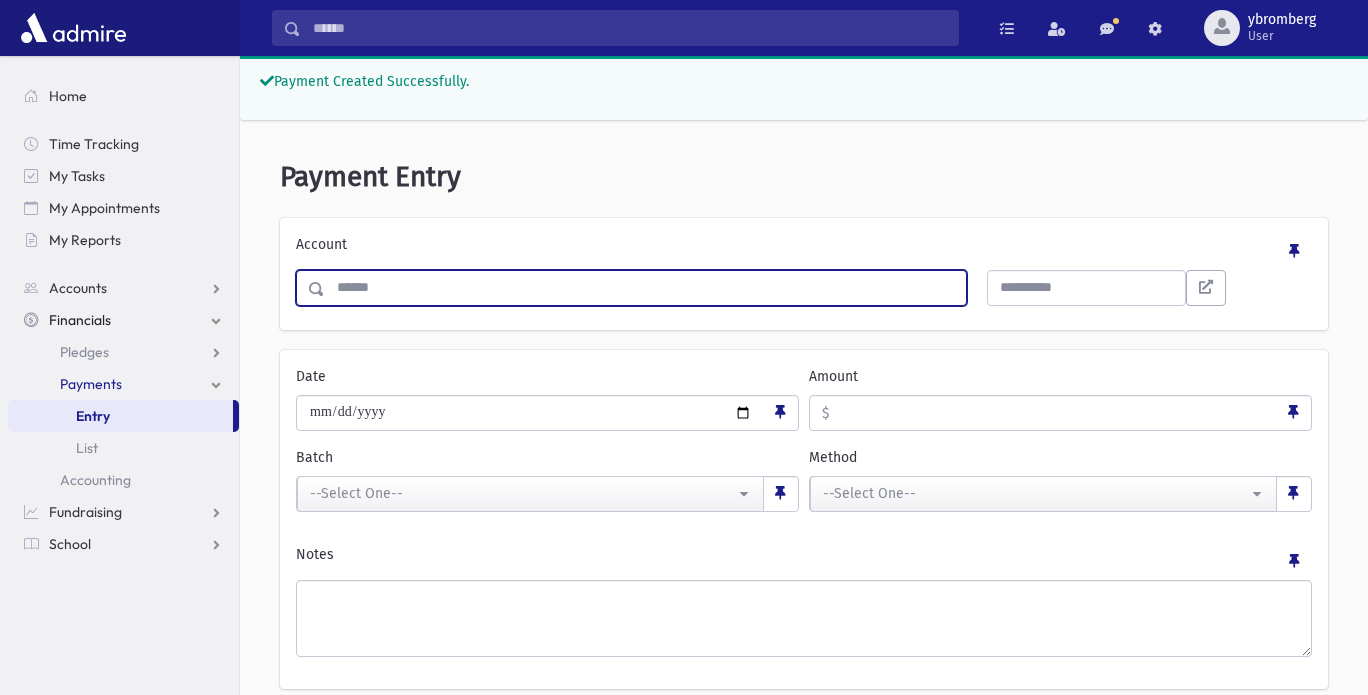 click at bounding box center [645, 288] 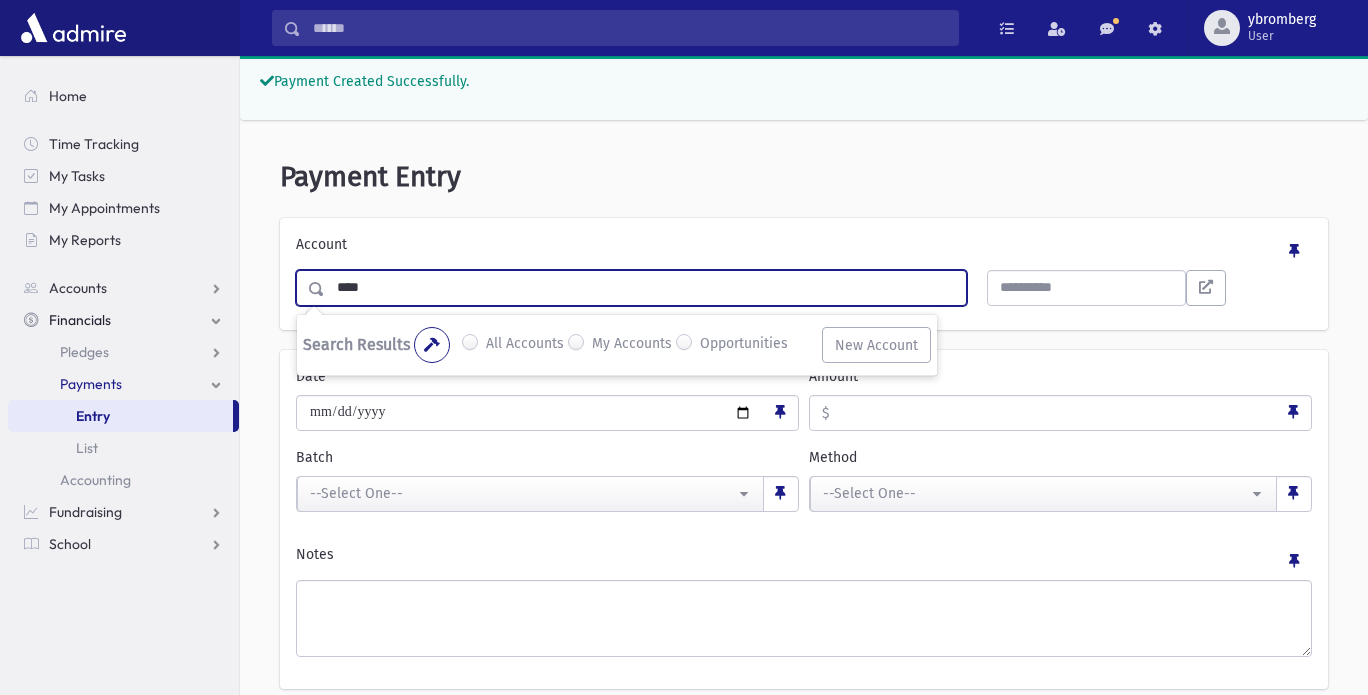 type on "****" 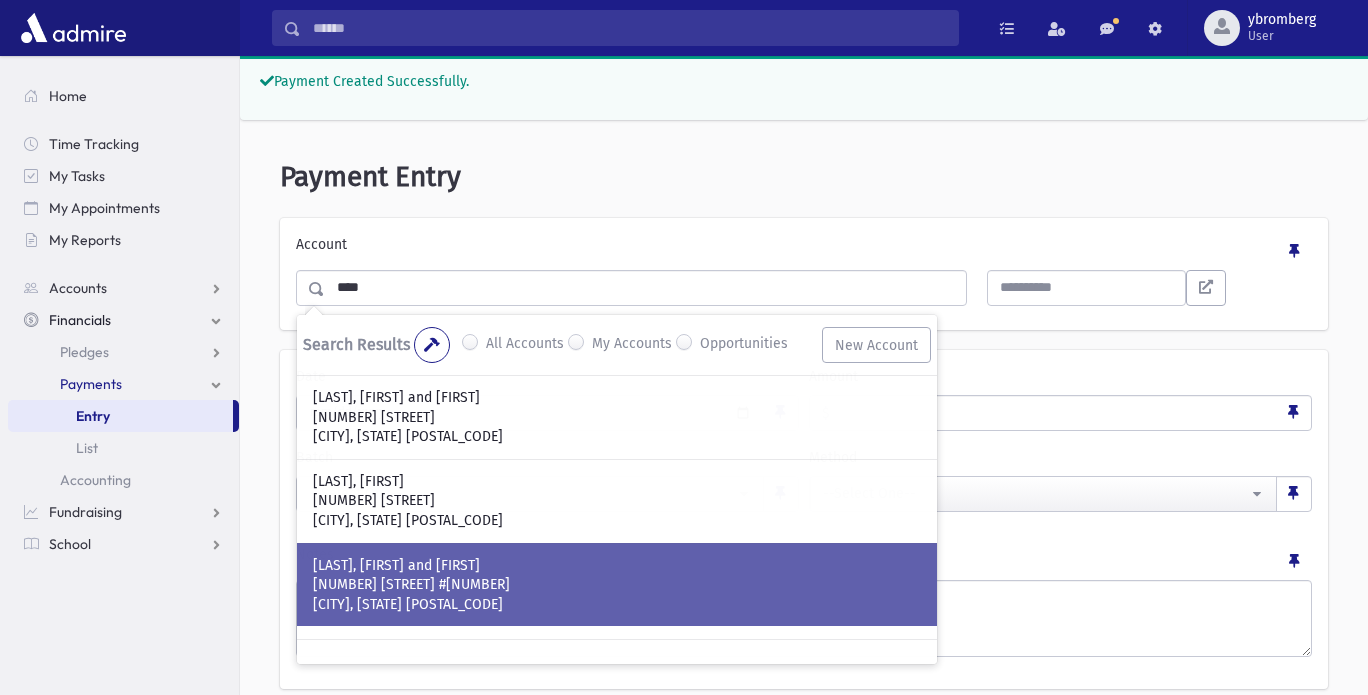 click on "BEER, Shlomo Meir and Chani, Rabbi and Mrs." at bounding box center (617, 565) 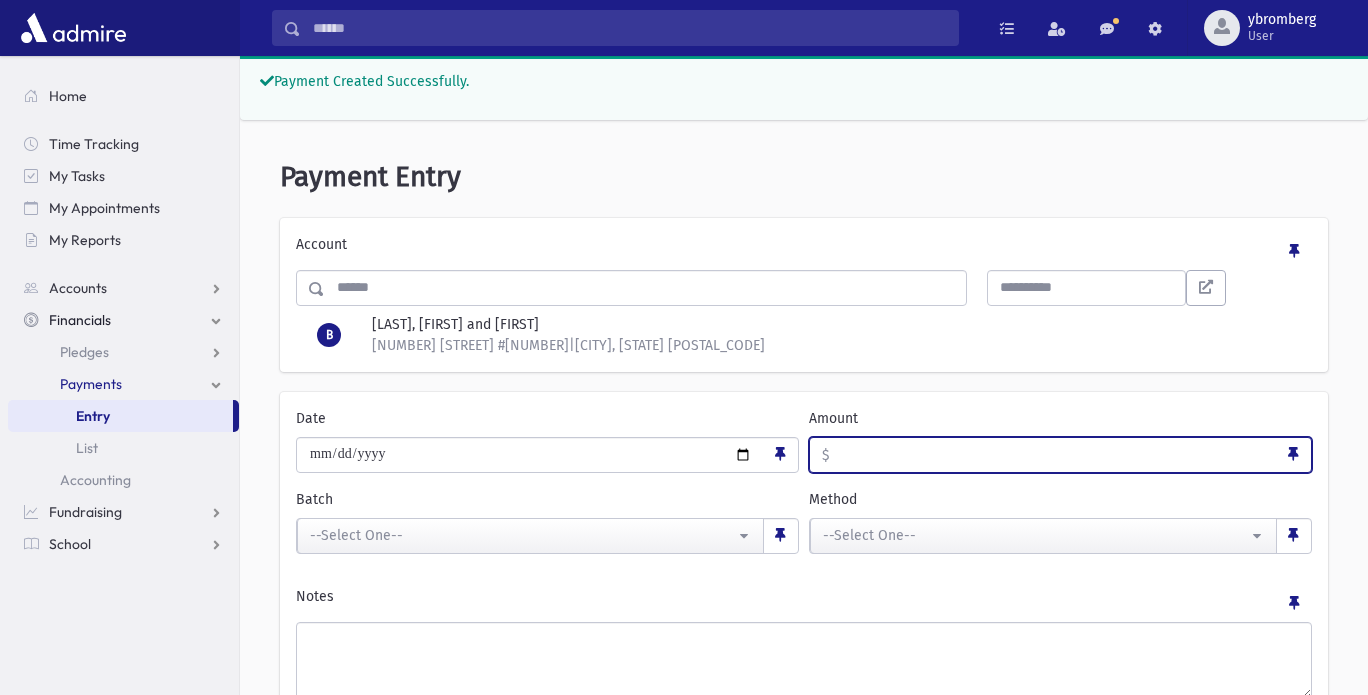 click on "Amount" at bounding box center (1053, 455) 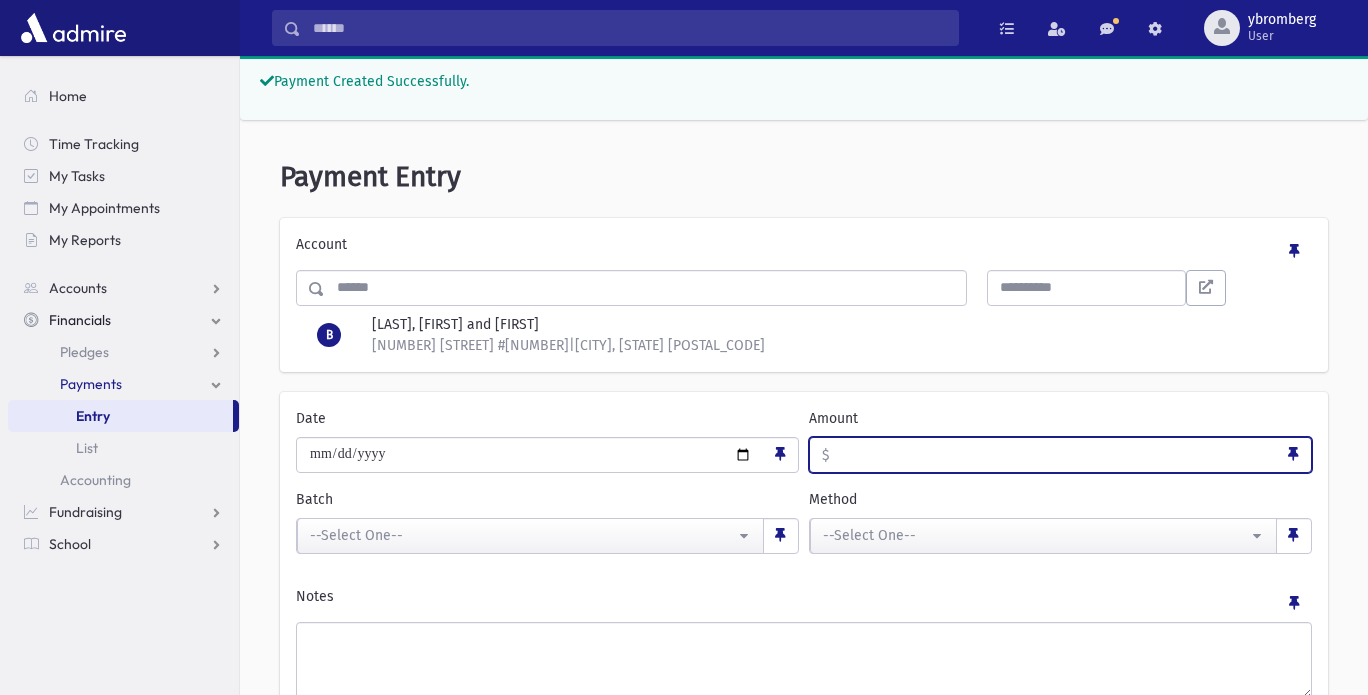 type on "***" 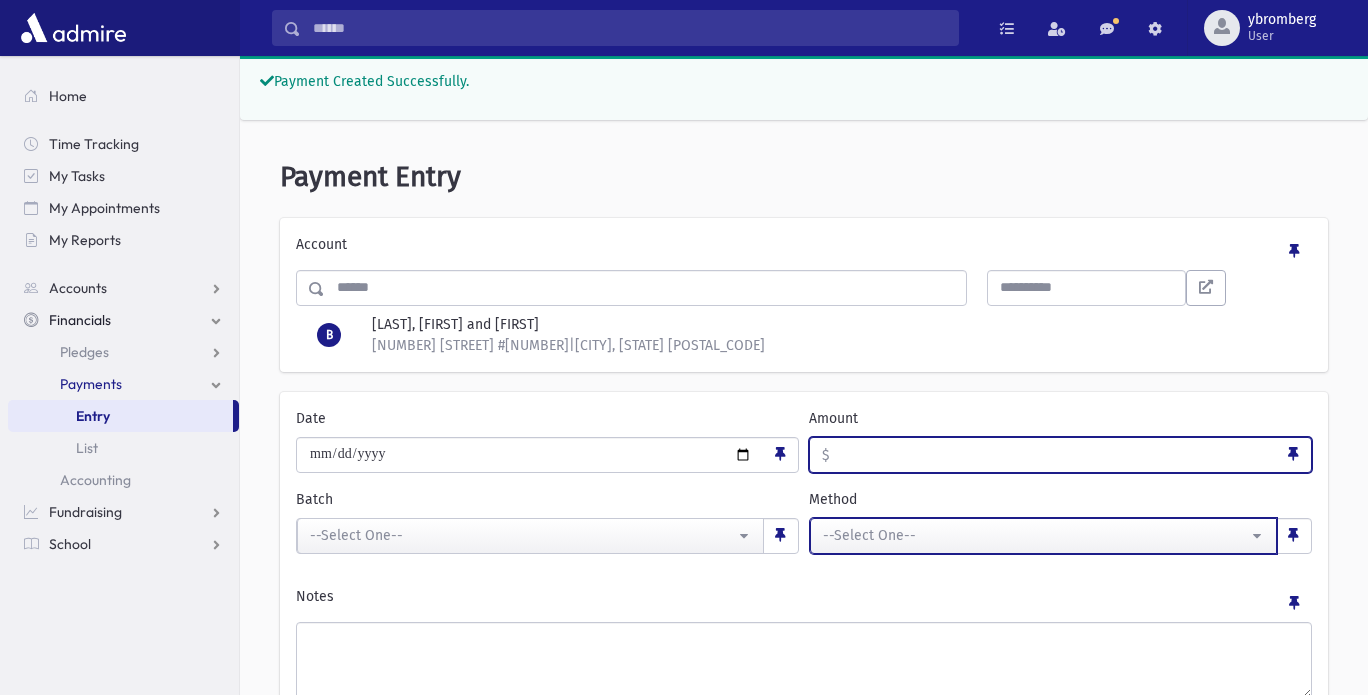 type on "***" 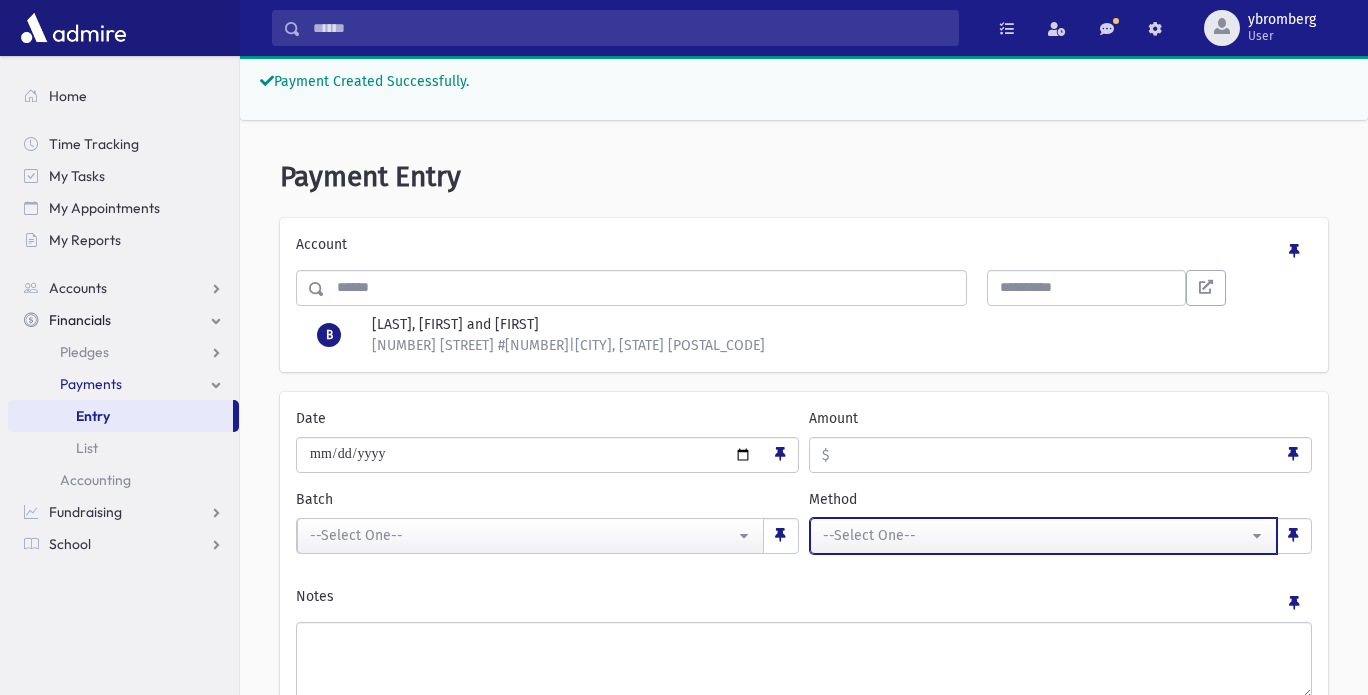 click on "--Select One--" at bounding box center (1035, 536) 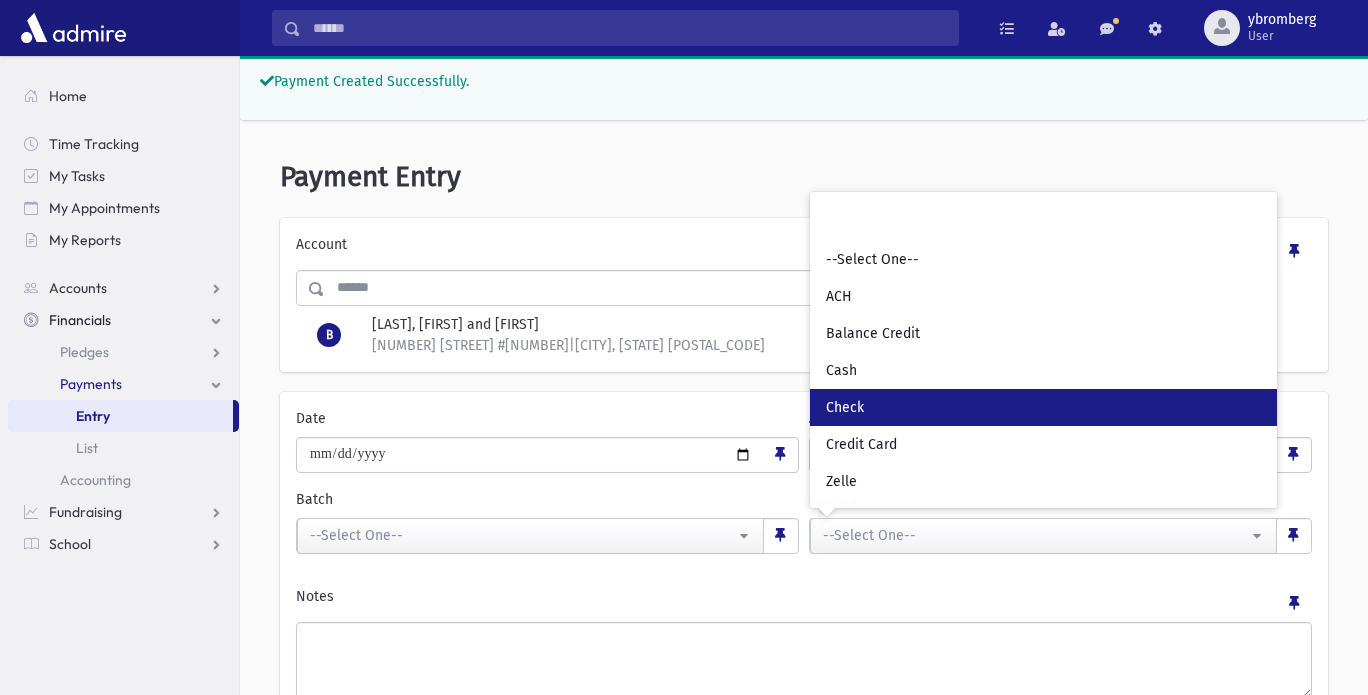 click on "Check" at bounding box center [1043, 407] 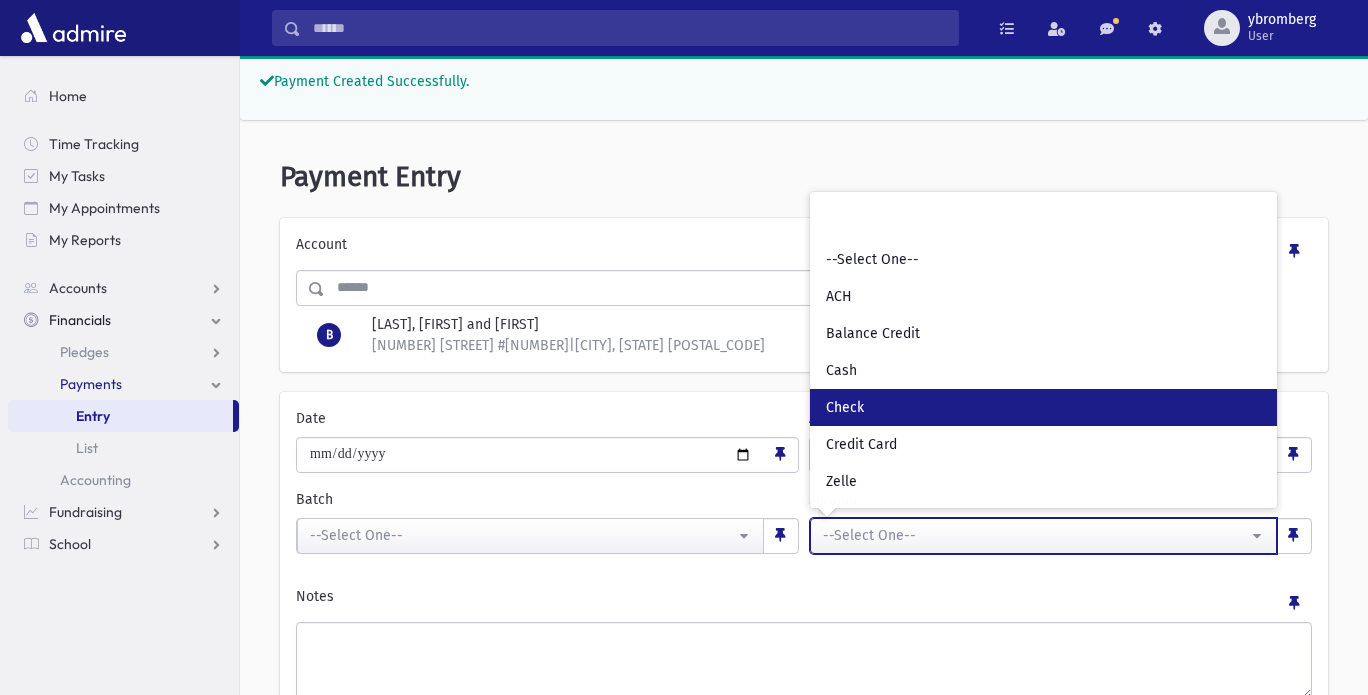select on "*" 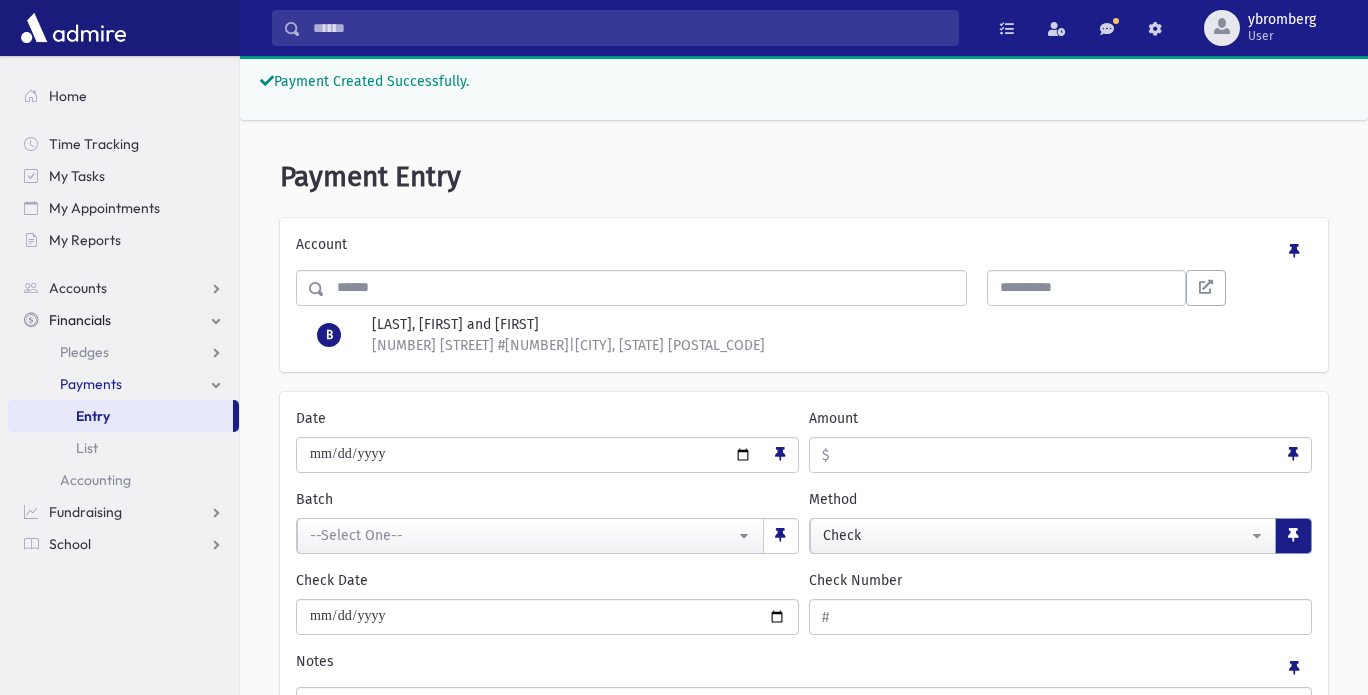 click at bounding box center [1293, 536] 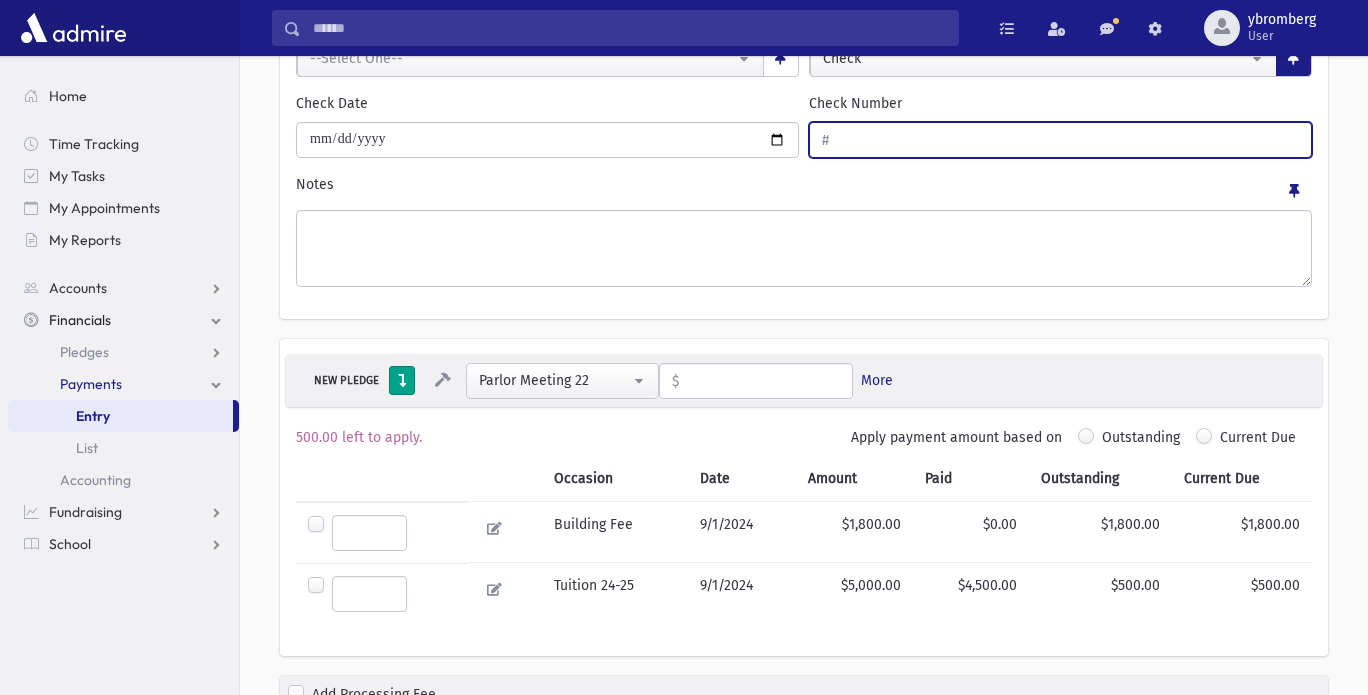 scroll, scrollTop: 482, scrollLeft: 0, axis: vertical 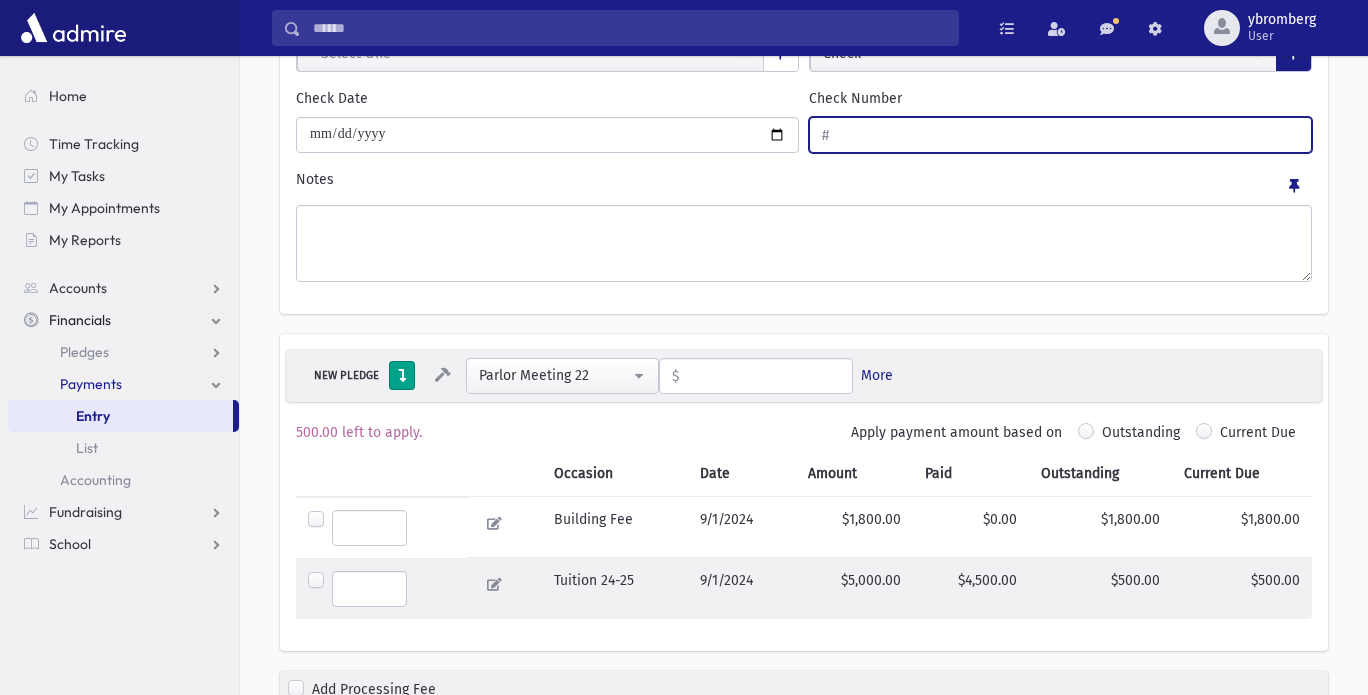 type on "****" 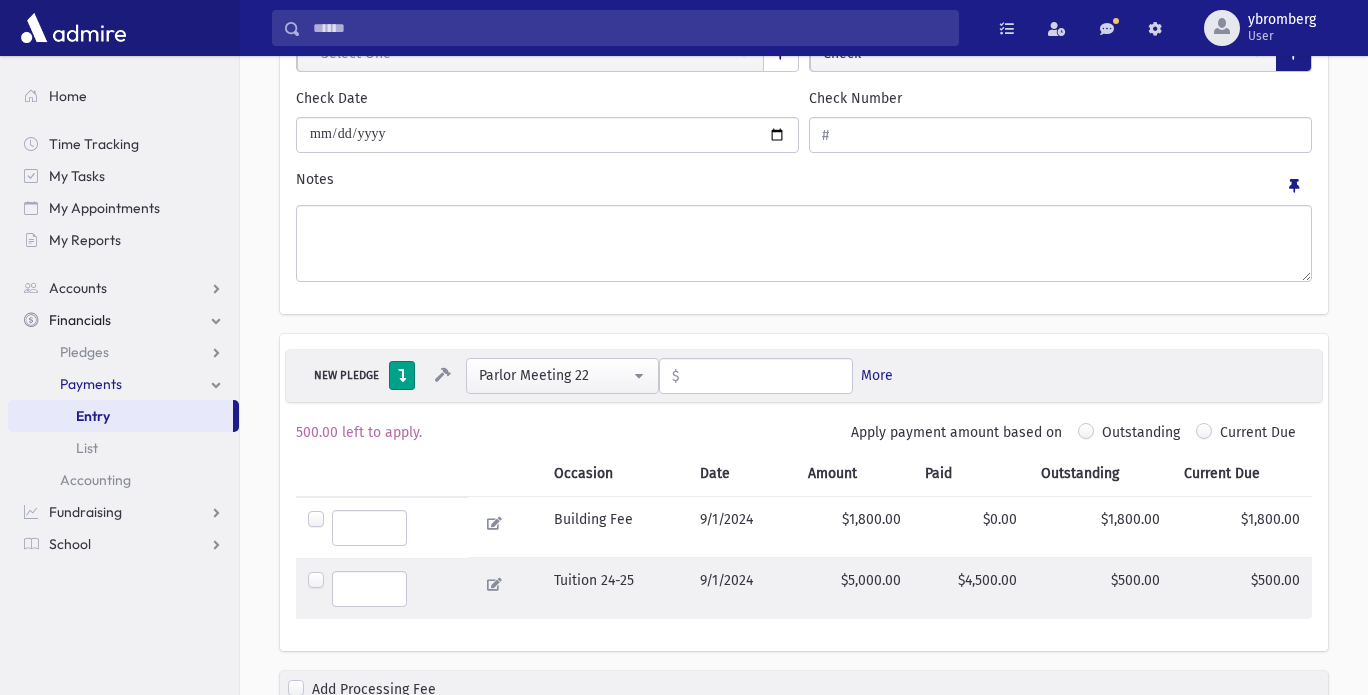 click at bounding box center (369, 589) 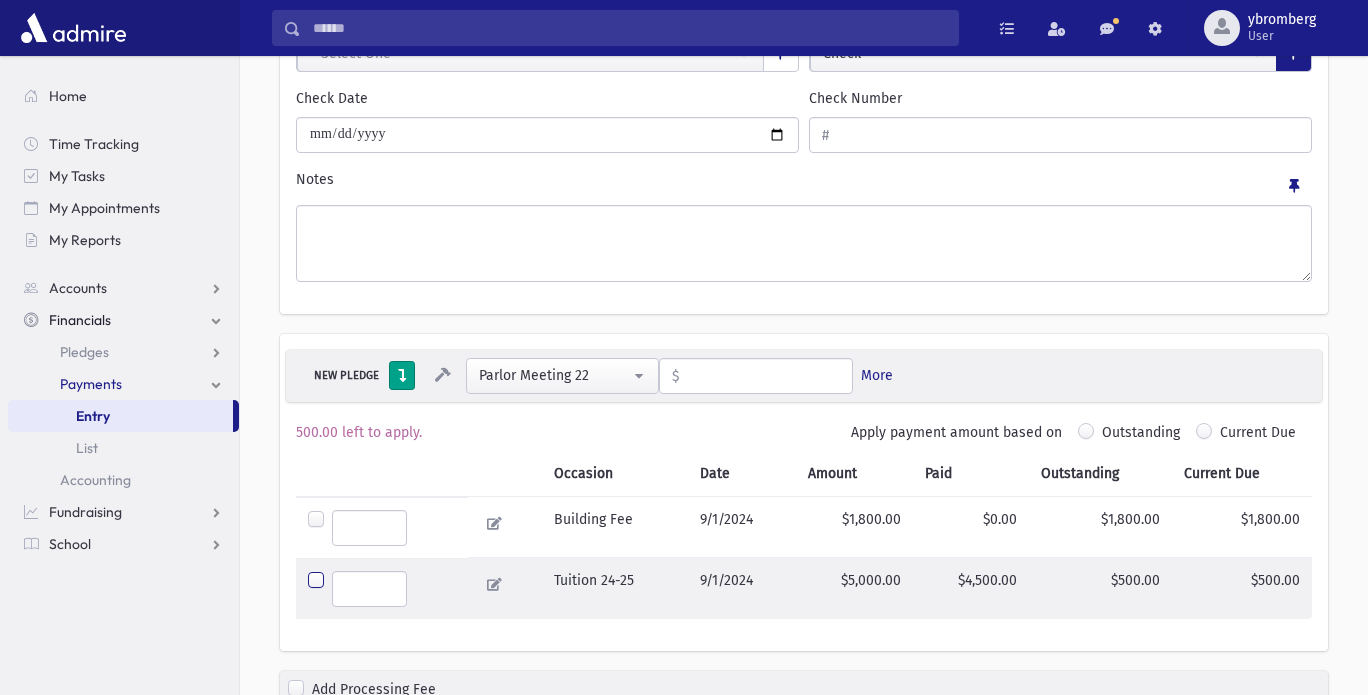 type on "***" 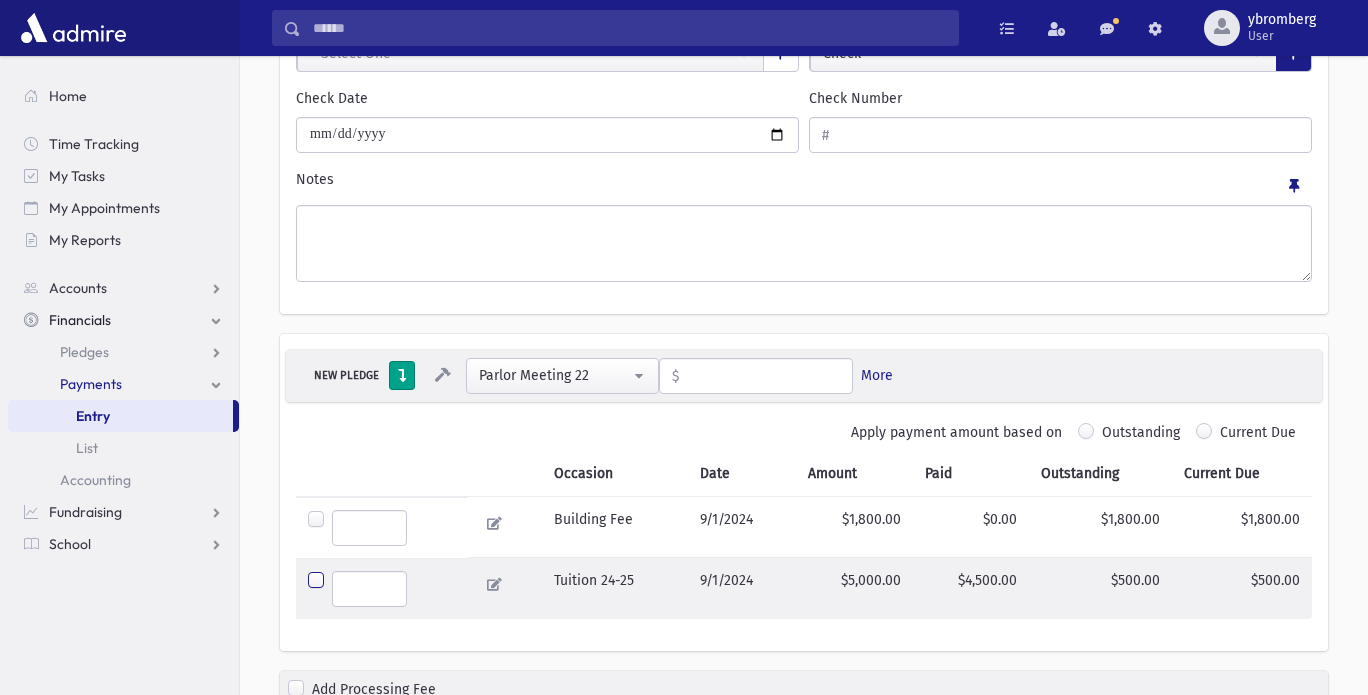 click on "Save" at bounding box center (1145, 749) 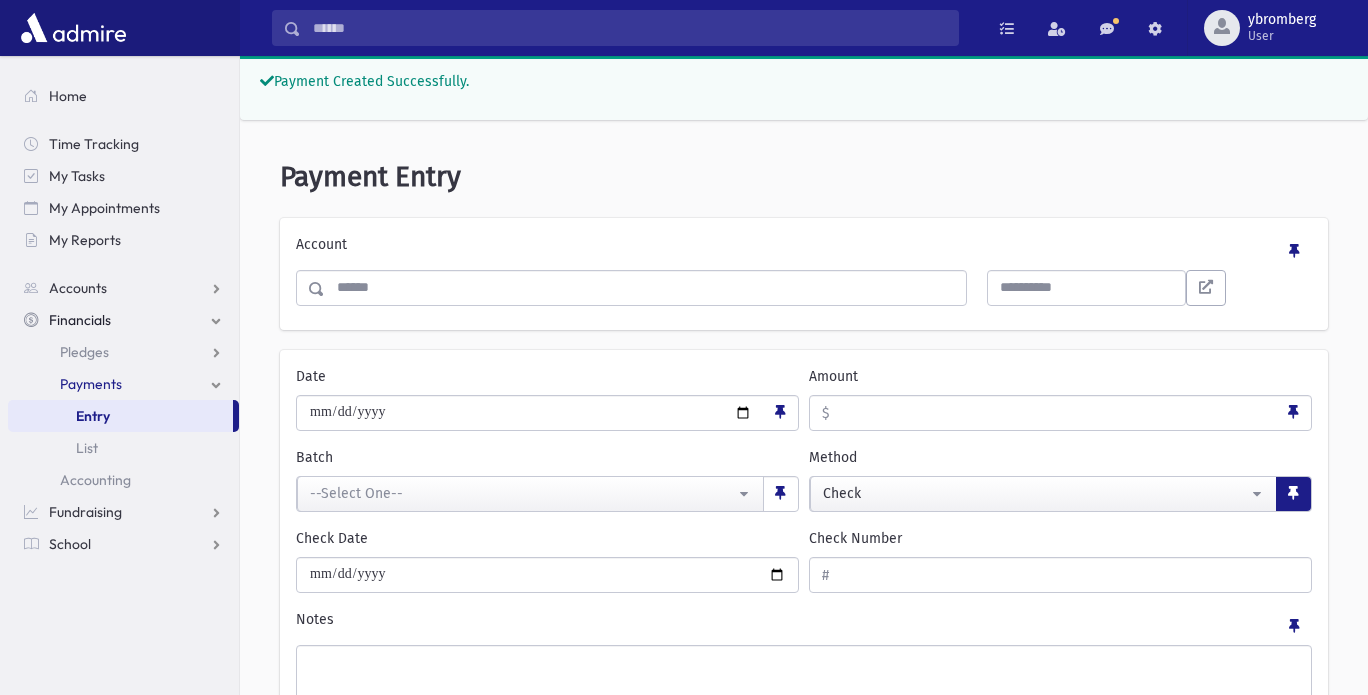 scroll, scrollTop: 0, scrollLeft: 0, axis: both 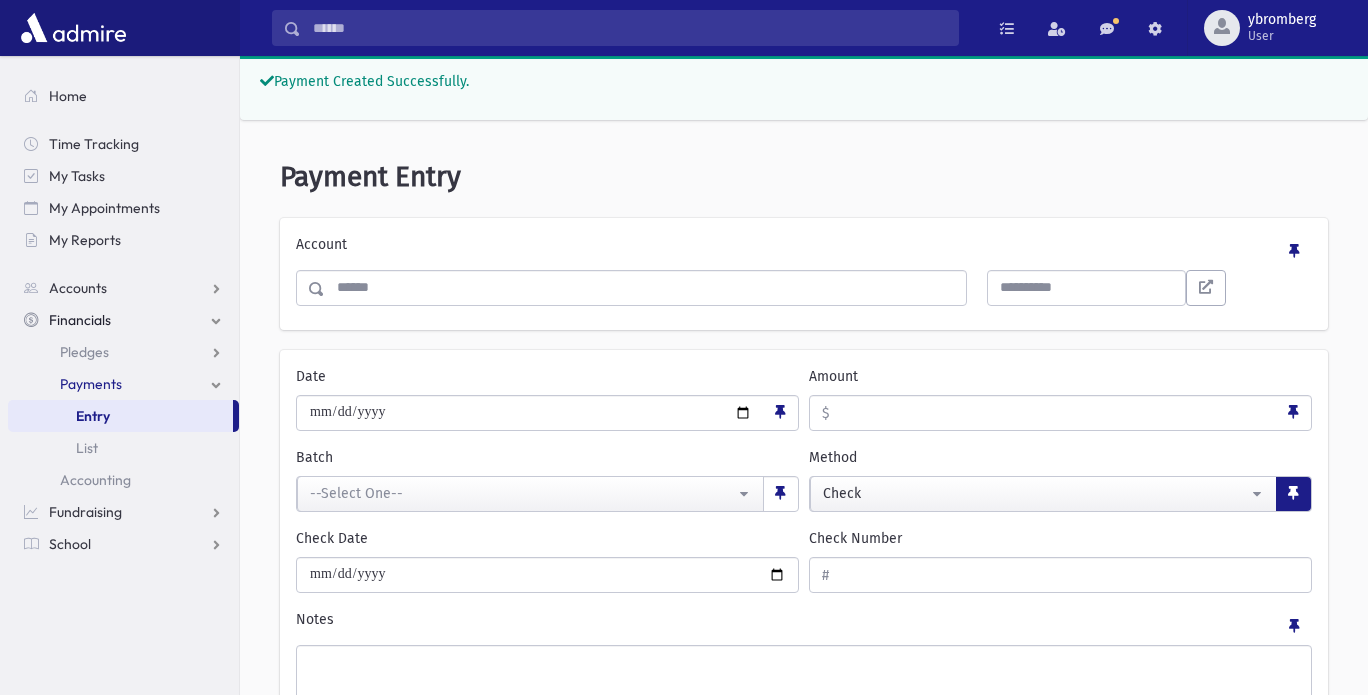 click at bounding box center [645, 288] 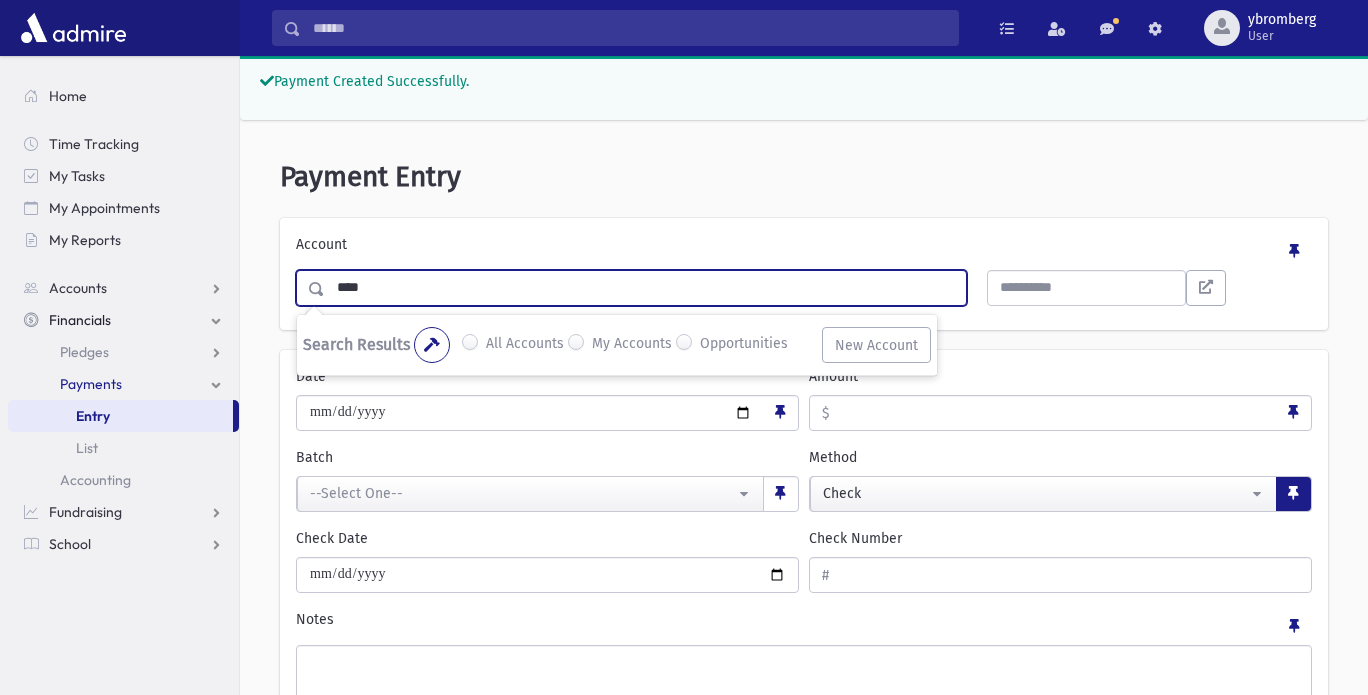 type on "****" 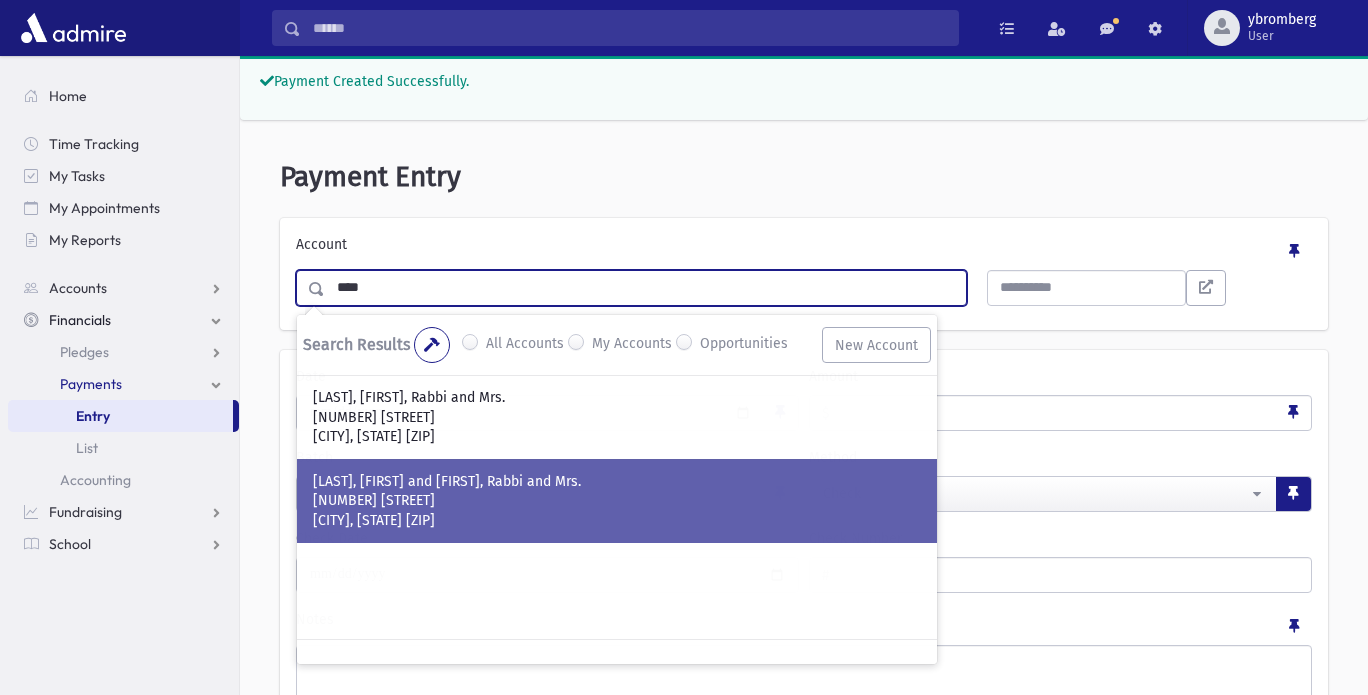 click on "30 8th Street" at bounding box center [617, 501] 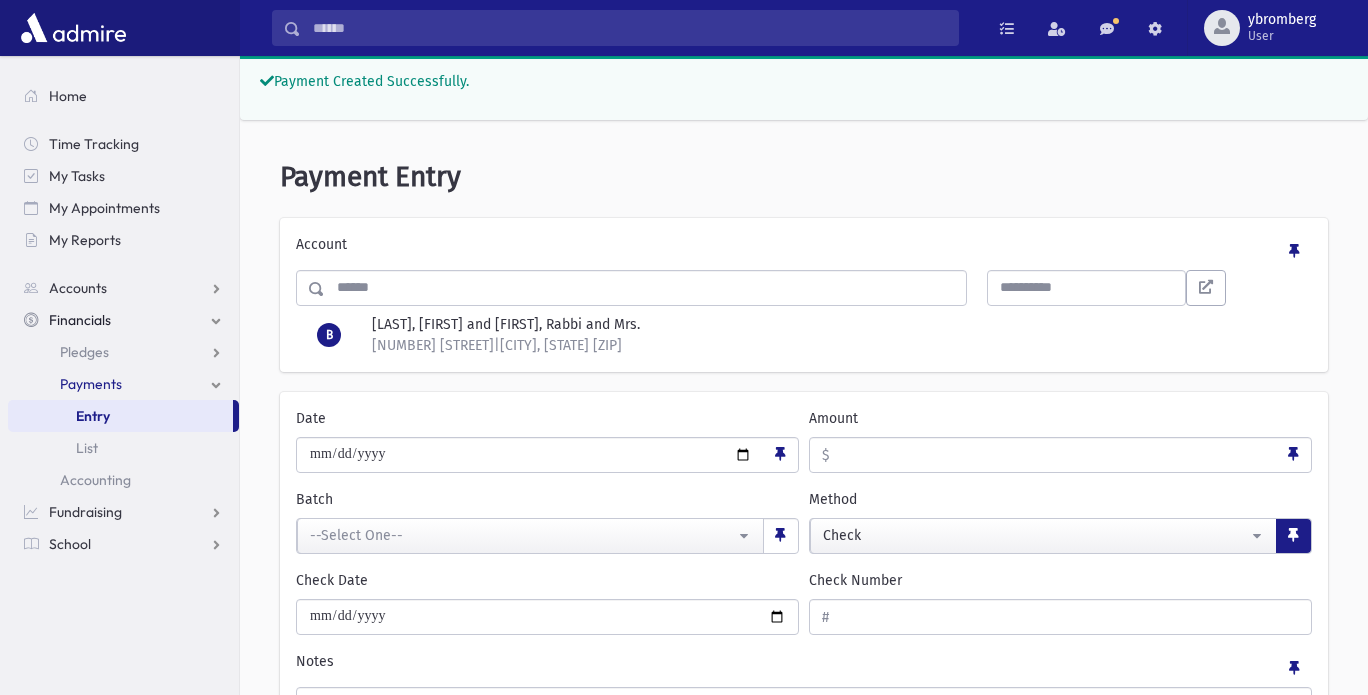 click on "Amount" at bounding box center (1053, 455) 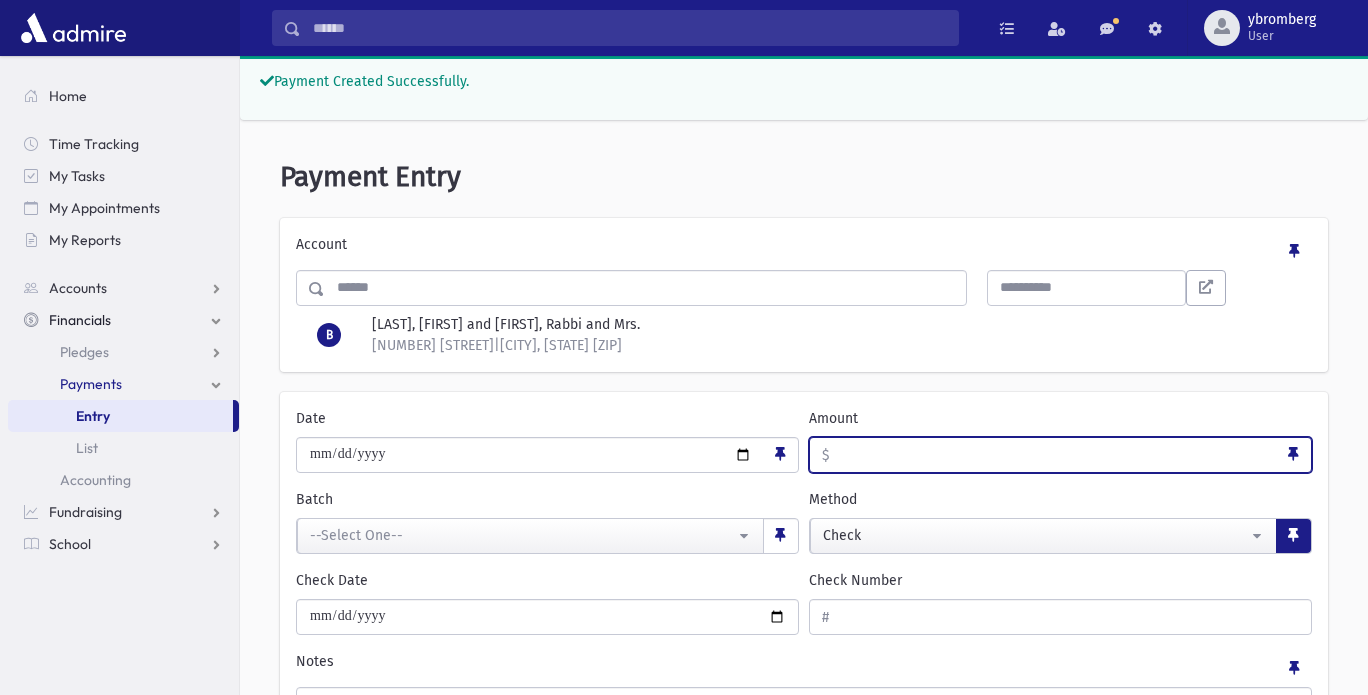 type on "***" 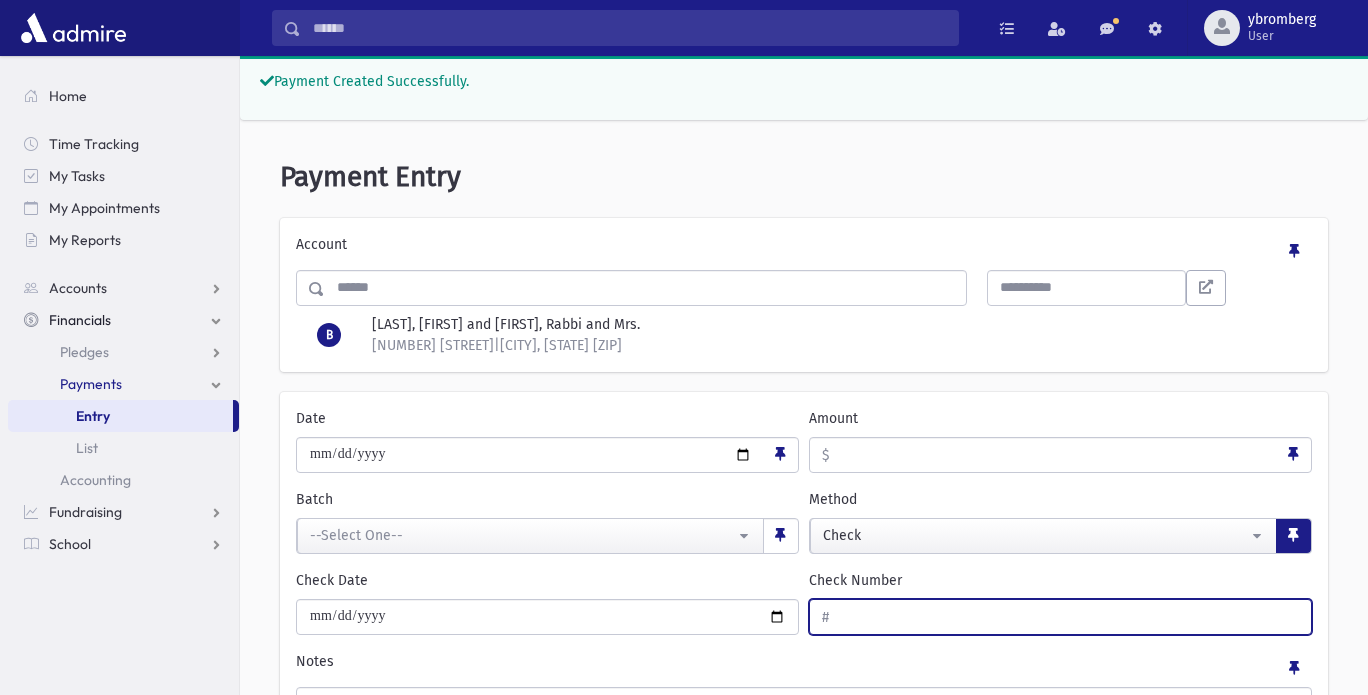 click on "Check Number" at bounding box center (1070, 617) 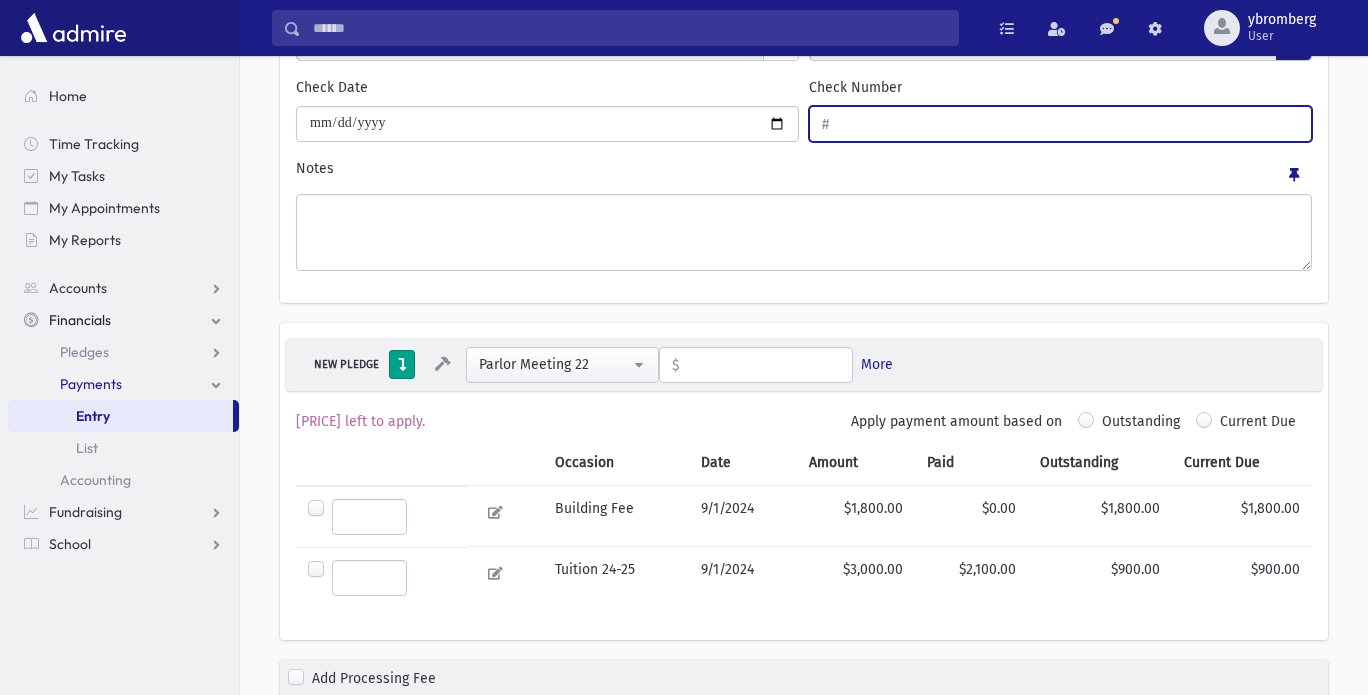 scroll, scrollTop: 634, scrollLeft: 0, axis: vertical 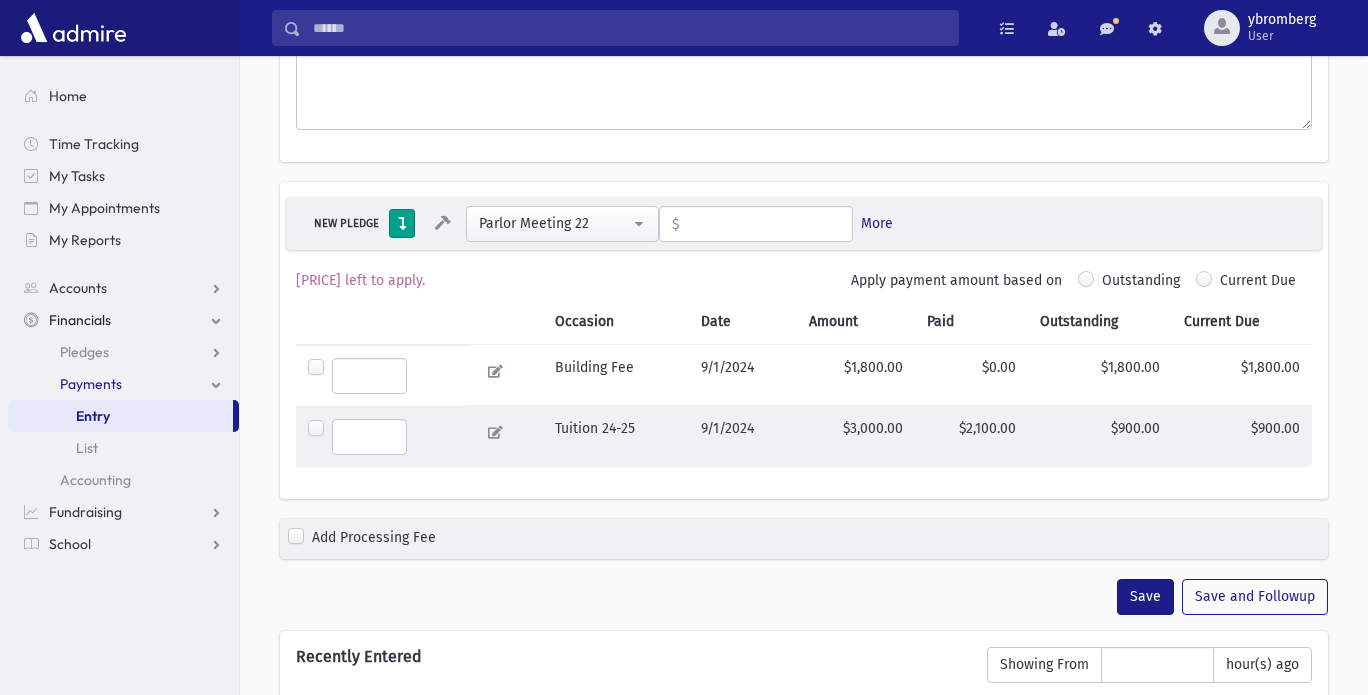 type on "****" 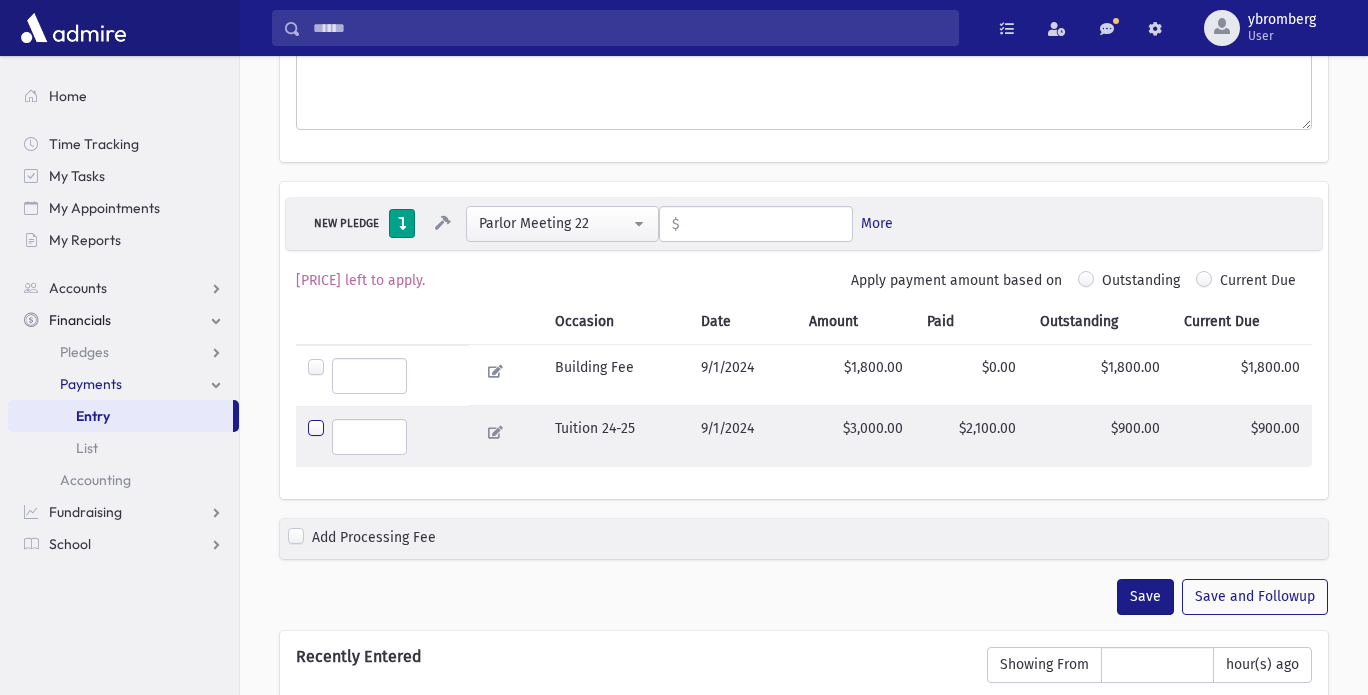 type on "******" 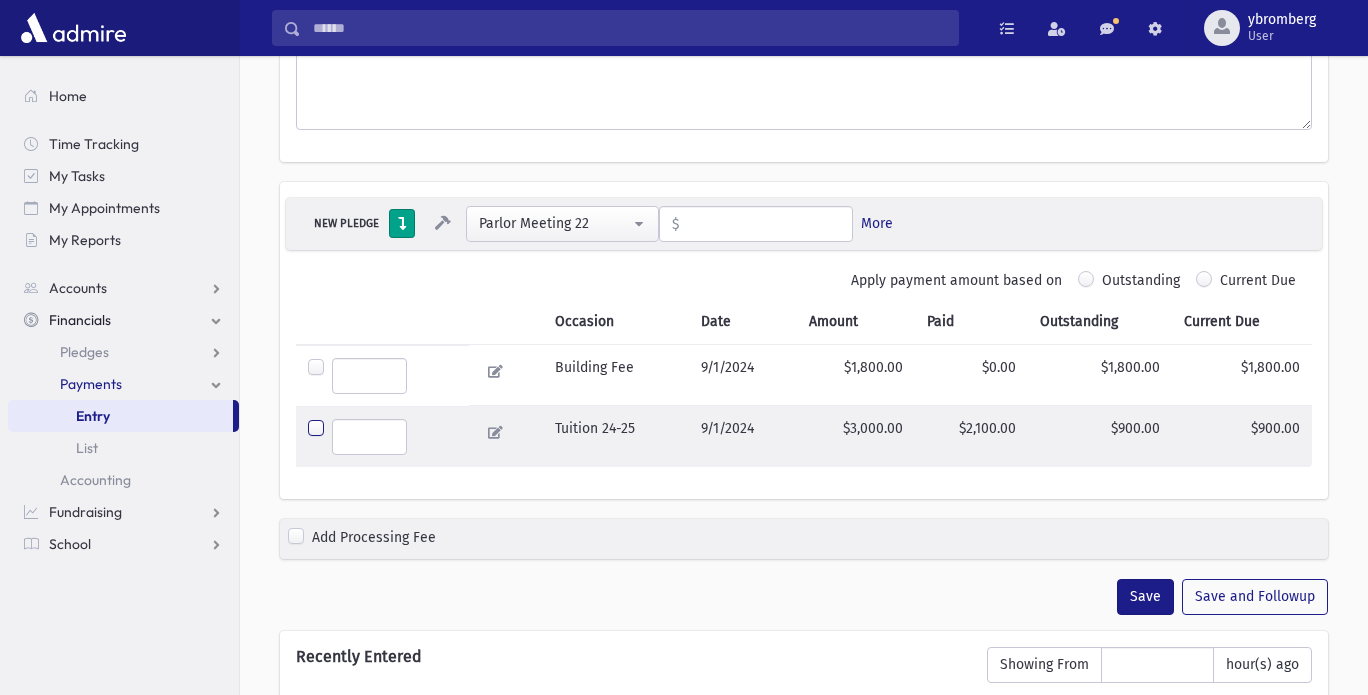 click on "Save" at bounding box center (1145, 597) 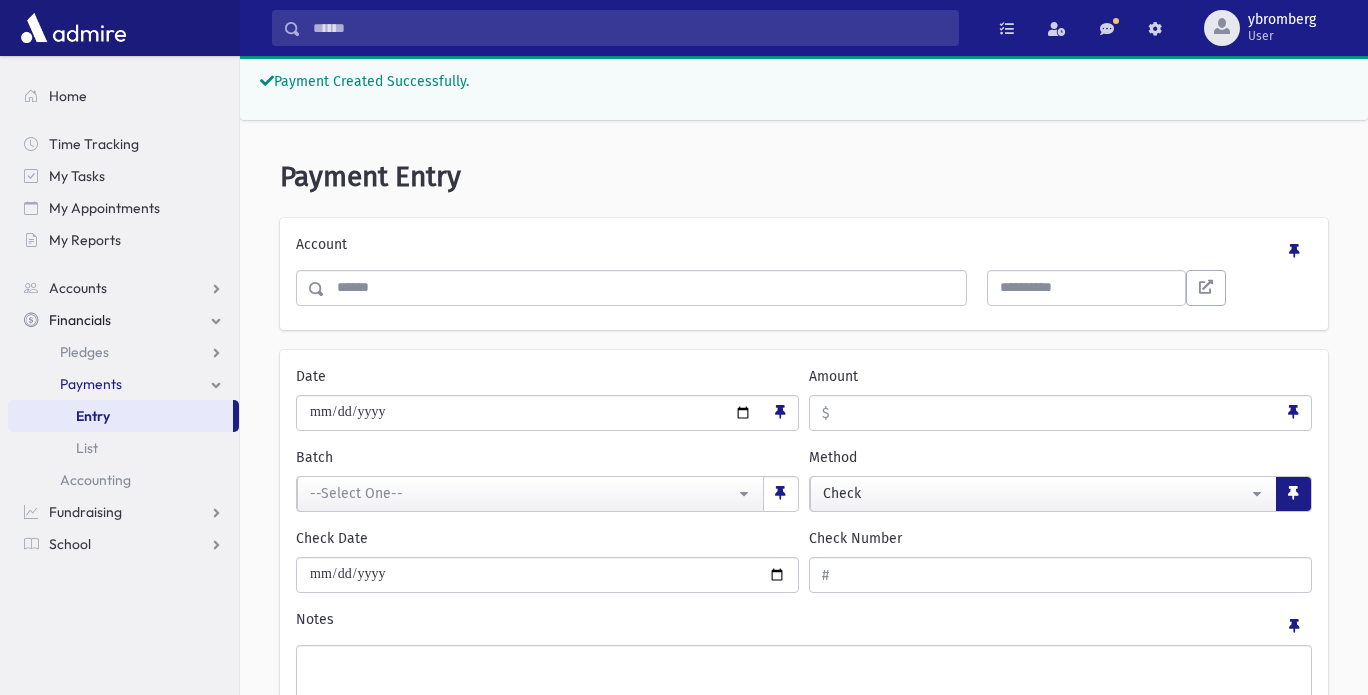 scroll, scrollTop: 0, scrollLeft: 0, axis: both 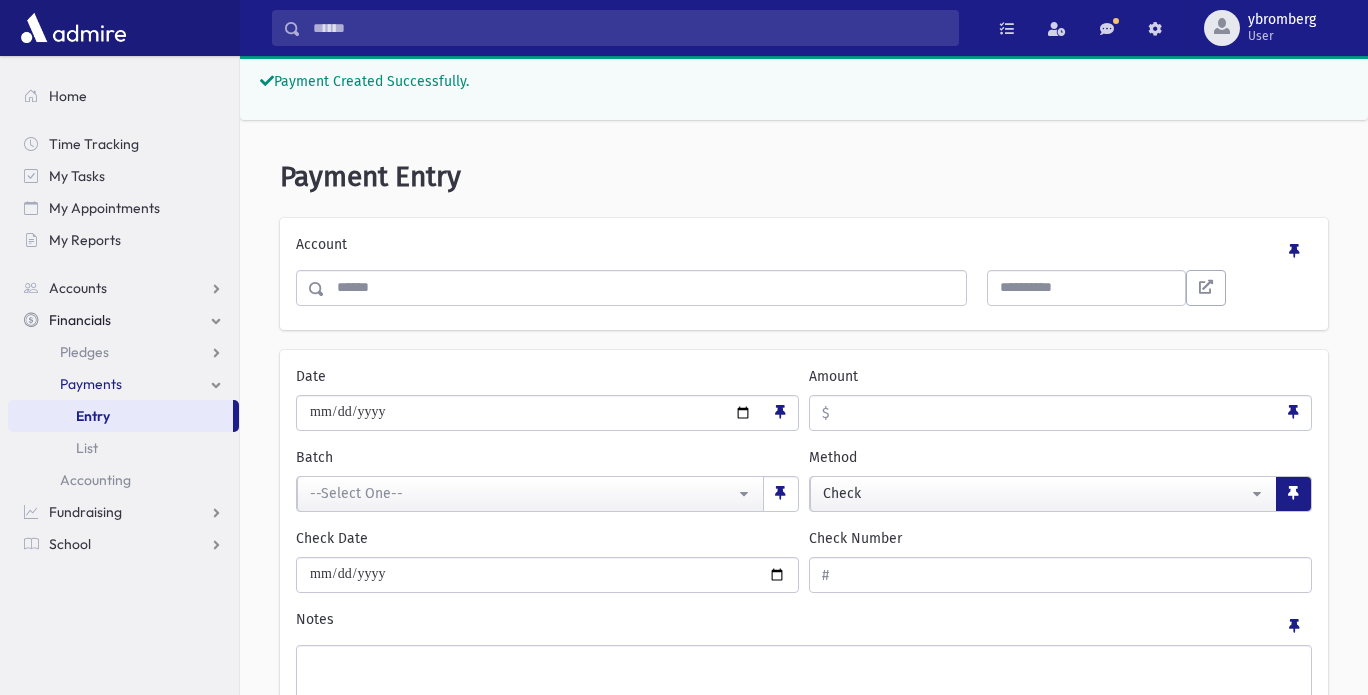 click at bounding box center [645, 288] 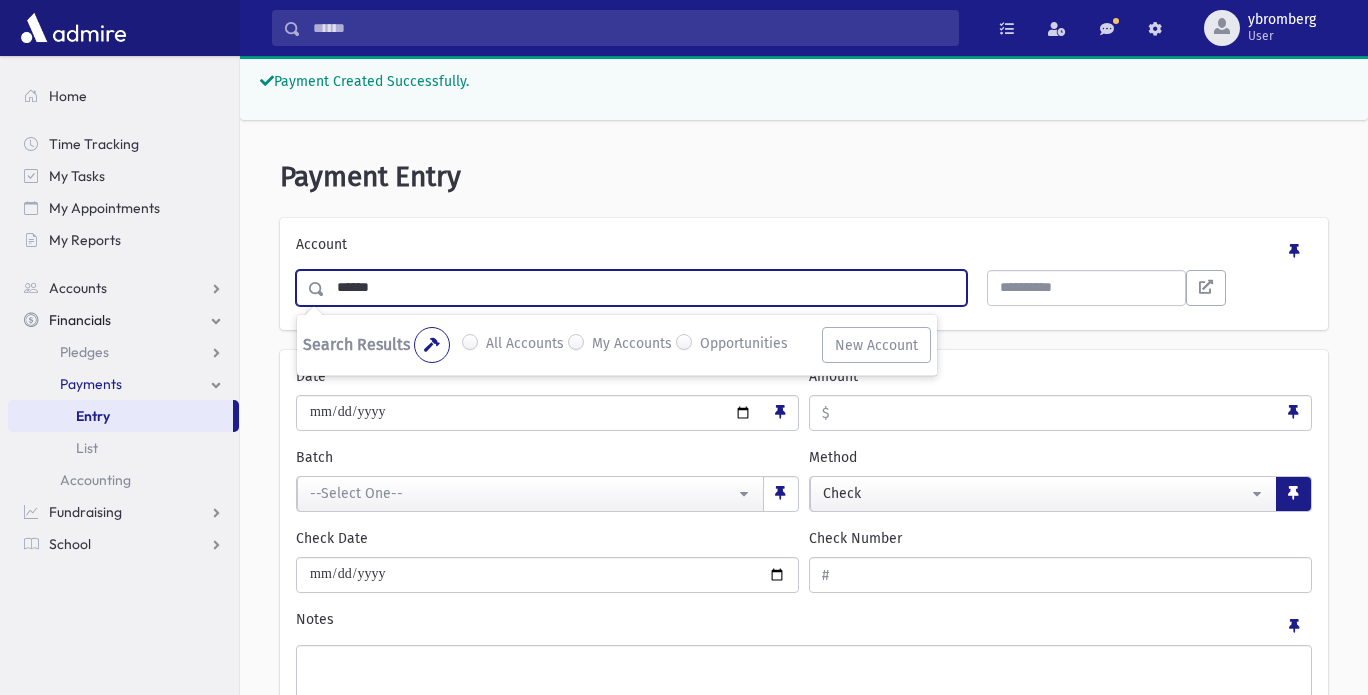 type on "******" 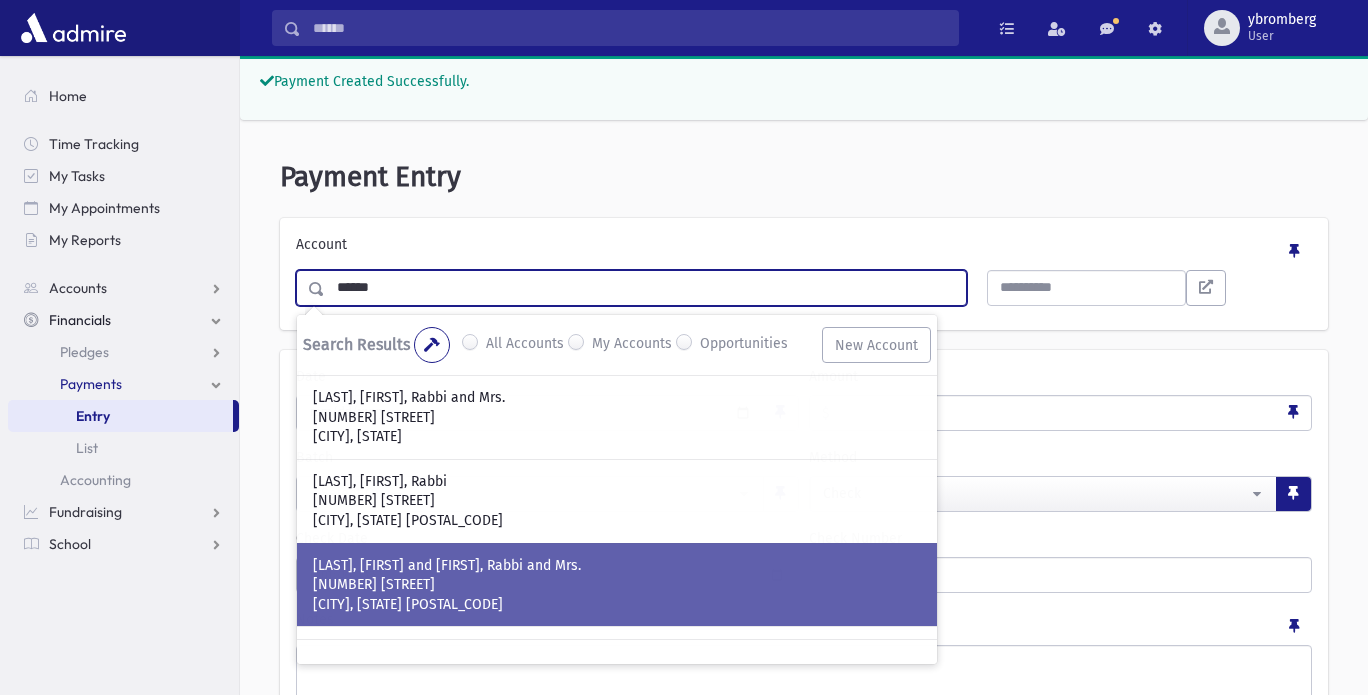 click on "[LAST], [FIRST] and [FIRST], Rabbi and Mrs." at bounding box center [617, 565] 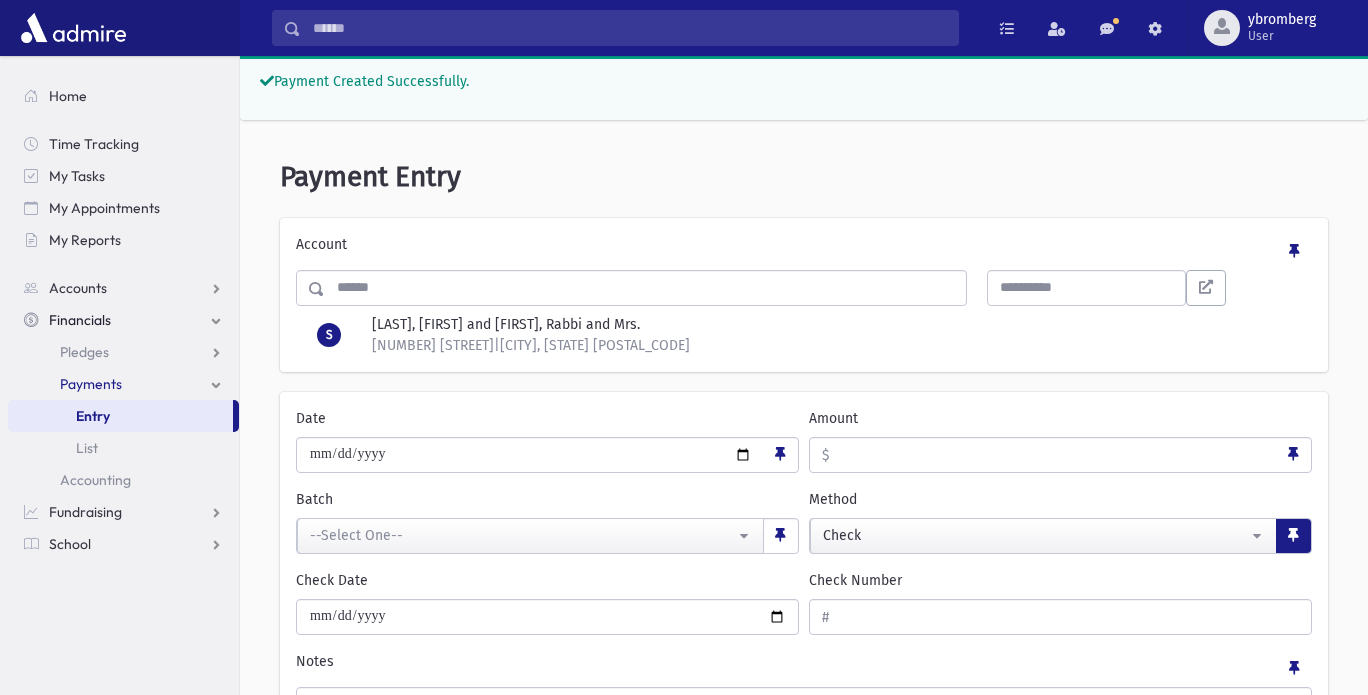 click on "Amount" at bounding box center (1053, 455) 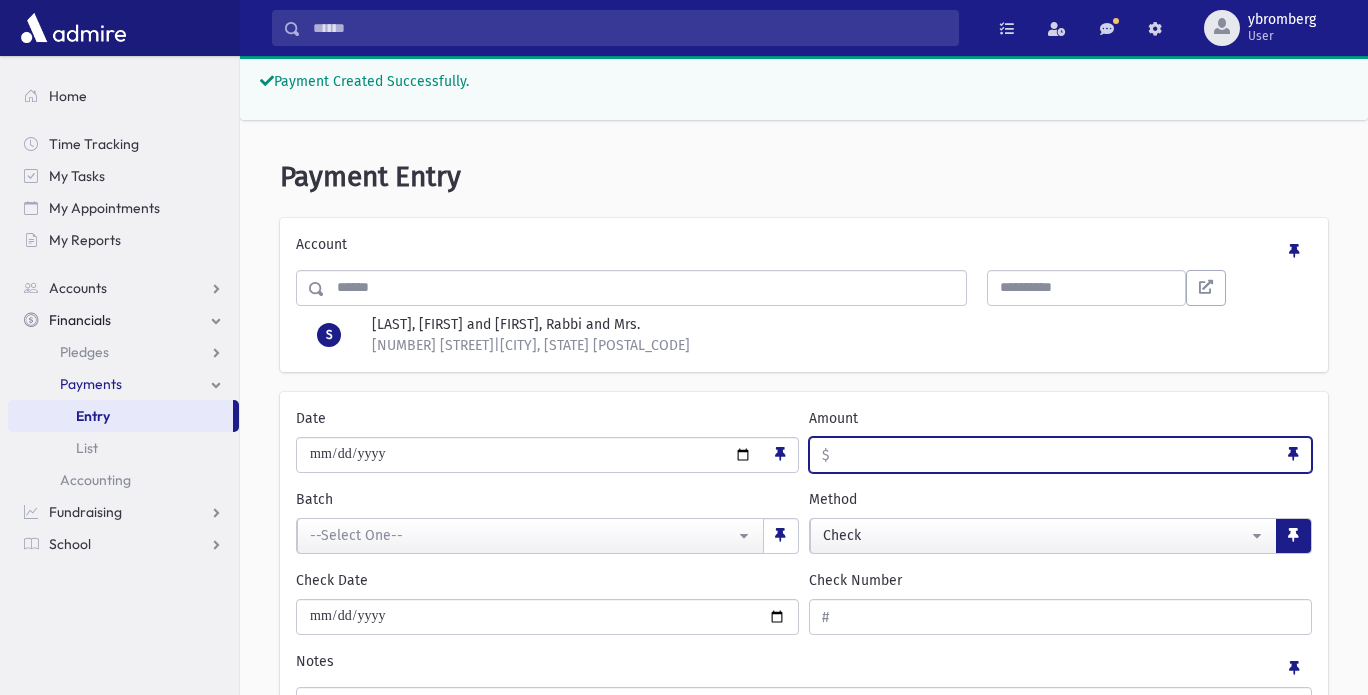 type on "****" 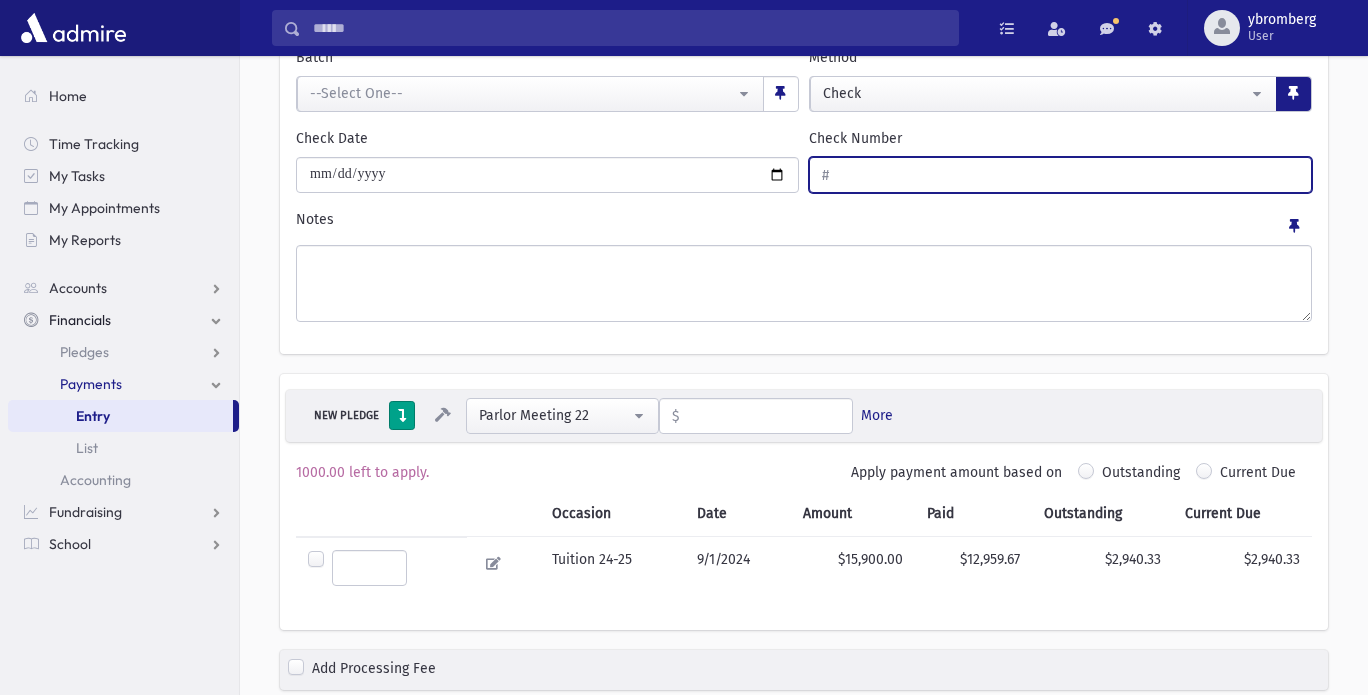 scroll, scrollTop: 443, scrollLeft: 0, axis: vertical 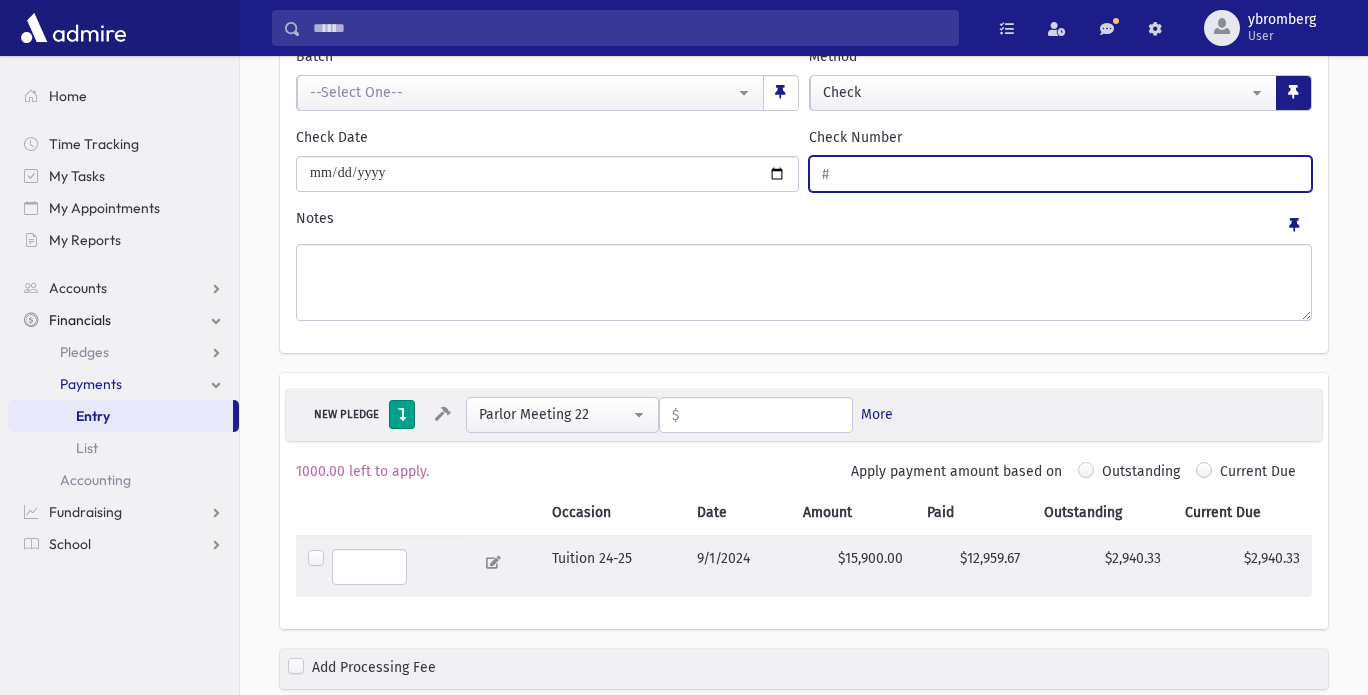 type on "****" 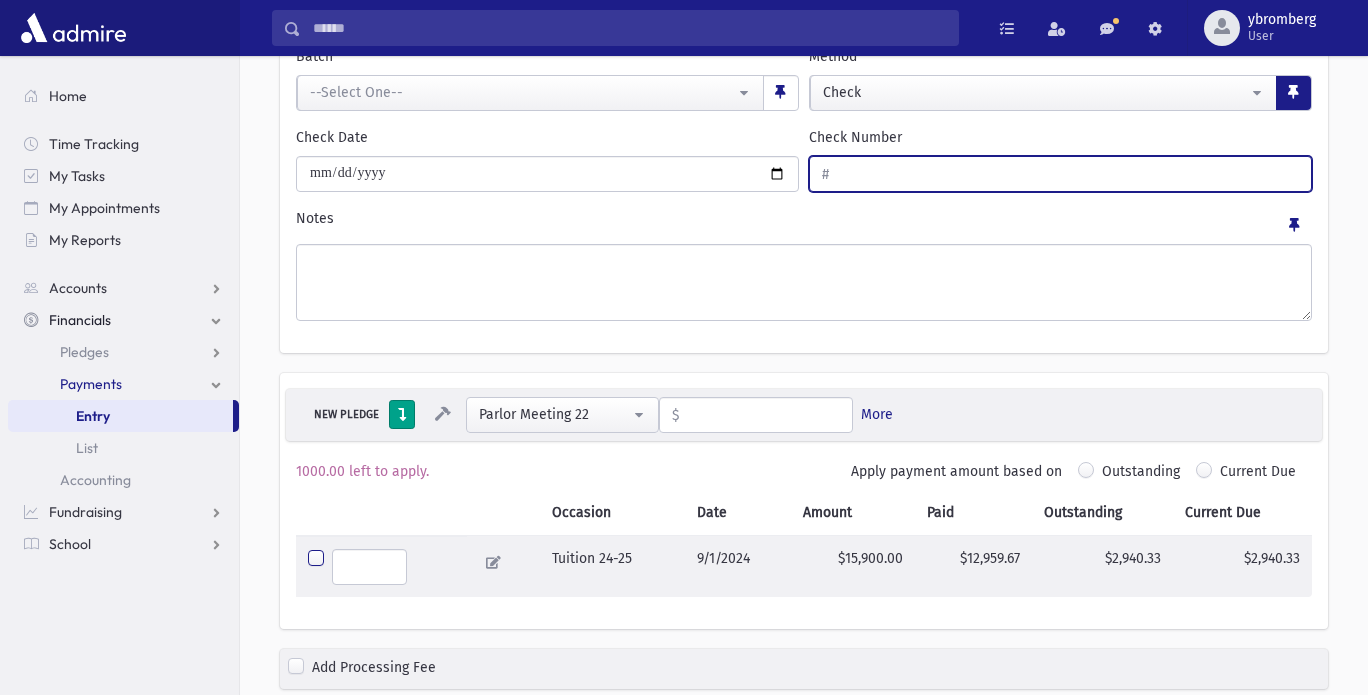 type on "*******" 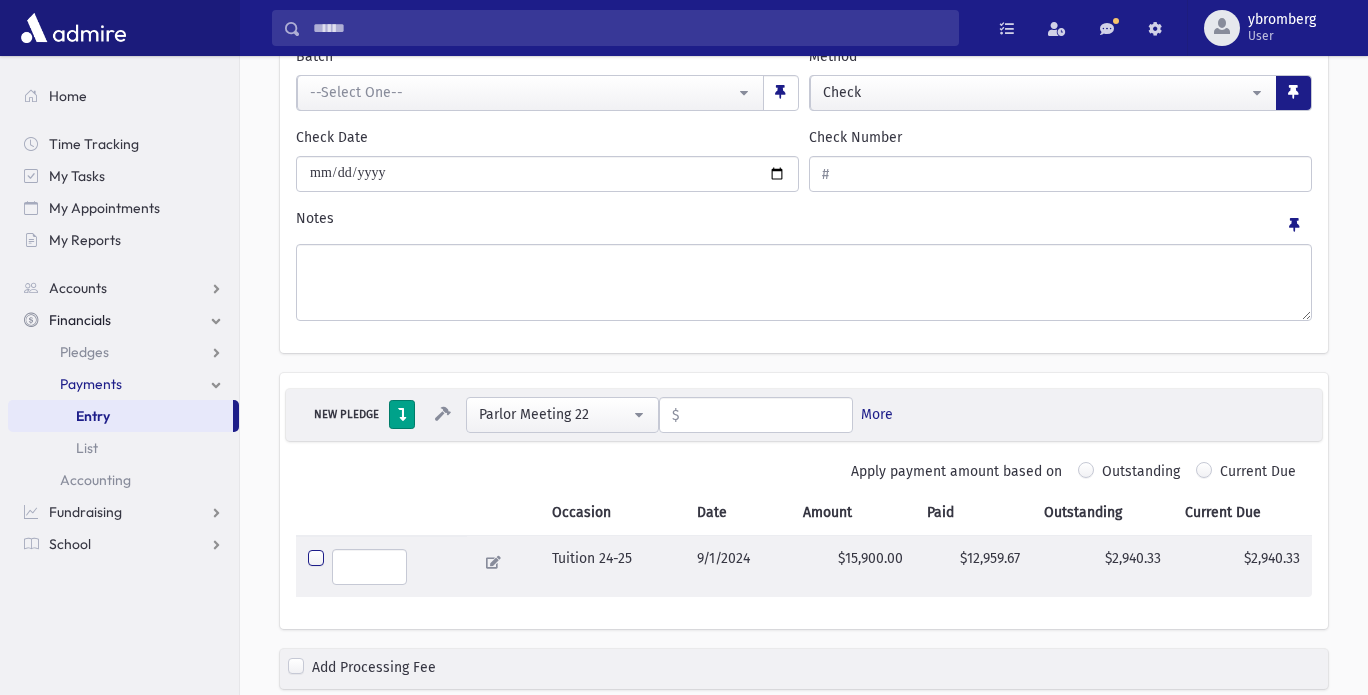click on "Save" at bounding box center [1145, 727] 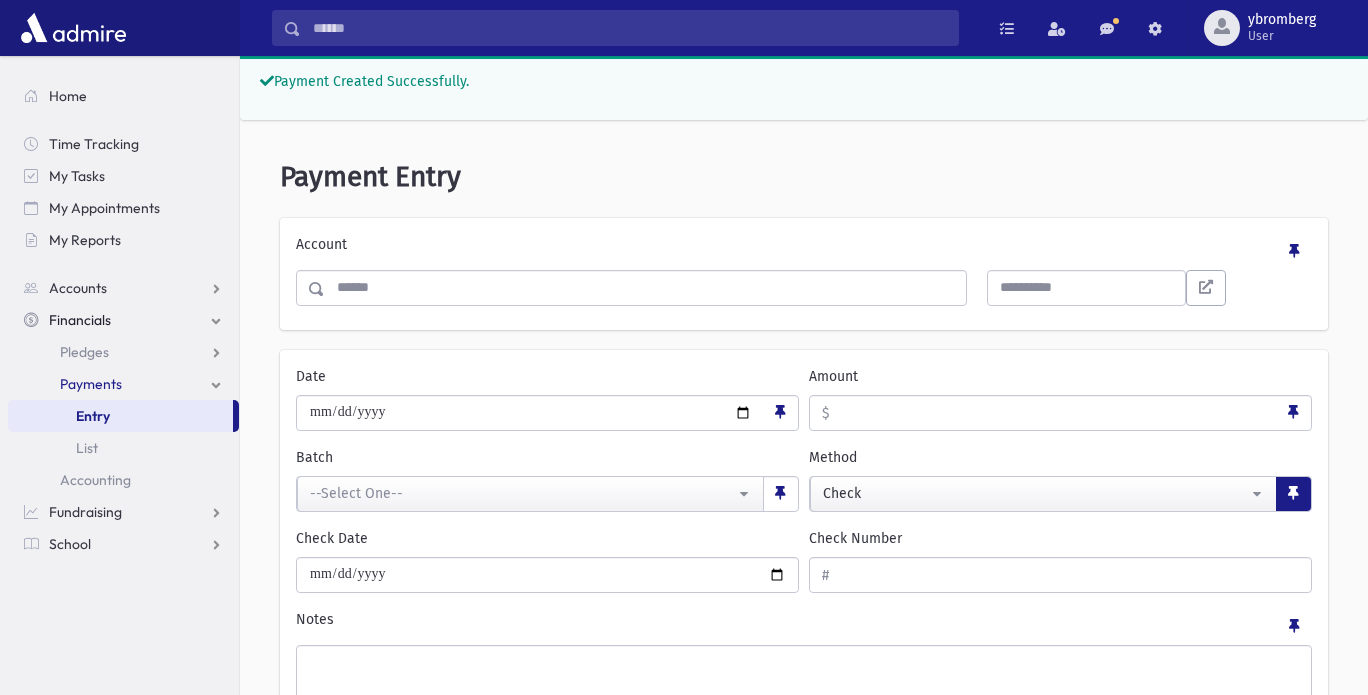 scroll, scrollTop: 0, scrollLeft: 0, axis: both 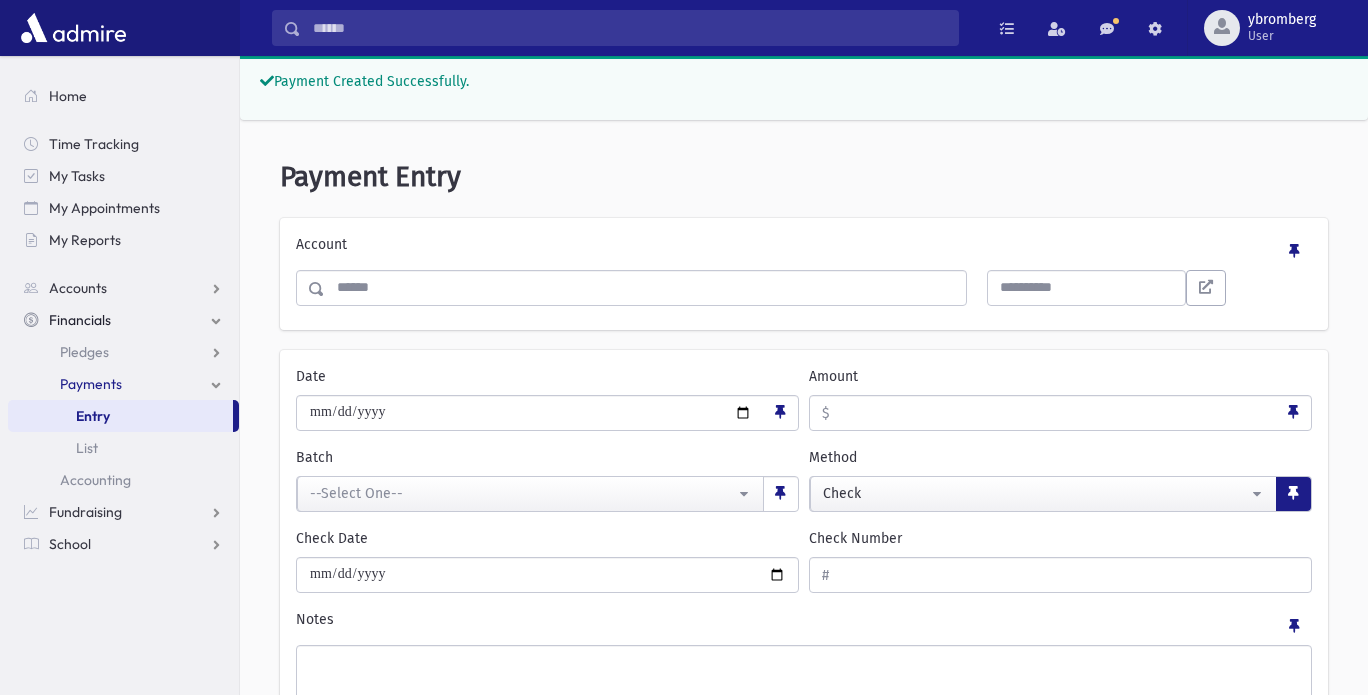 click at bounding box center (645, 288) 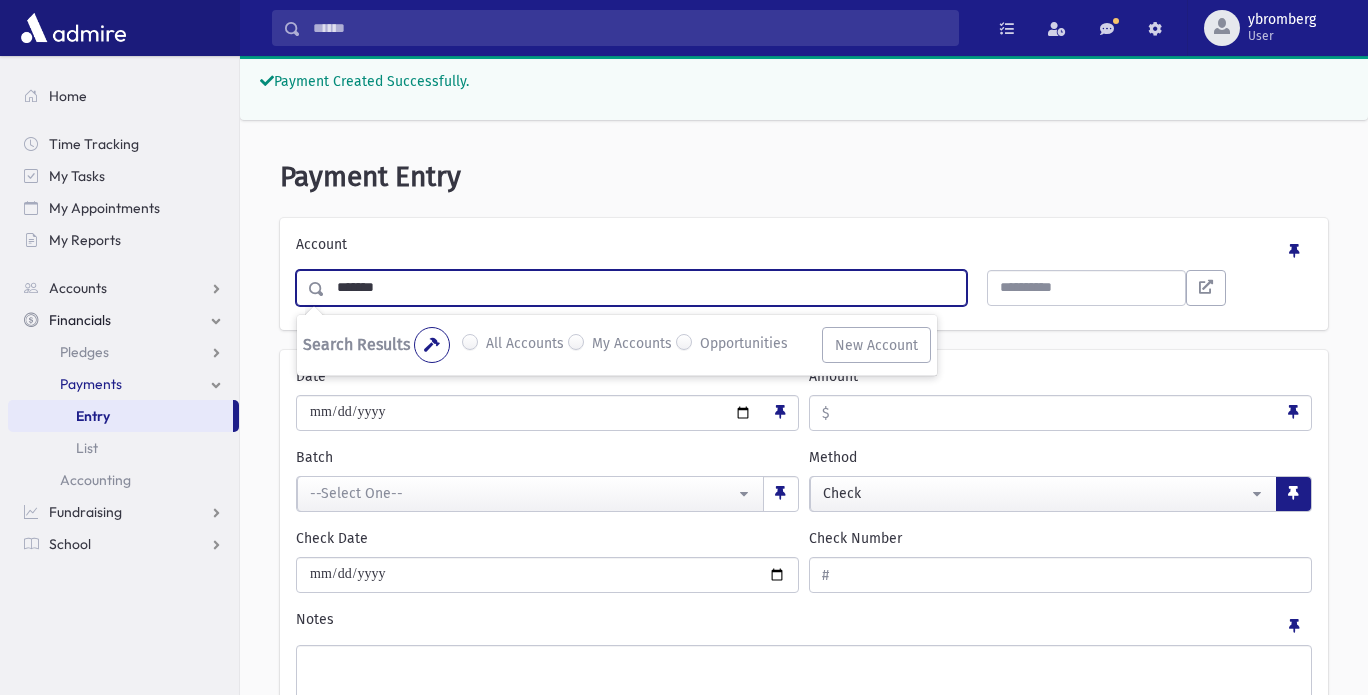 type on "*******" 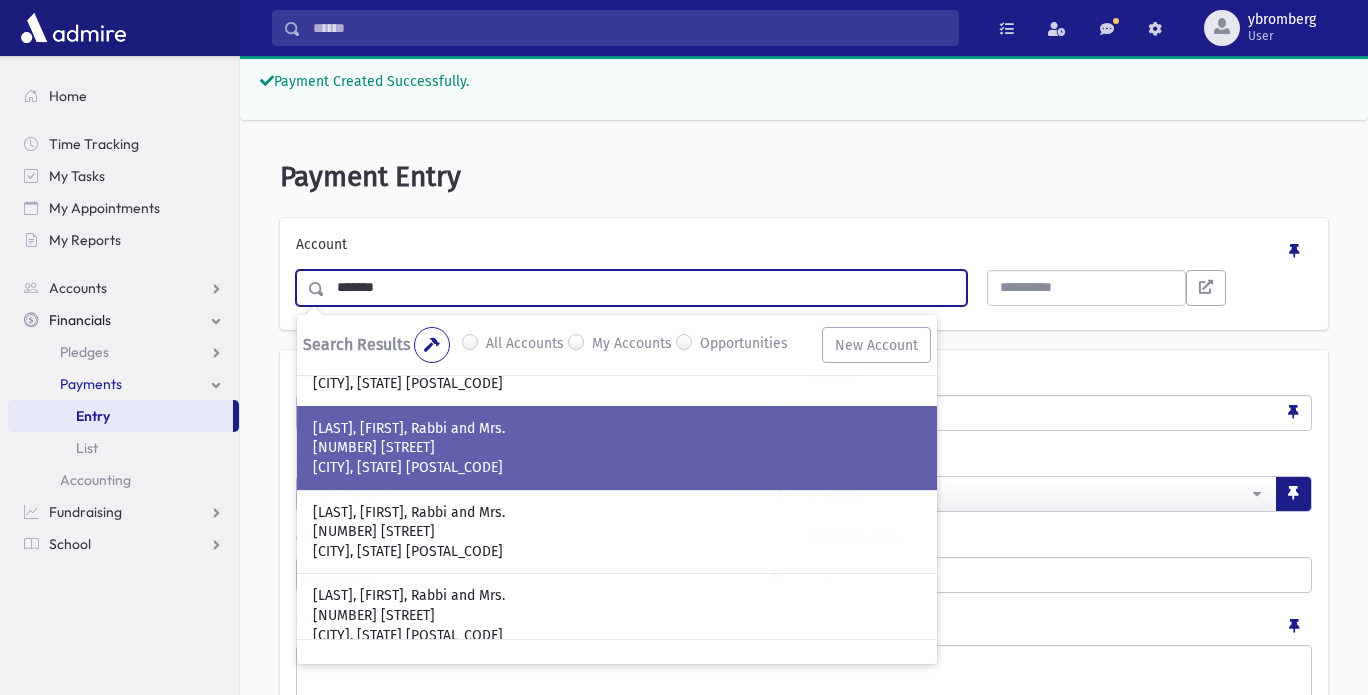 scroll, scrollTop: 70, scrollLeft: 0, axis: vertical 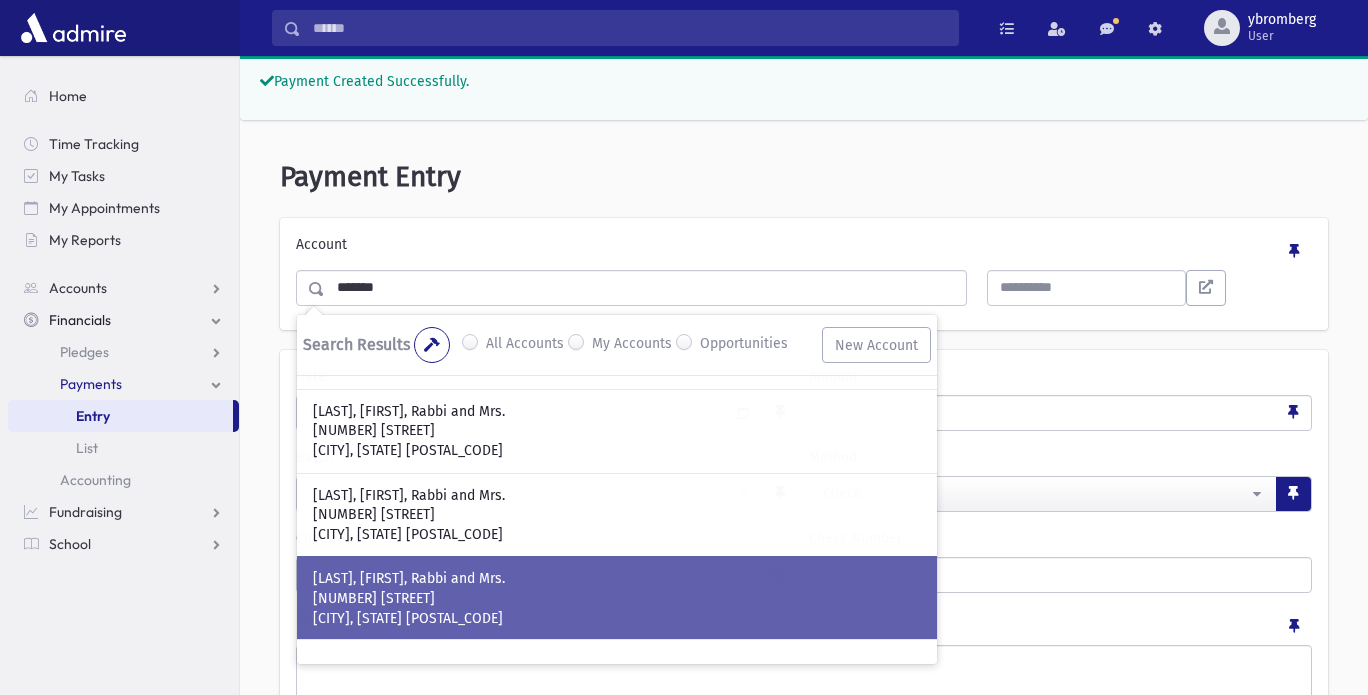 click on "[NUMBER] [STREET]" at bounding box center [617, 599] 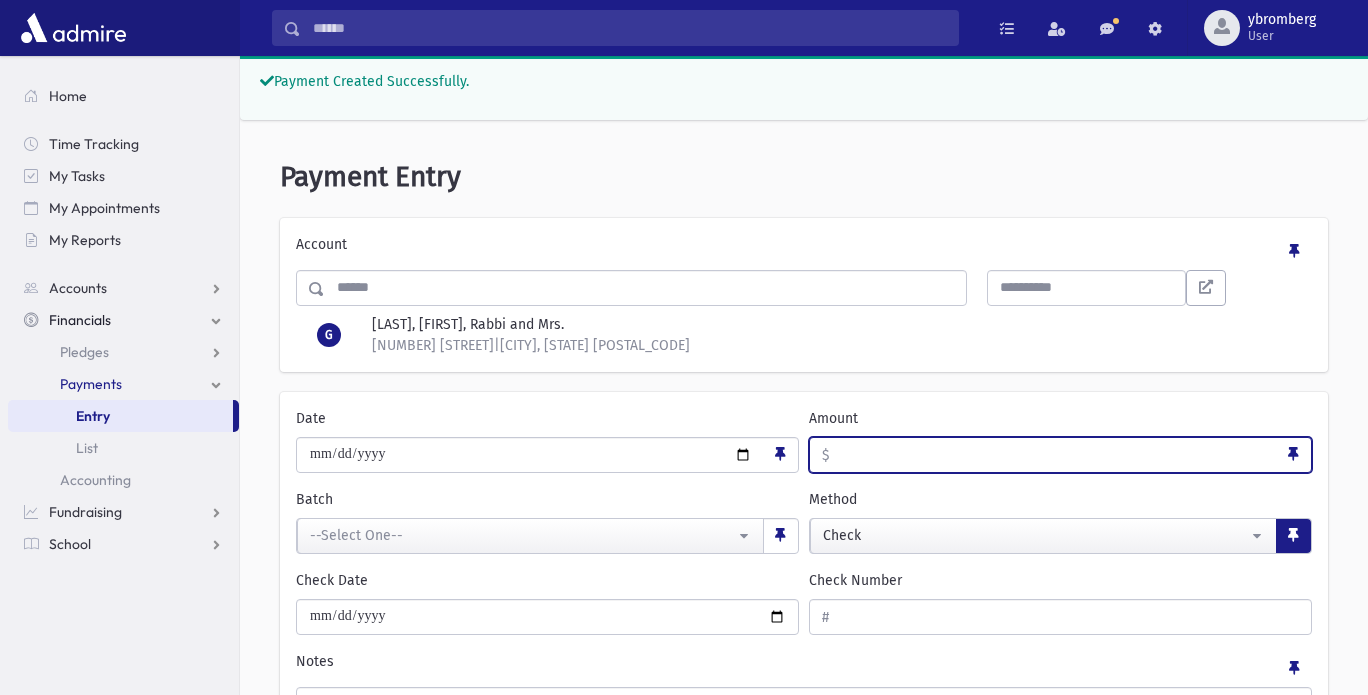 click on "Amount" at bounding box center [1053, 455] 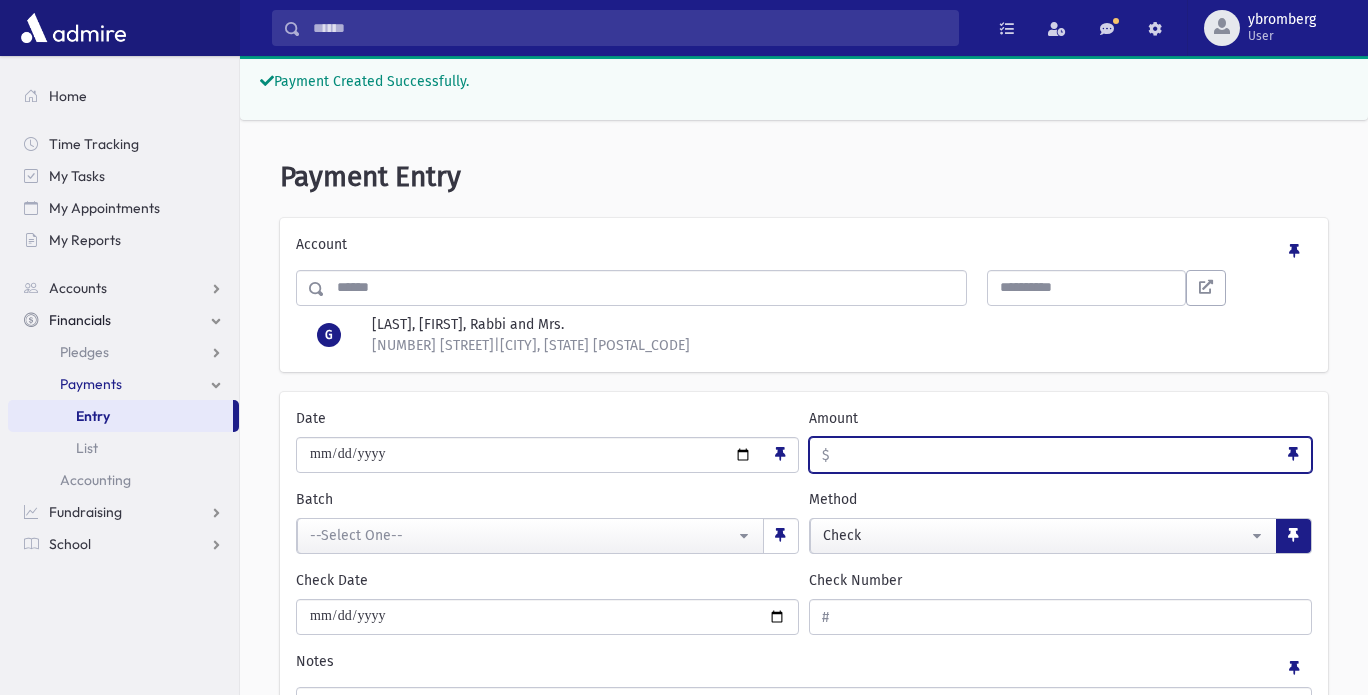 type on "****" 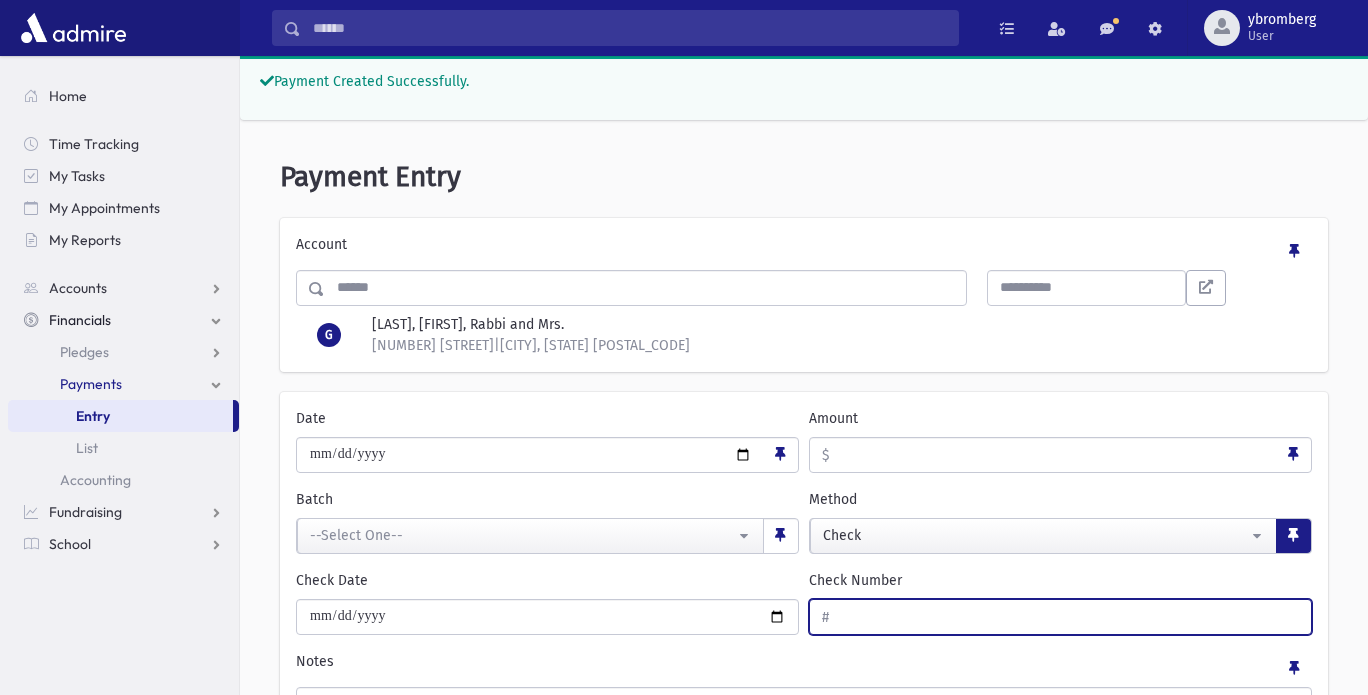 click on "Check Number" at bounding box center [1070, 617] 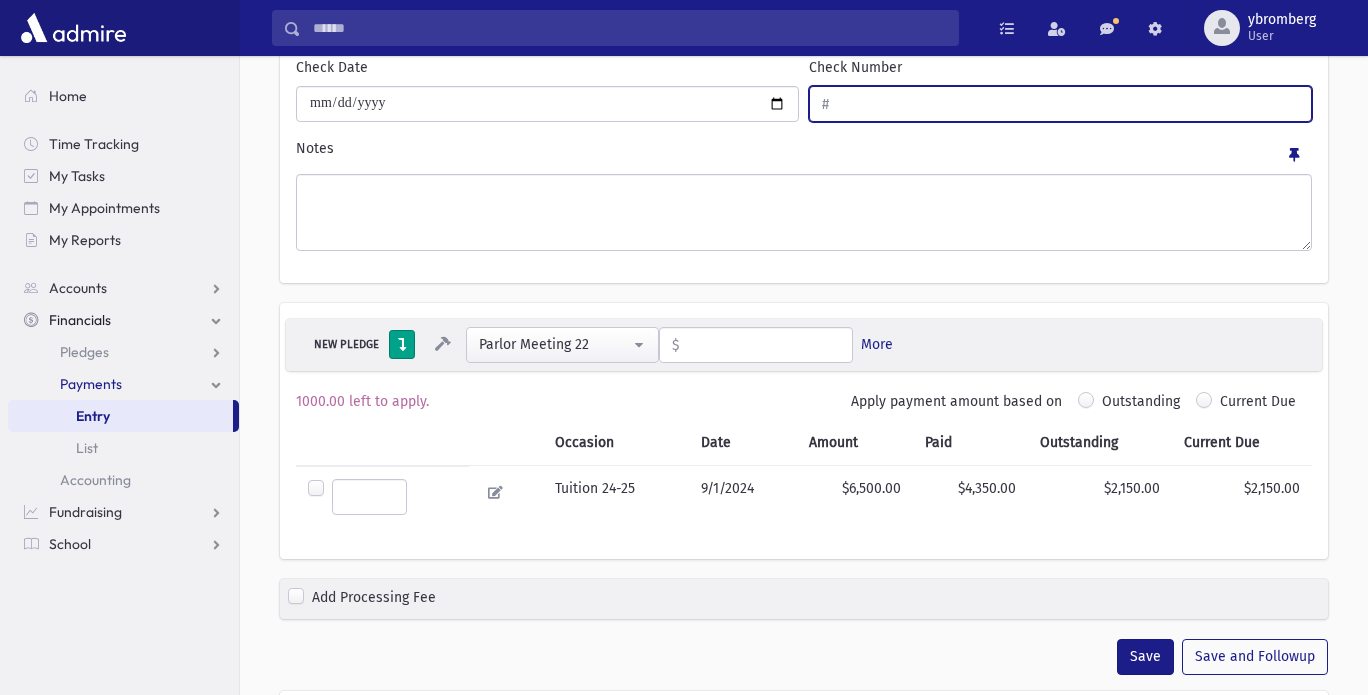scroll, scrollTop: 535, scrollLeft: 0, axis: vertical 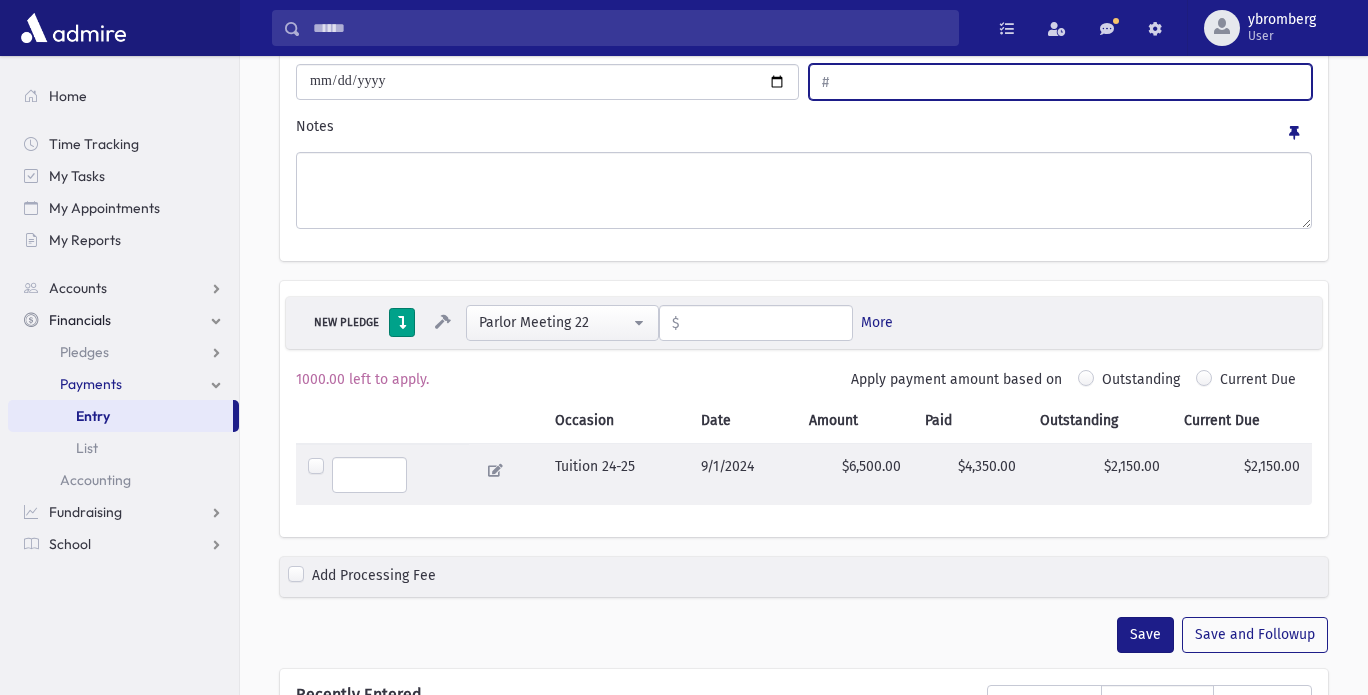 type on "*****" 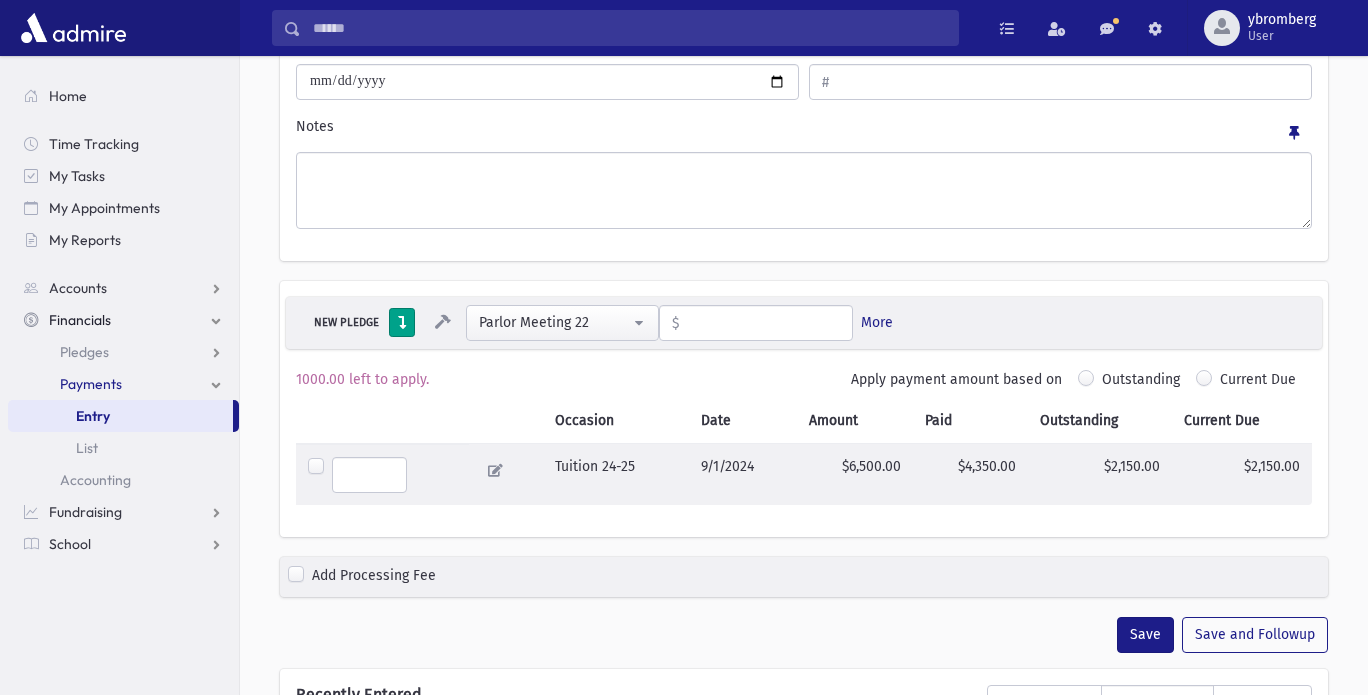 click at bounding box center [369, 475] 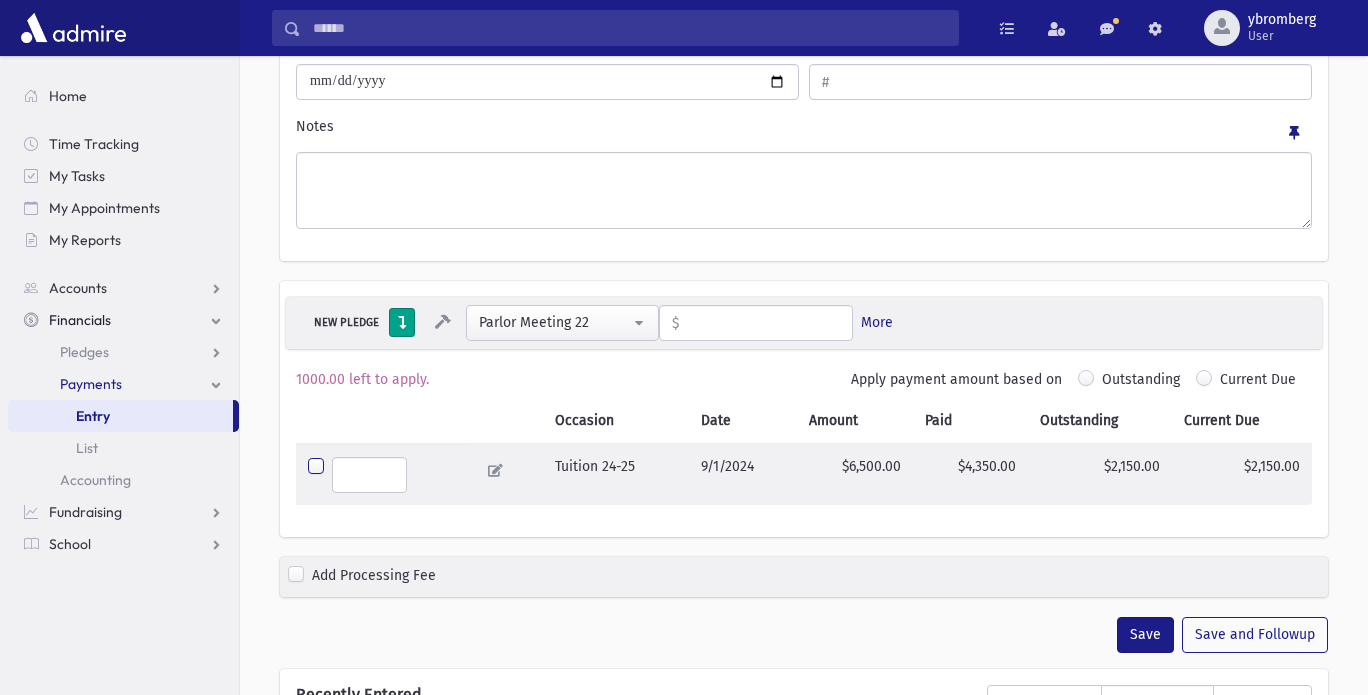 type on "*******" 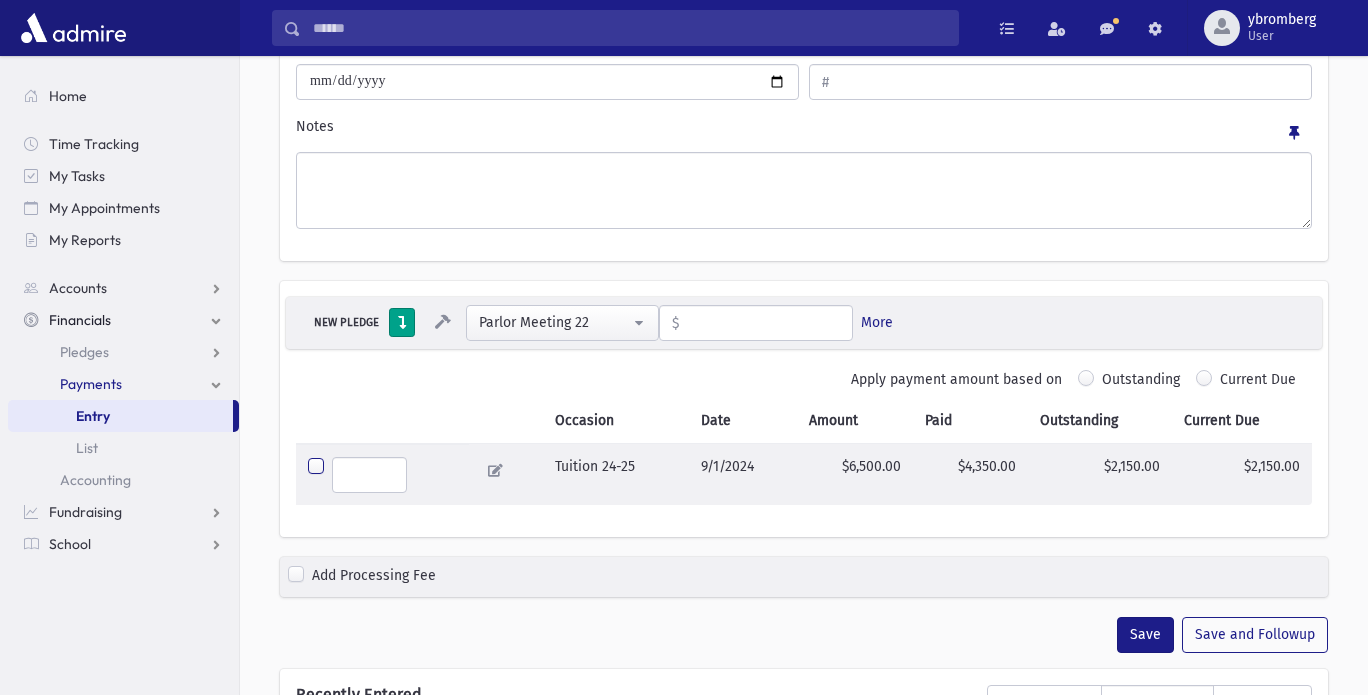 click on "Save" at bounding box center (1145, 635) 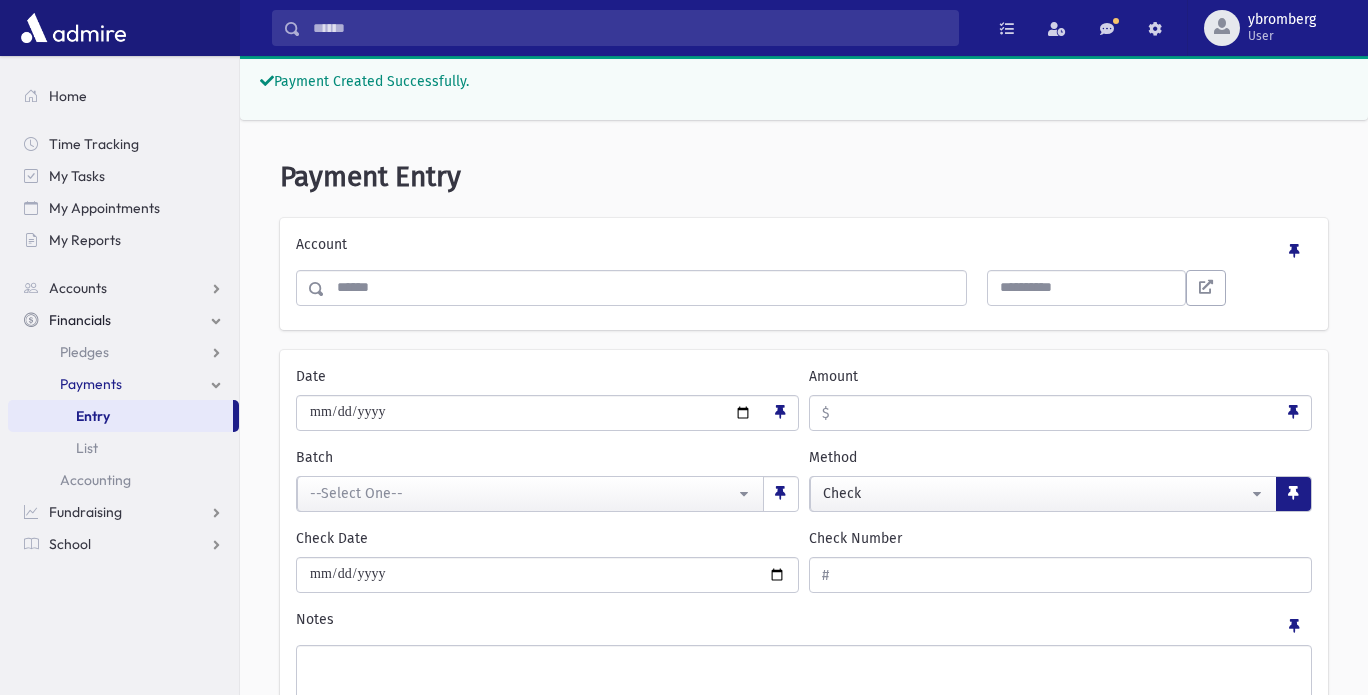 scroll, scrollTop: 0, scrollLeft: 0, axis: both 